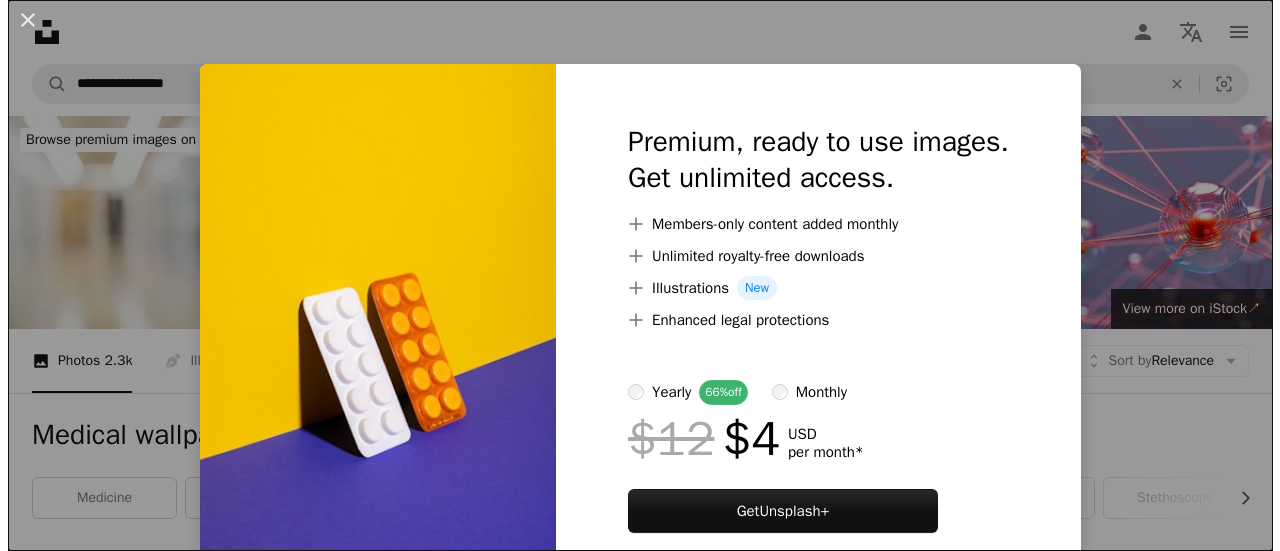 scroll, scrollTop: 4943, scrollLeft: 0, axis: vertical 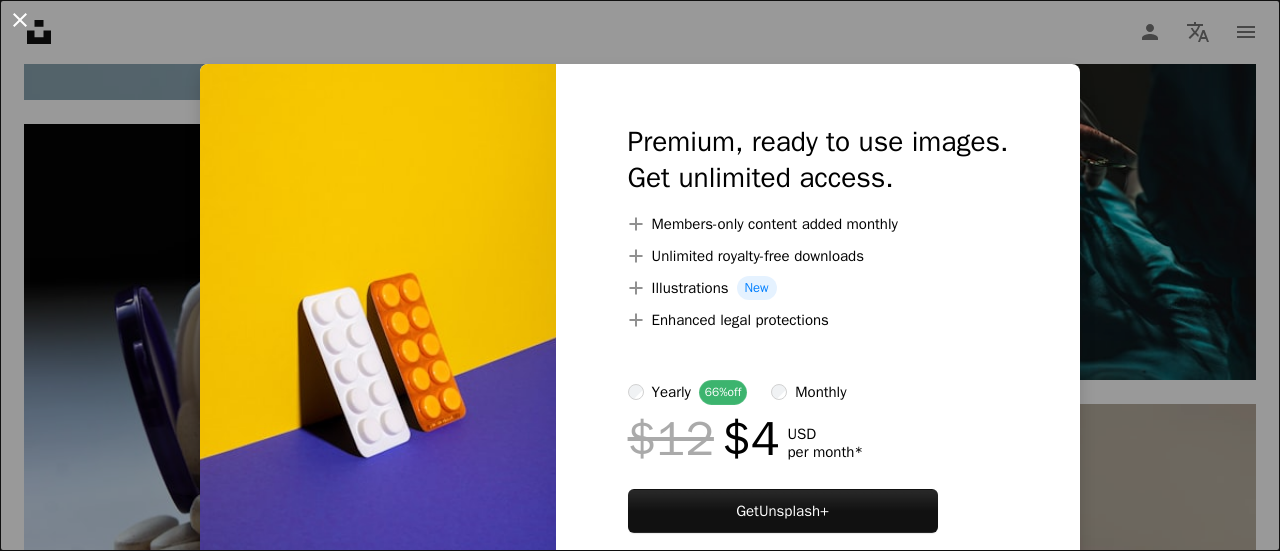 click on "An X shape" at bounding box center [20, 20] 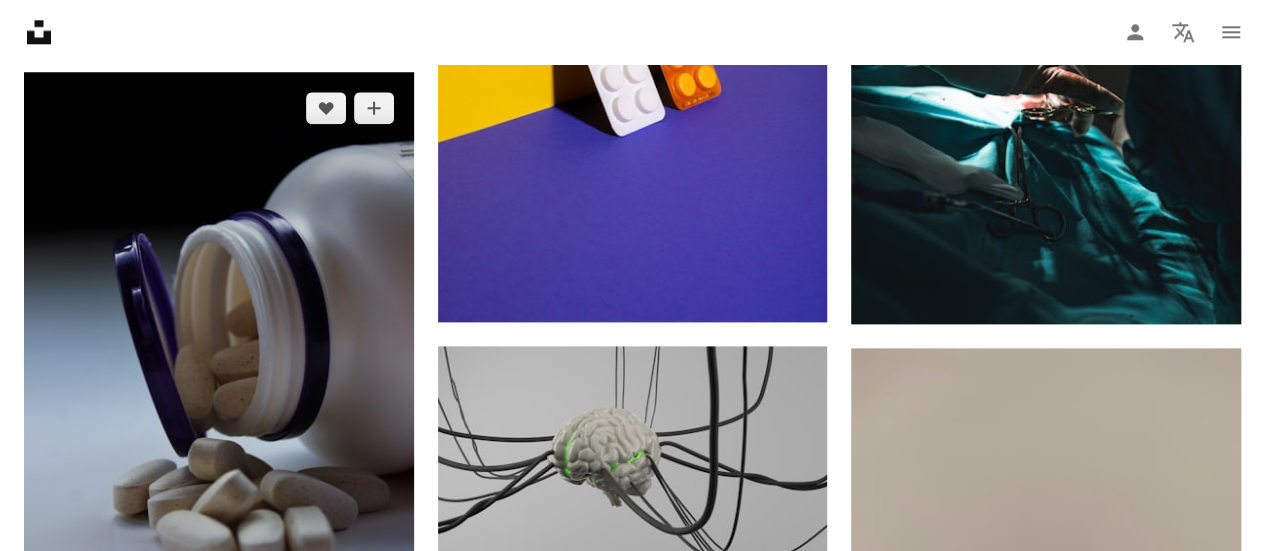 click at bounding box center [219, 364] 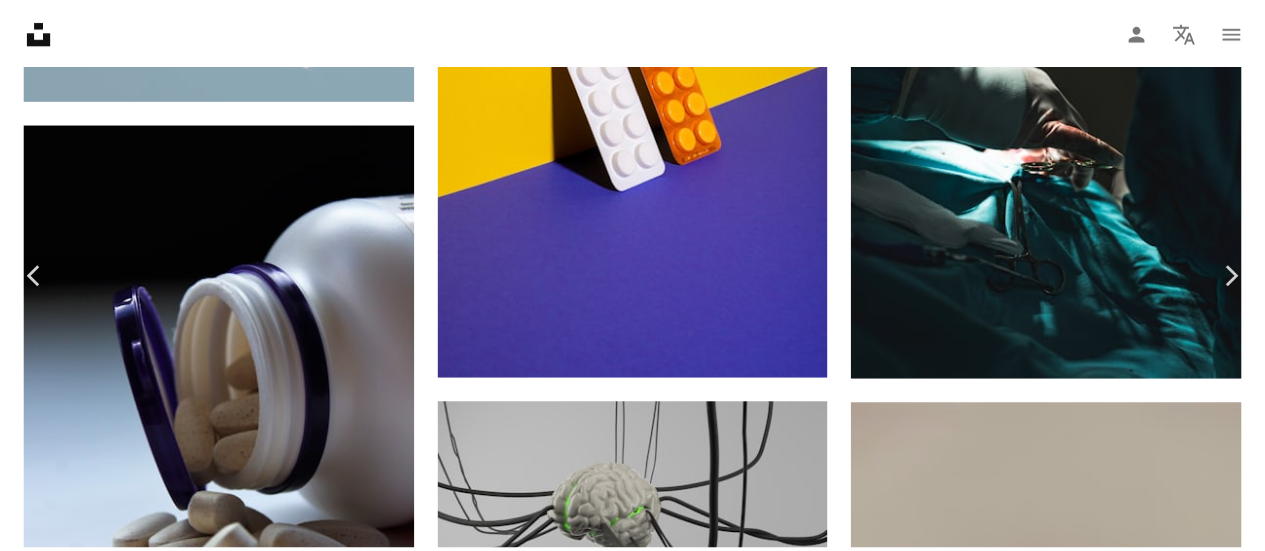 scroll, scrollTop: 124, scrollLeft: 0, axis: vertical 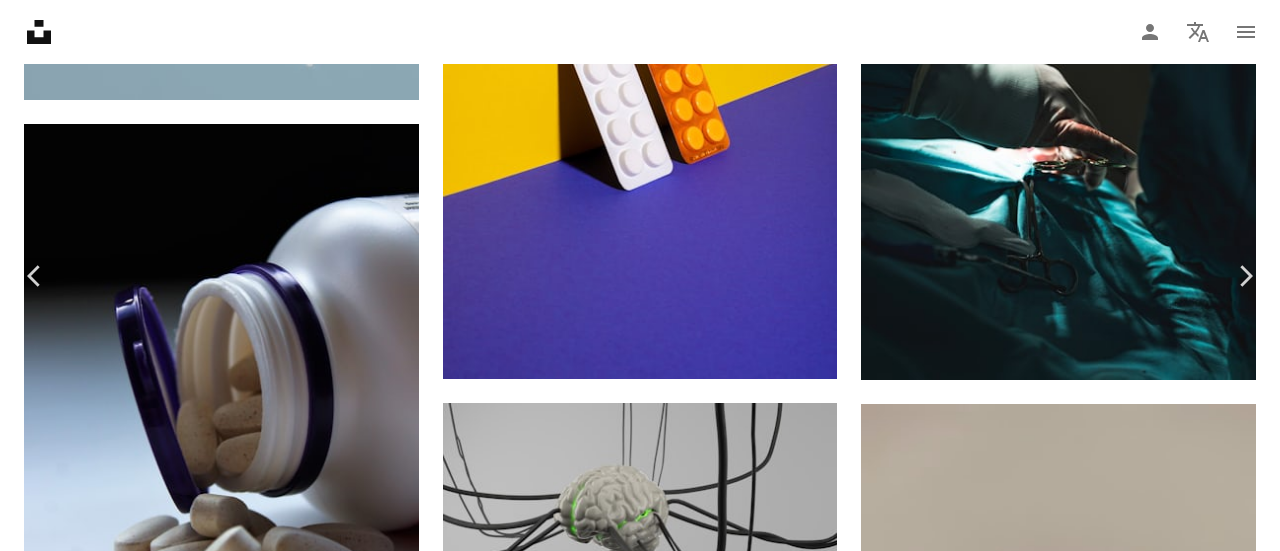 click on "An X shape" at bounding box center [20, 20] 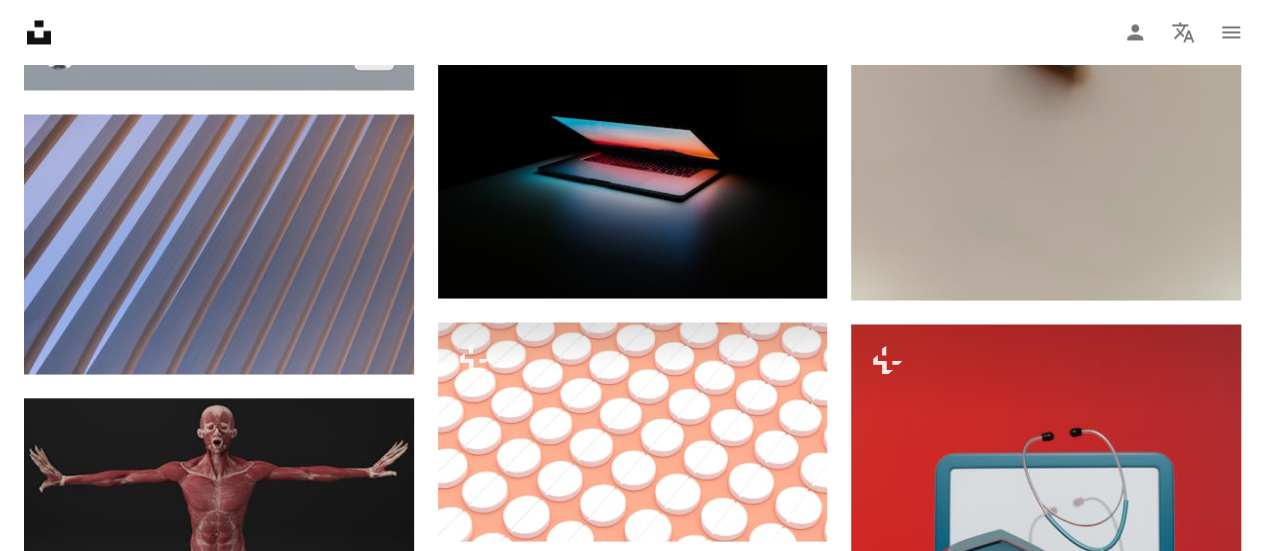 scroll, scrollTop: 5518, scrollLeft: 0, axis: vertical 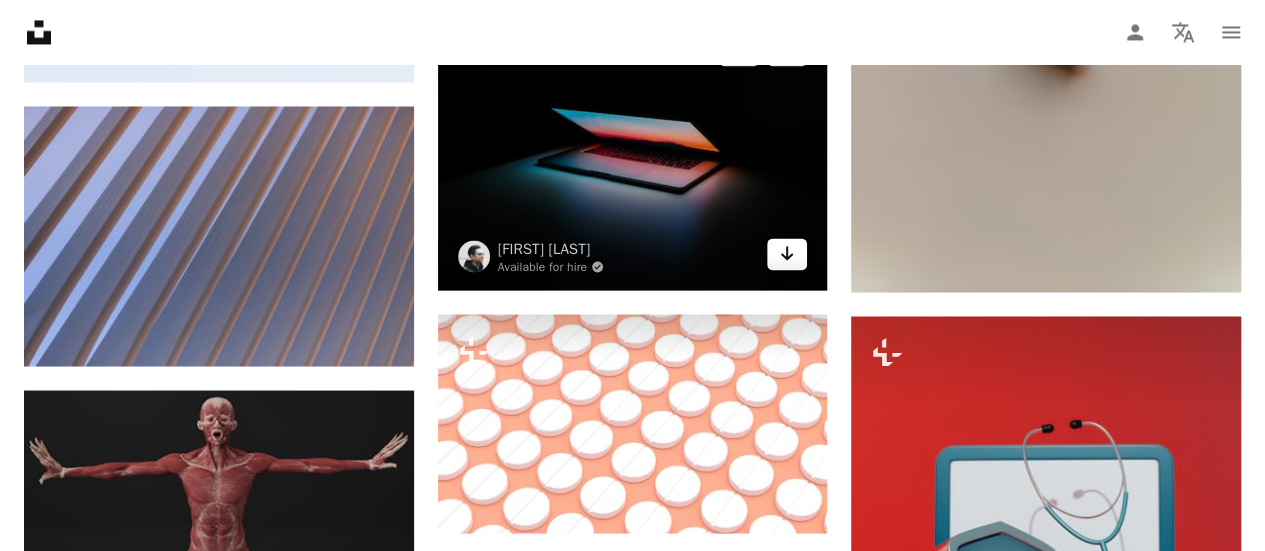 click on "Arrow pointing down" 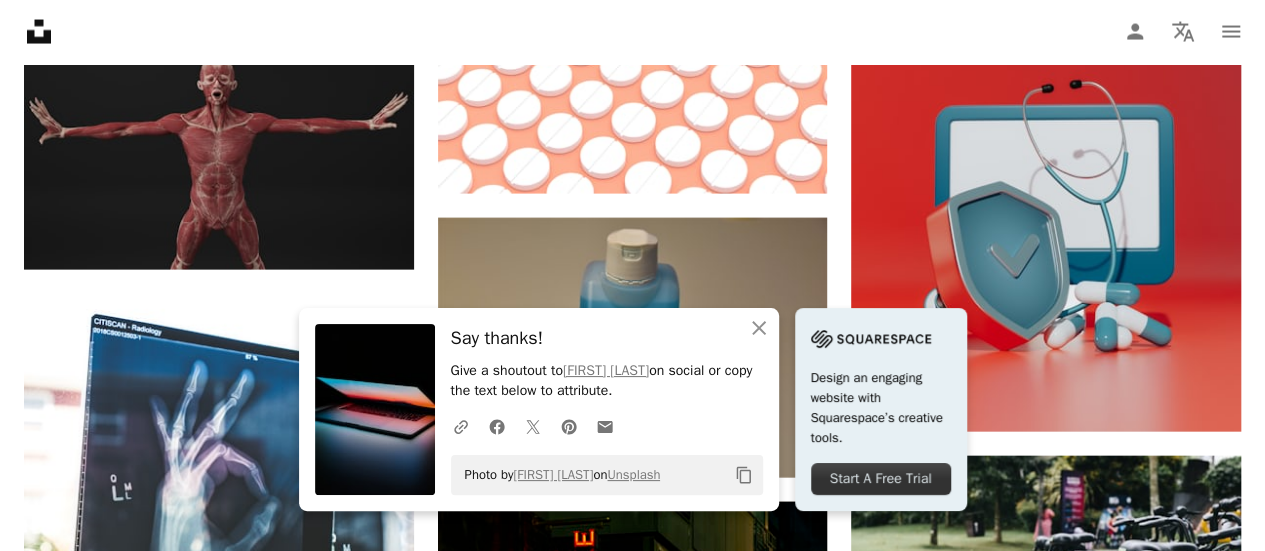 scroll, scrollTop: 5858, scrollLeft: 0, axis: vertical 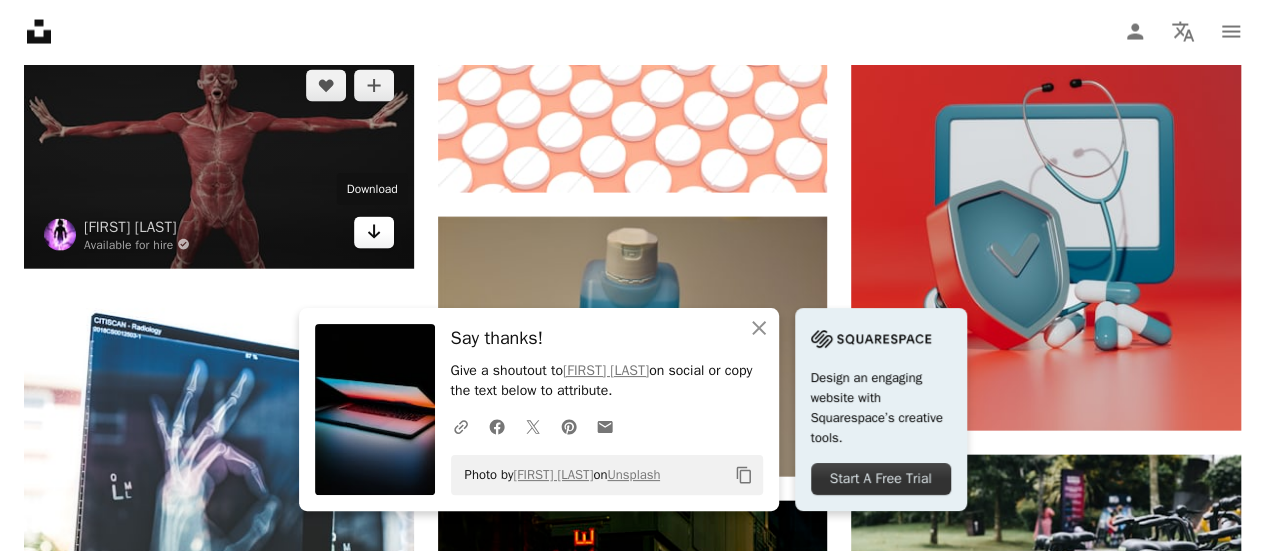 click on "Arrow pointing down" 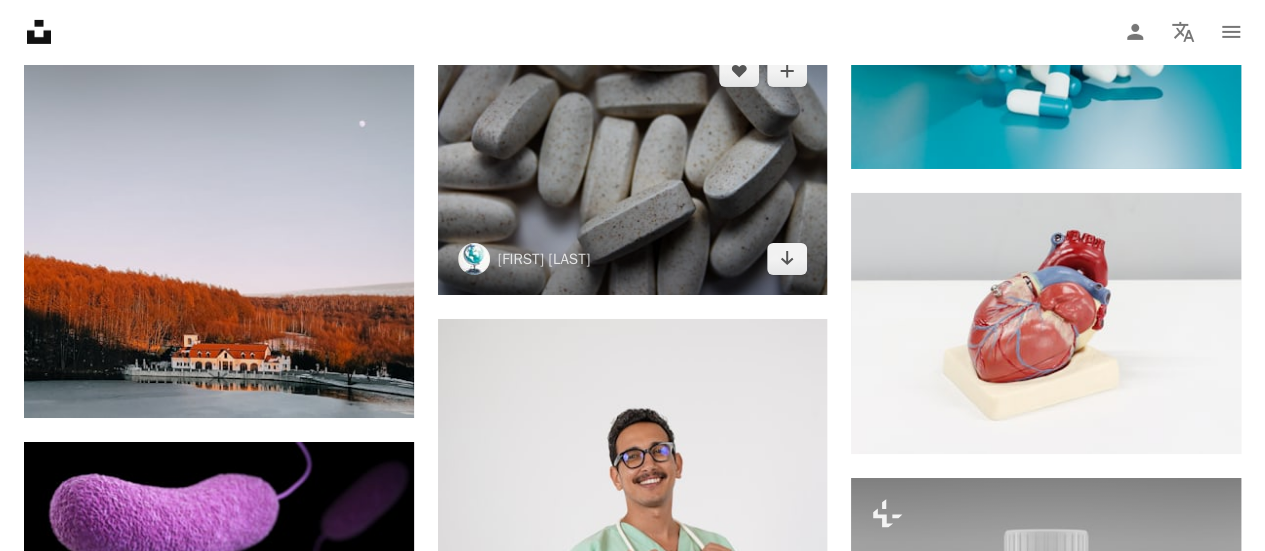 scroll, scrollTop: 7231, scrollLeft: 0, axis: vertical 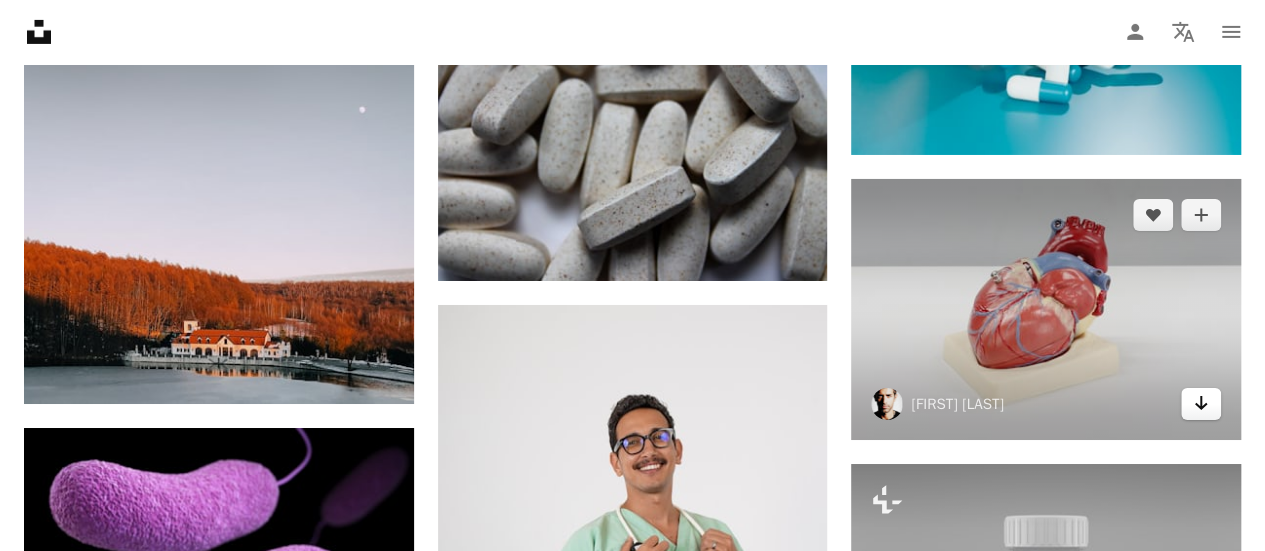 click 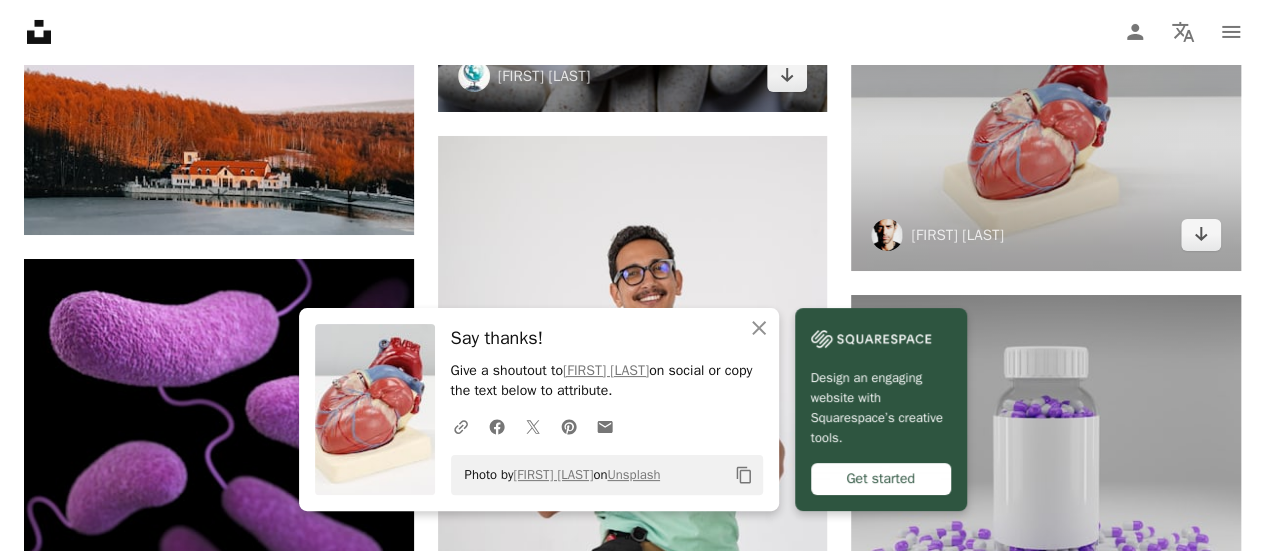 scroll, scrollTop: 7398, scrollLeft: 0, axis: vertical 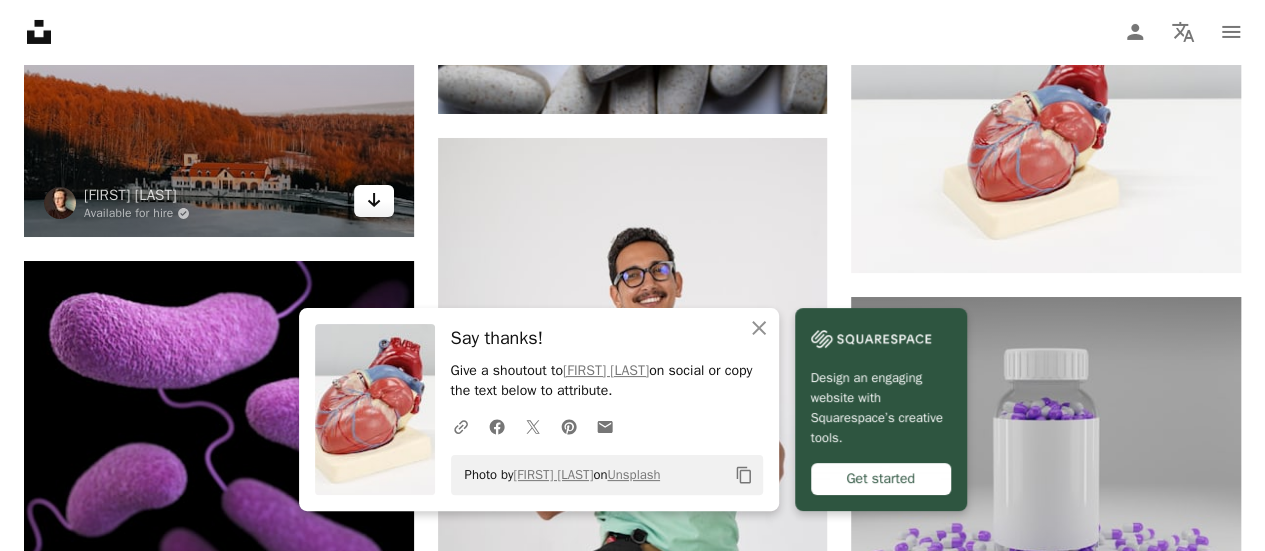 click on "Arrow pointing down" 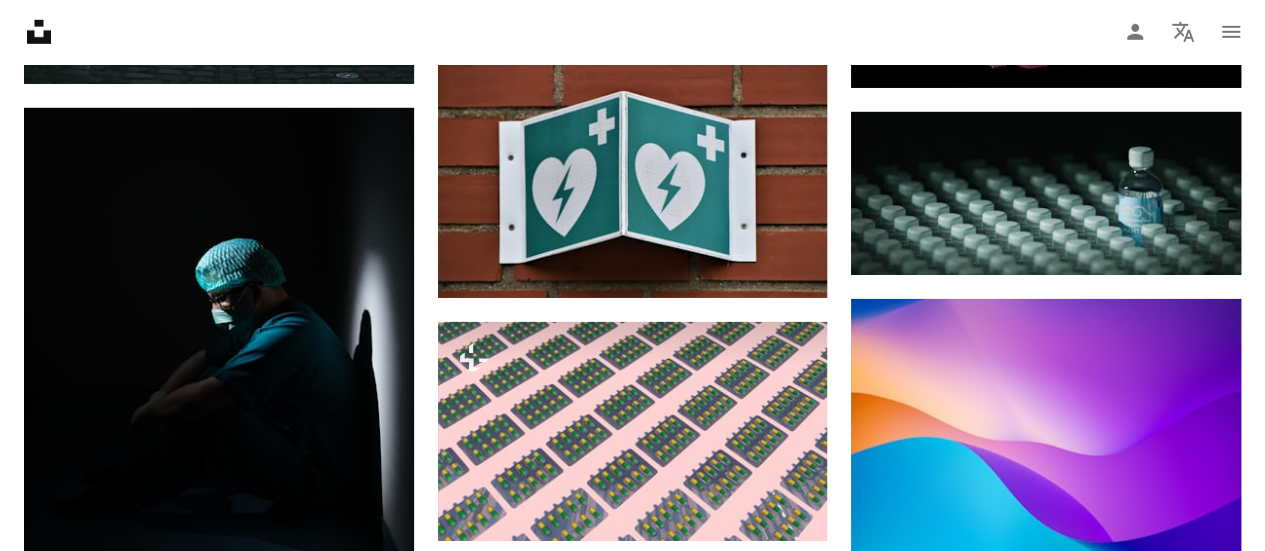 scroll, scrollTop: 10723, scrollLeft: 0, axis: vertical 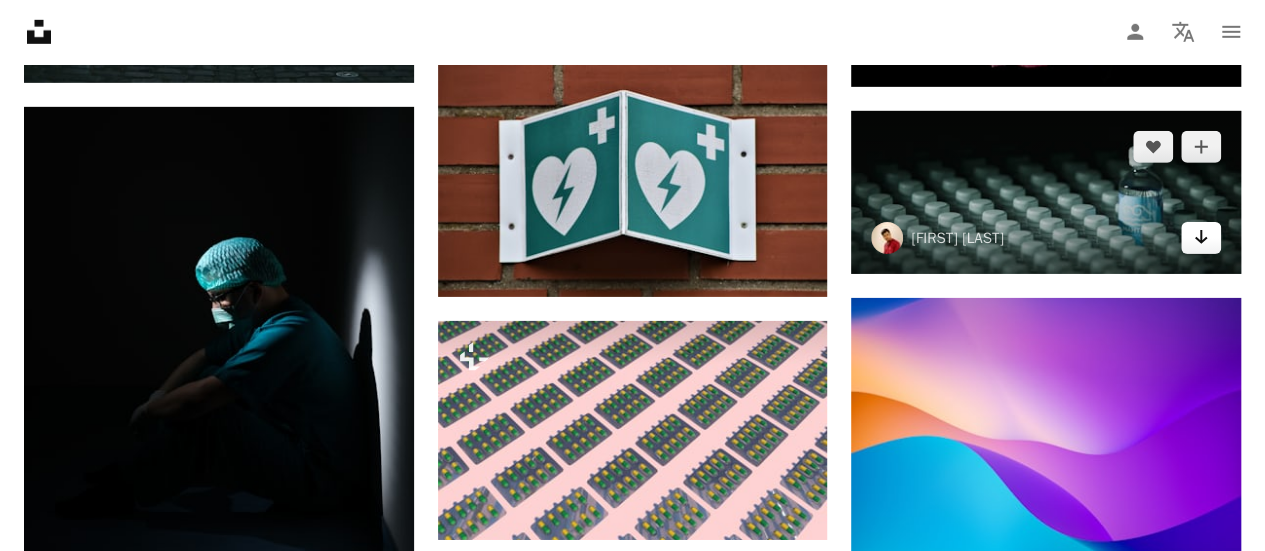 click on "Arrow pointing down" 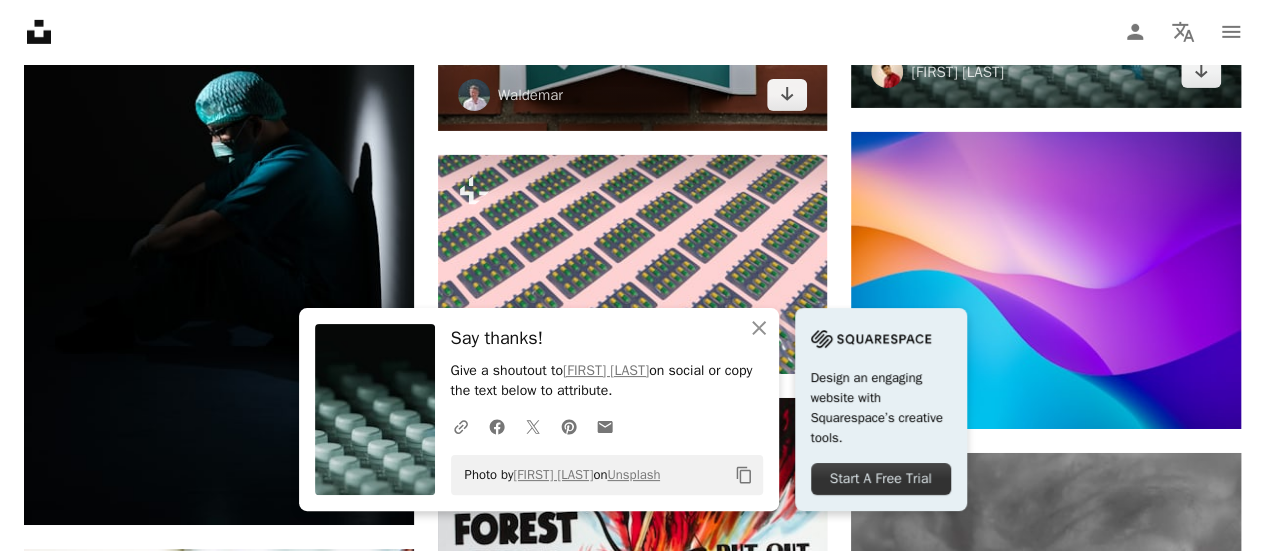 scroll, scrollTop: 10942, scrollLeft: 0, axis: vertical 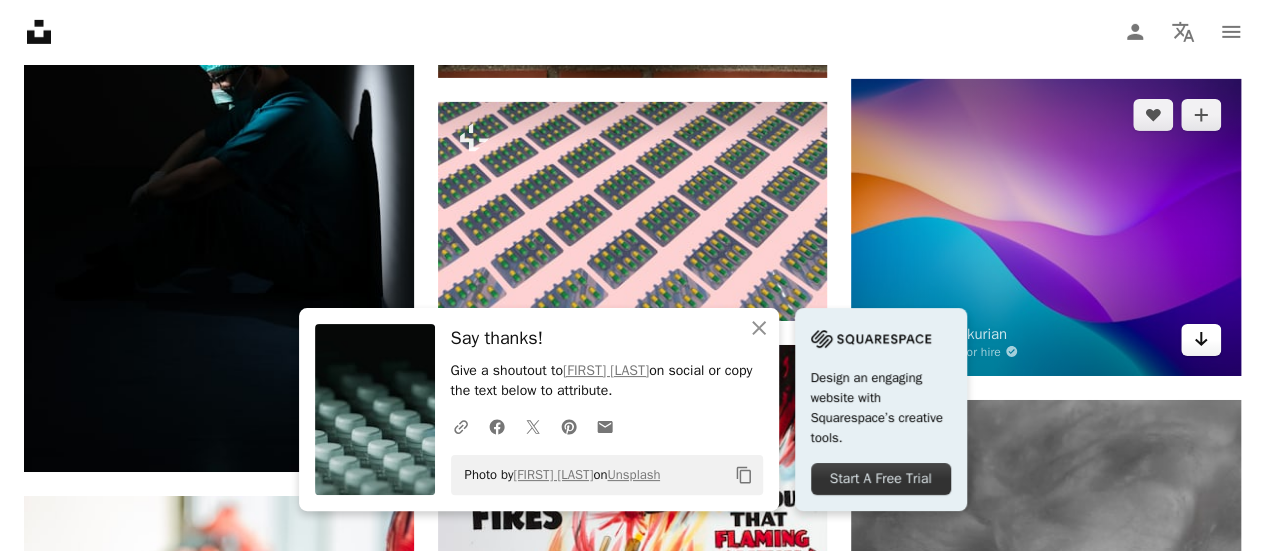 click 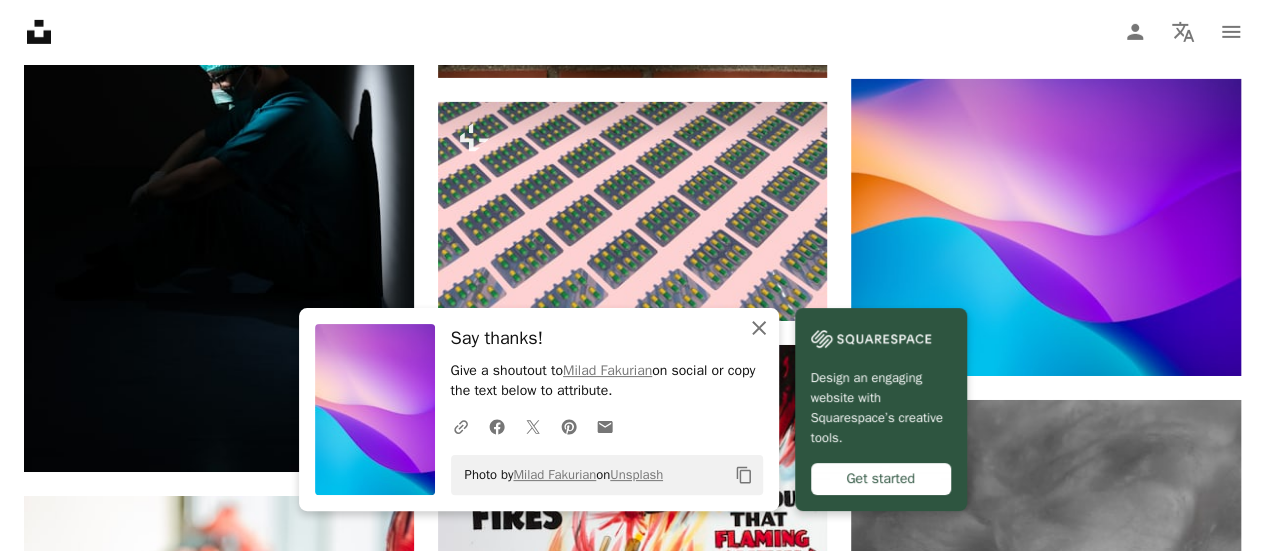 click on "An X shape" 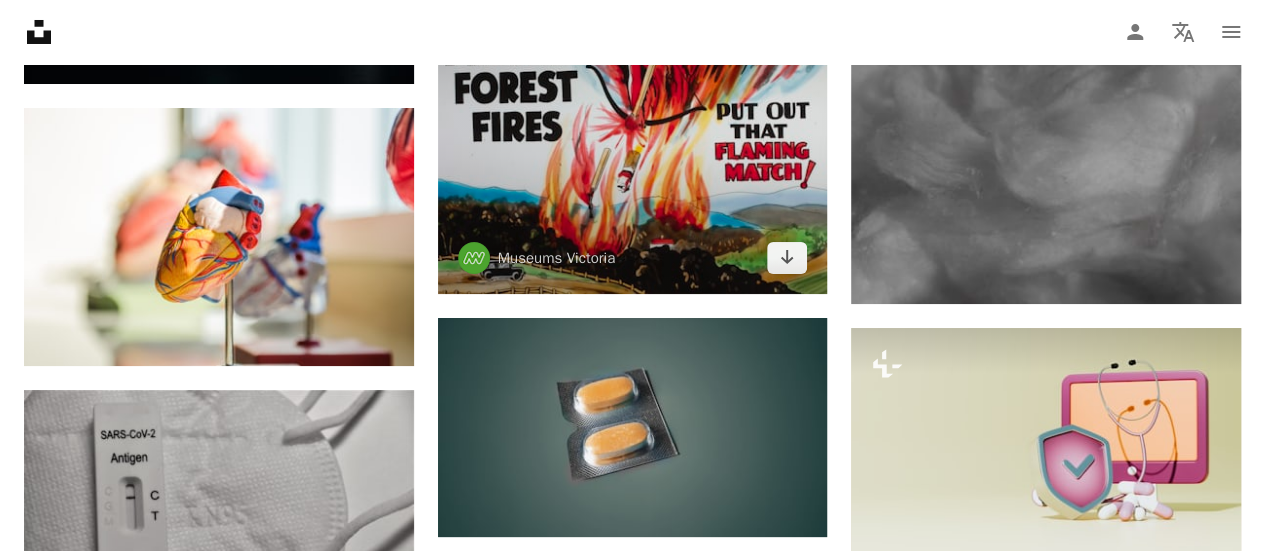 scroll, scrollTop: 11331, scrollLeft: 0, axis: vertical 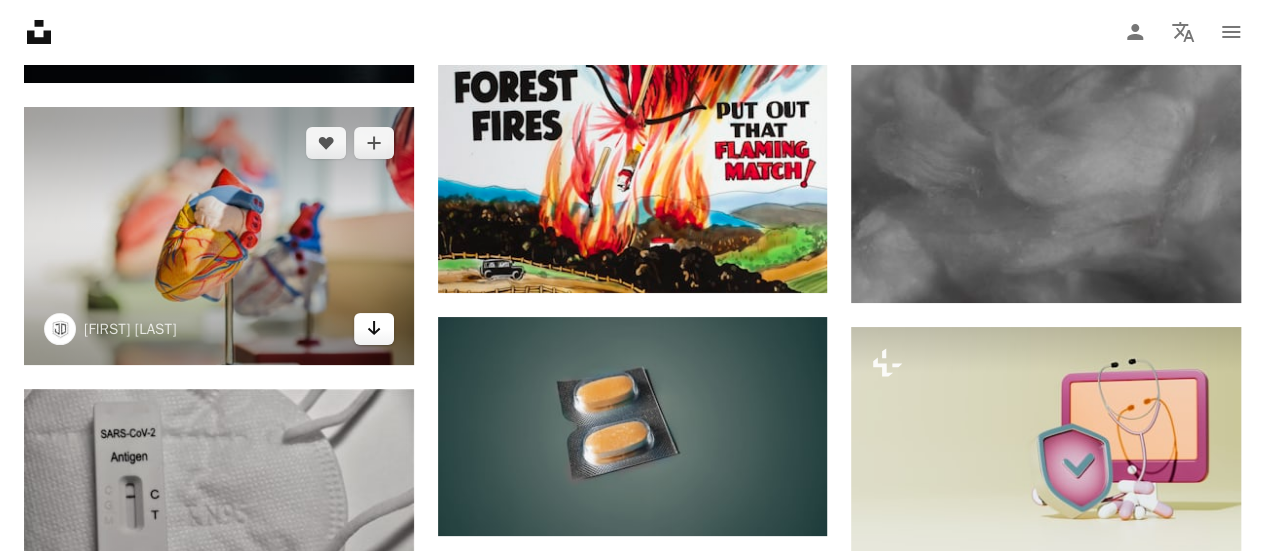 click on "Arrow pointing down" 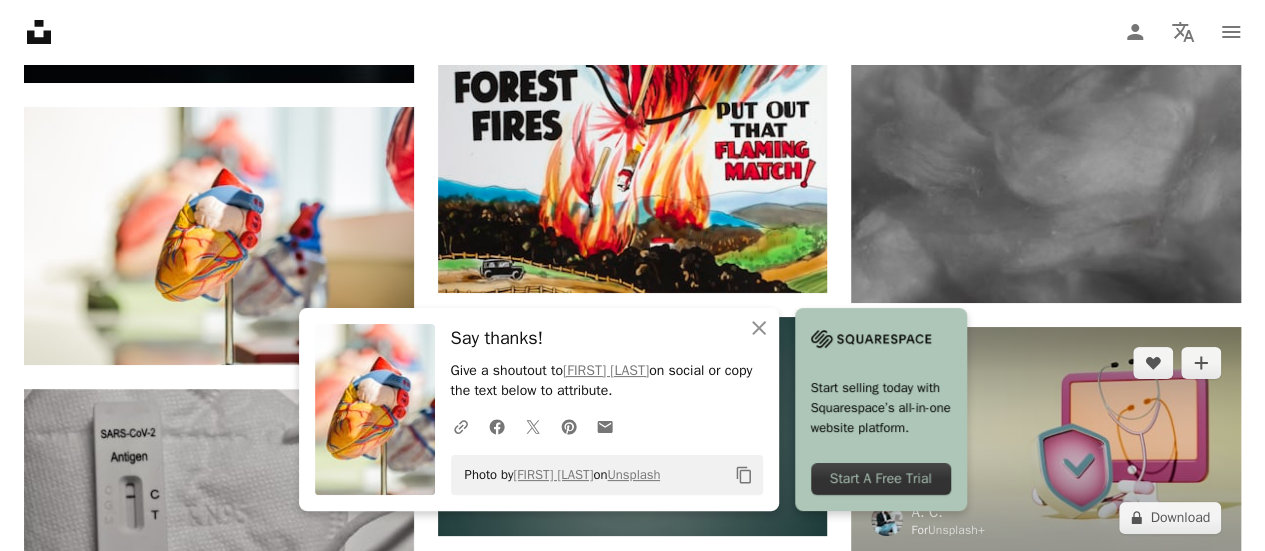 click at bounding box center (1046, 440) 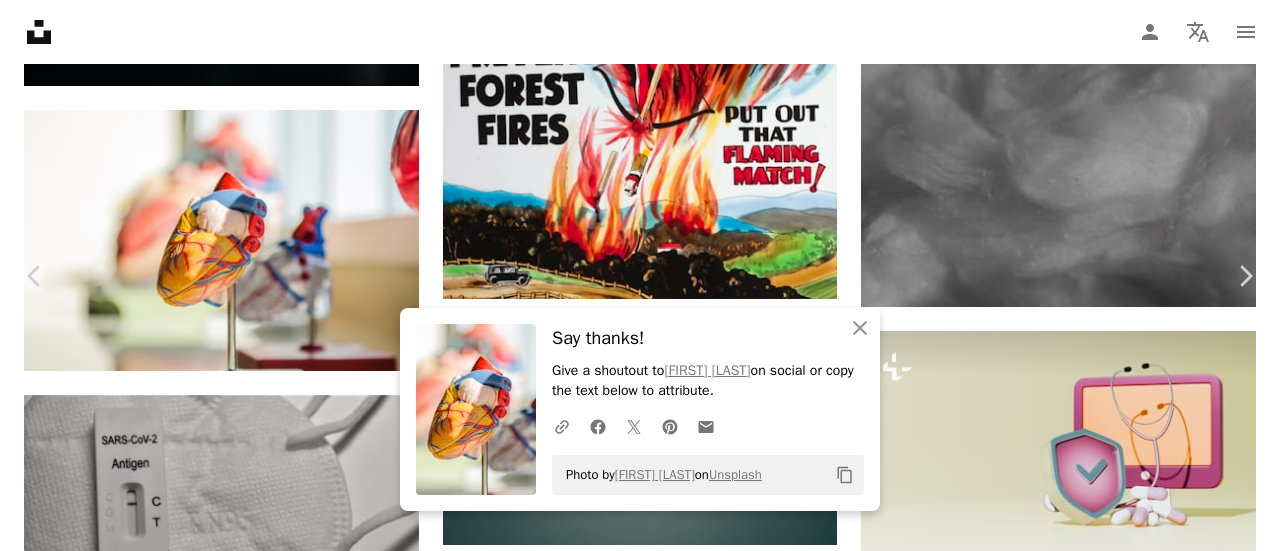 scroll, scrollTop: 11461, scrollLeft: 0, axis: vertical 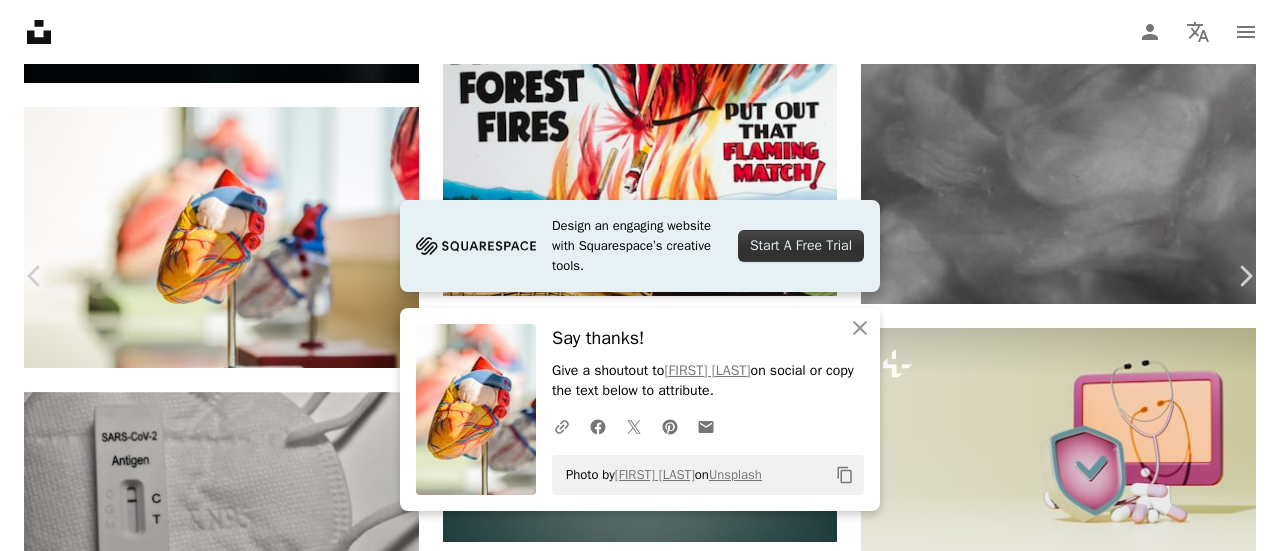 click on "An X shape" at bounding box center [20, 20] 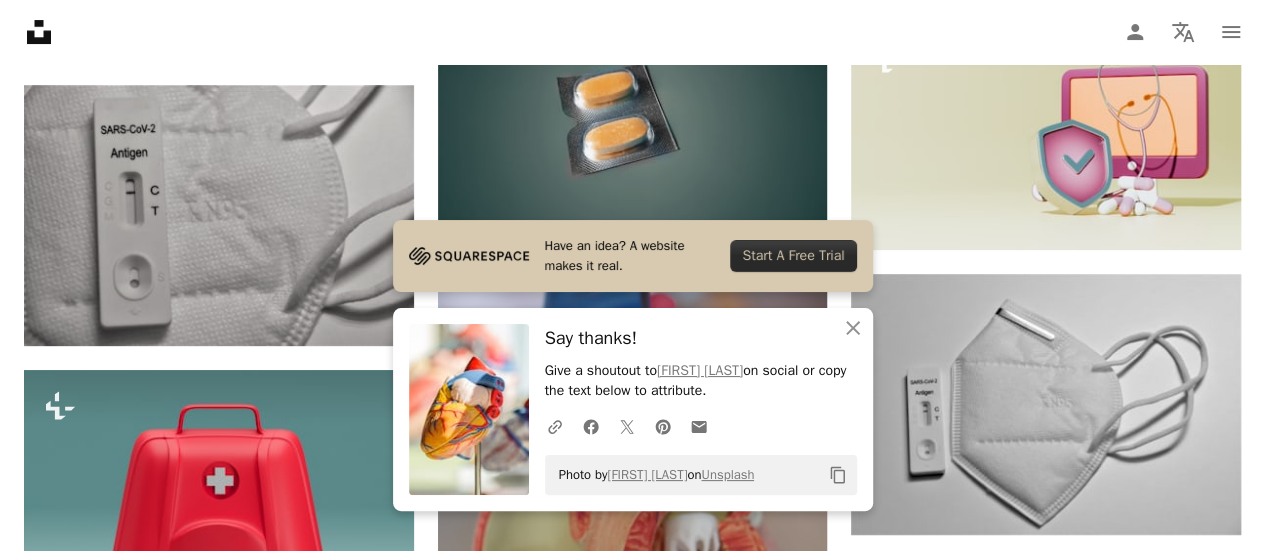 scroll, scrollTop: 11636, scrollLeft: 0, axis: vertical 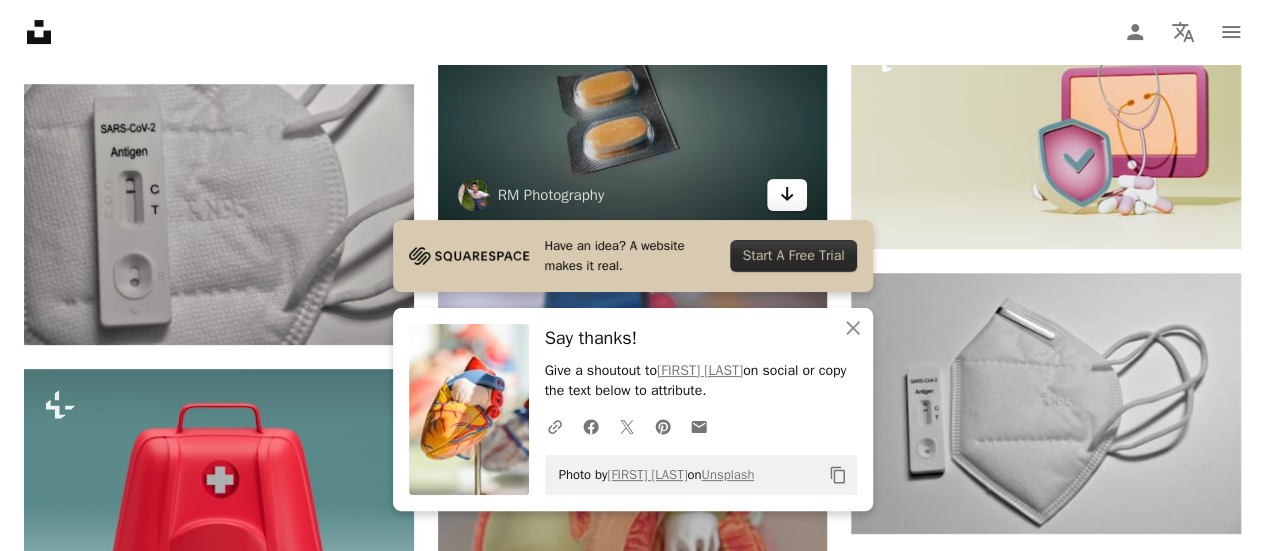click on "Arrow pointing down" 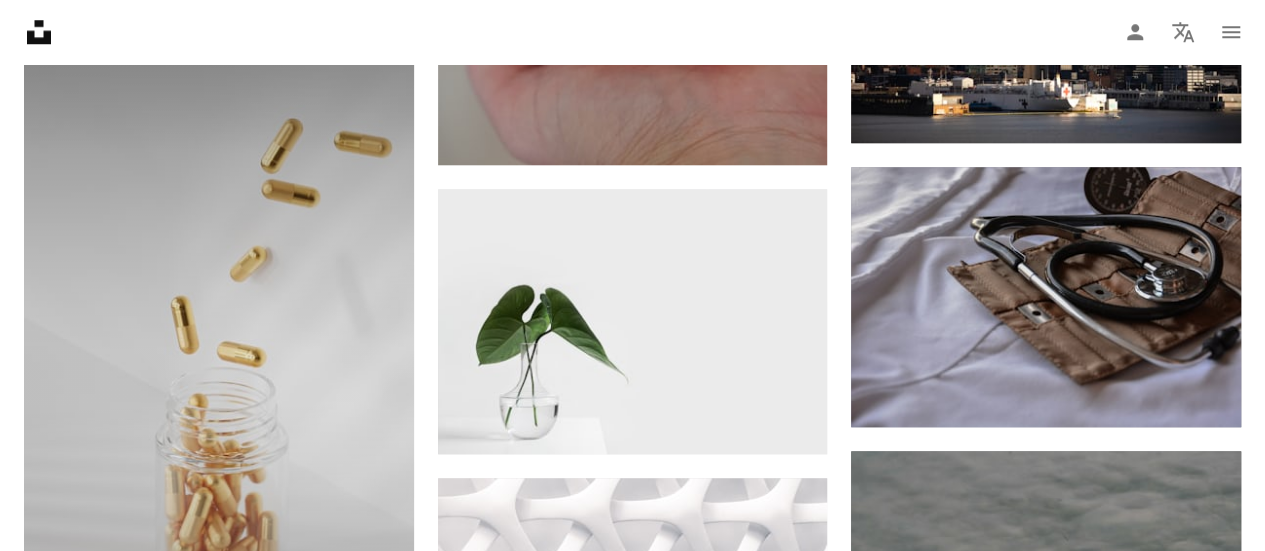 scroll, scrollTop: 12309, scrollLeft: 0, axis: vertical 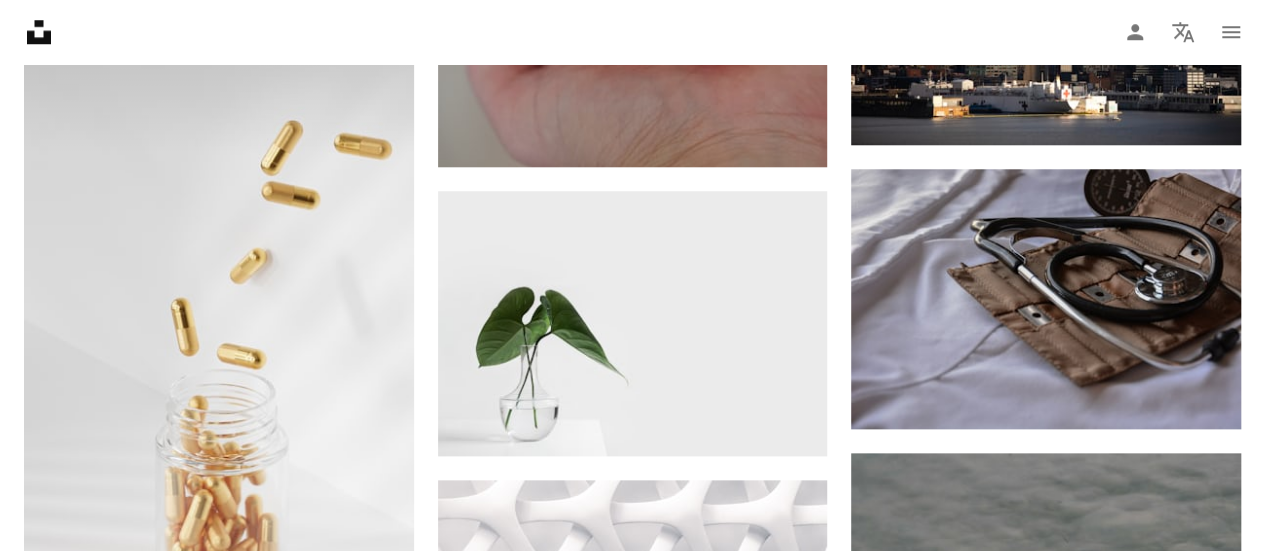click on "–– ––– –––  –– ––– –  ––– –––  ––––  –   – –– –––  – – ––– –– –– –––– –– On-brand and on budget images for your next campaign Learn More A heart A plus sign [FIRST] [LAST] Arrow pointing down Plus sign for Unsplash+ A heart A plus sign [FIRST] [LAST] For  Unsplash+ A lock Download Plus sign for Unsplash+ A heart A plus sign [FIRST] [LAST] For  Unsplash+ A lock Download A heart A plus sign [FIRST] [LAST] Arrow pointing down A heart A plus sign [FIRST] [LAST] Arrow pointing down A heart A plus sign [FIRST] [LAST] Arrow pointing down A heart A plus sign [FIRST] [LAST] Arrow pointing down A heart A plus sign [FIRST] [LAST] Arrow pointing down A heart A plus sign [FIRST] [LAST] Available for hire A checkmark inside of a circle Arrow pointing down A heart A plus sign [FIRST] [LAST] Arrow pointing down Plus sign for Unsplash+ A heart A plus sign A. C. For  Unsplash+ A lock Download A heart A plus sign [FIRST] [LAST] For" at bounding box center [1046, -3293] 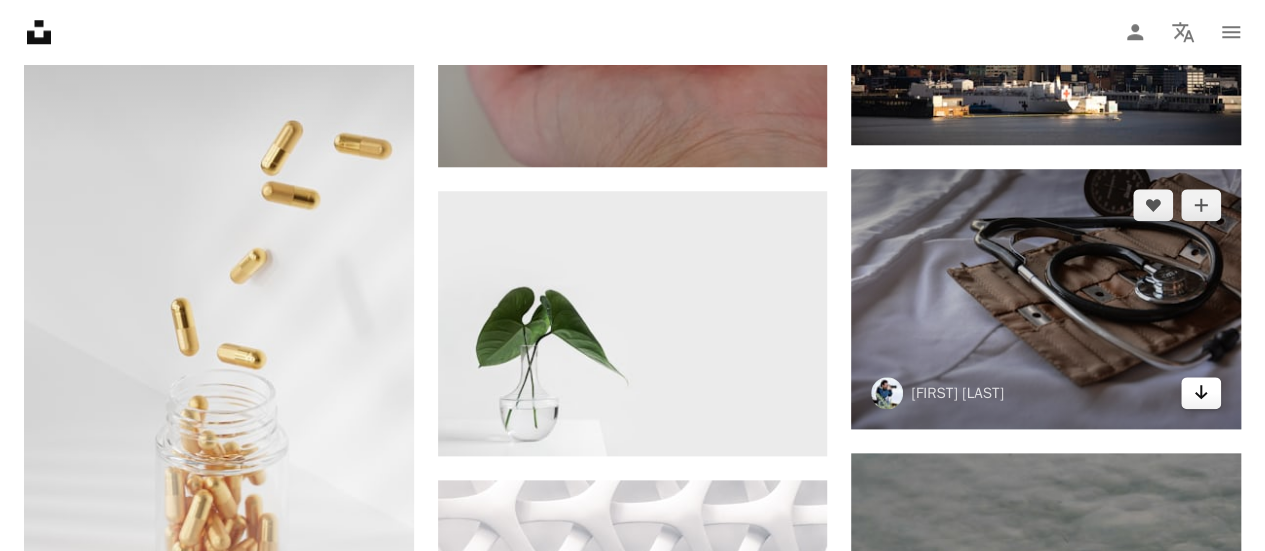click on "Arrow pointing down" 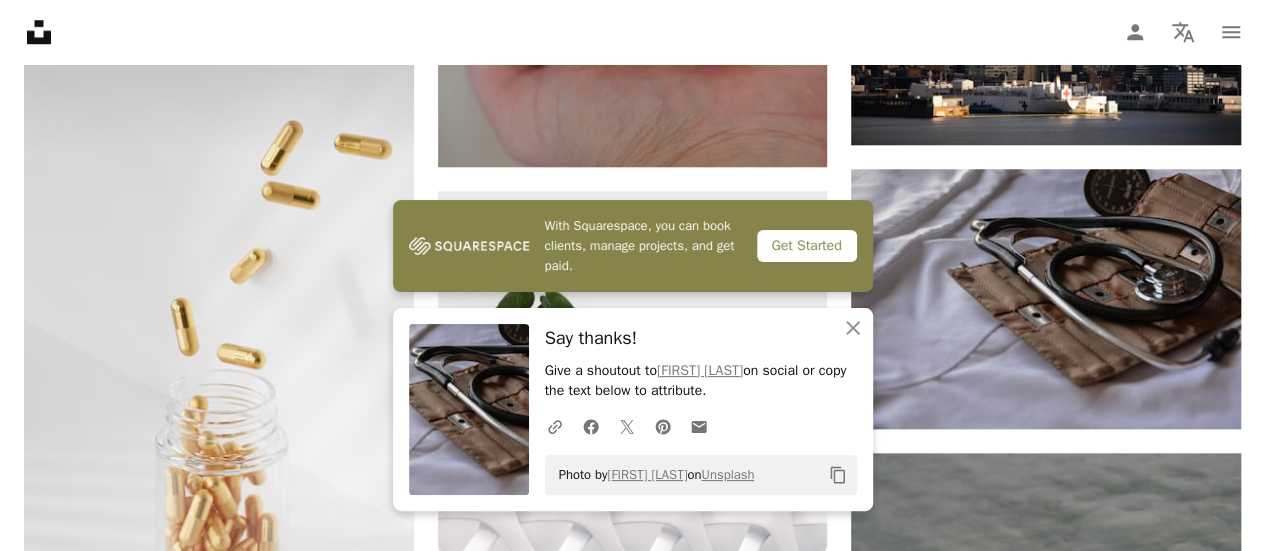 click on "–– ––– –––  –– ––– –  ––– –––  ––––  –   – –– –––  – – ––– –– –– –––– –– On-brand and on budget images for your next campaign Learn More A heart A plus sign [FIRST] [LAST] Arrow pointing down Plus sign for Unsplash+ A heart A plus sign [FIRST] [LAST] For  Unsplash+ A lock Download Plus sign for Unsplash+ A heart A plus sign [FIRST] [LAST] For  Unsplash+ A lock Download A heart A plus sign [FIRST] [LAST] Arrow pointing down A heart A plus sign [FIRST] [LAST] Arrow pointing down A heart A plus sign [FIRST] [LAST] Arrow pointing down A heart A plus sign [FIRST] [LAST] Arrow pointing down A heart A plus sign [FIRST] [LAST] Arrow pointing down A heart A plus sign [FIRST] [LAST] Available for hire A checkmark inside of a circle Arrow pointing down A heart A plus sign [FIRST] [LAST] Arrow pointing down Plus sign for Unsplash+ A heart A plus sign A. C. For  Unsplash+ A lock Download A heart A plus sign [FIRST] [LAST] For" at bounding box center (1046, -3293) 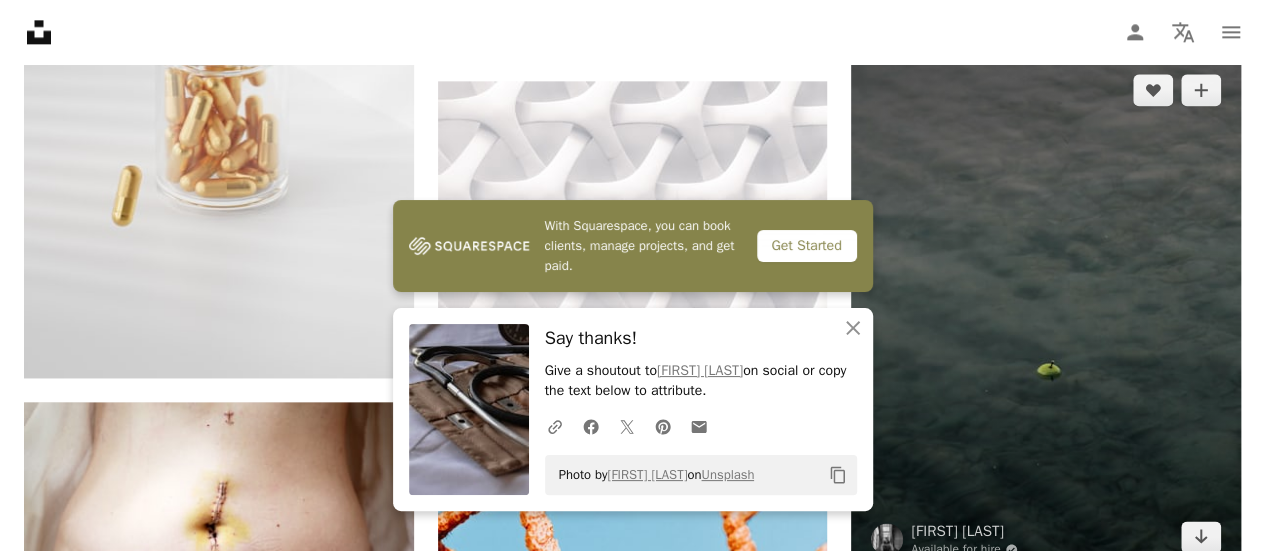 scroll, scrollTop: 12709, scrollLeft: 0, axis: vertical 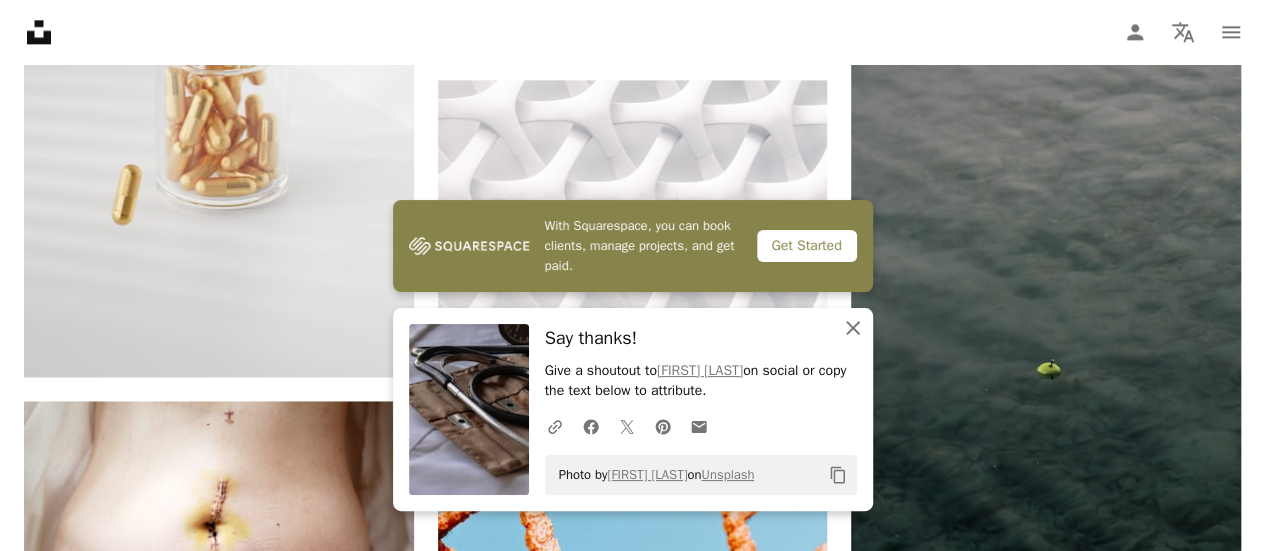 click on "An X shape" 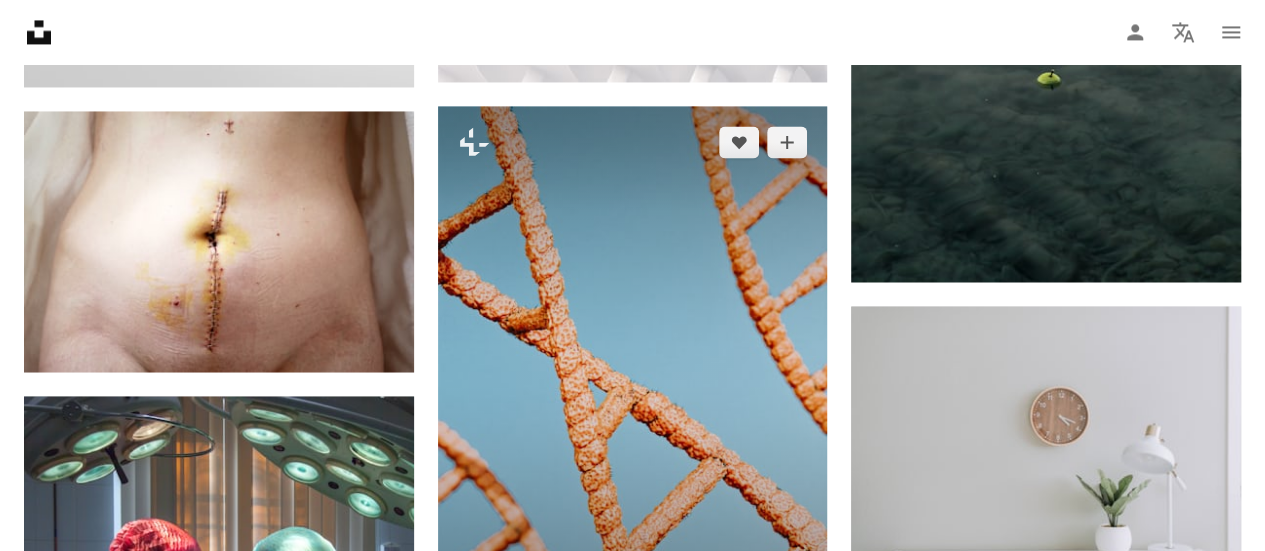 scroll, scrollTop: 13001, scrollLeft: 0, axis: vertical 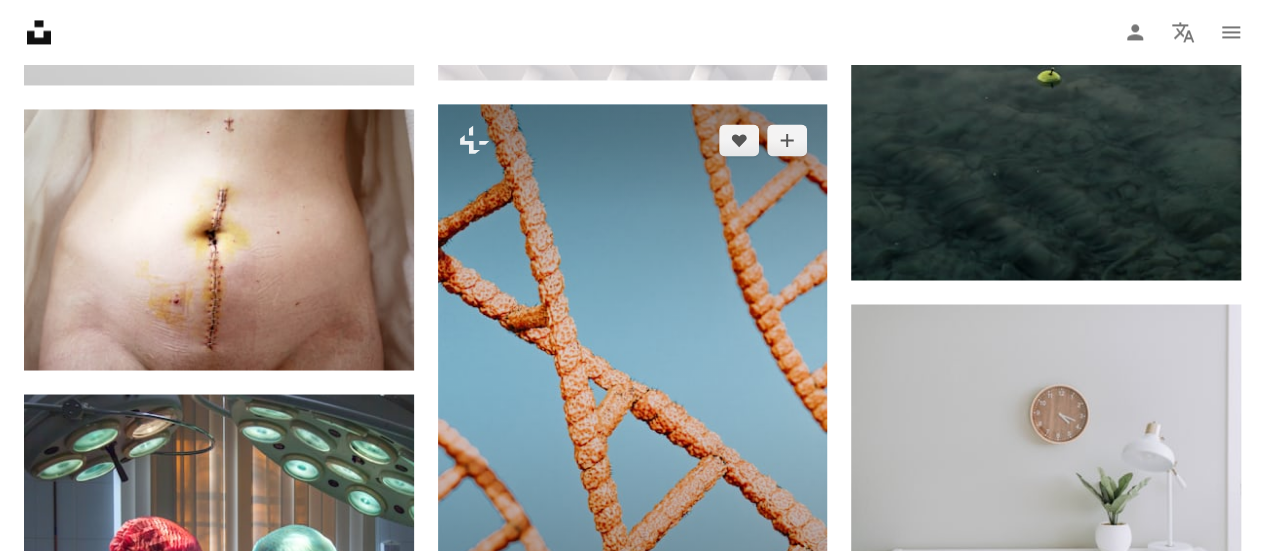 click at bounding box center [633, 369] 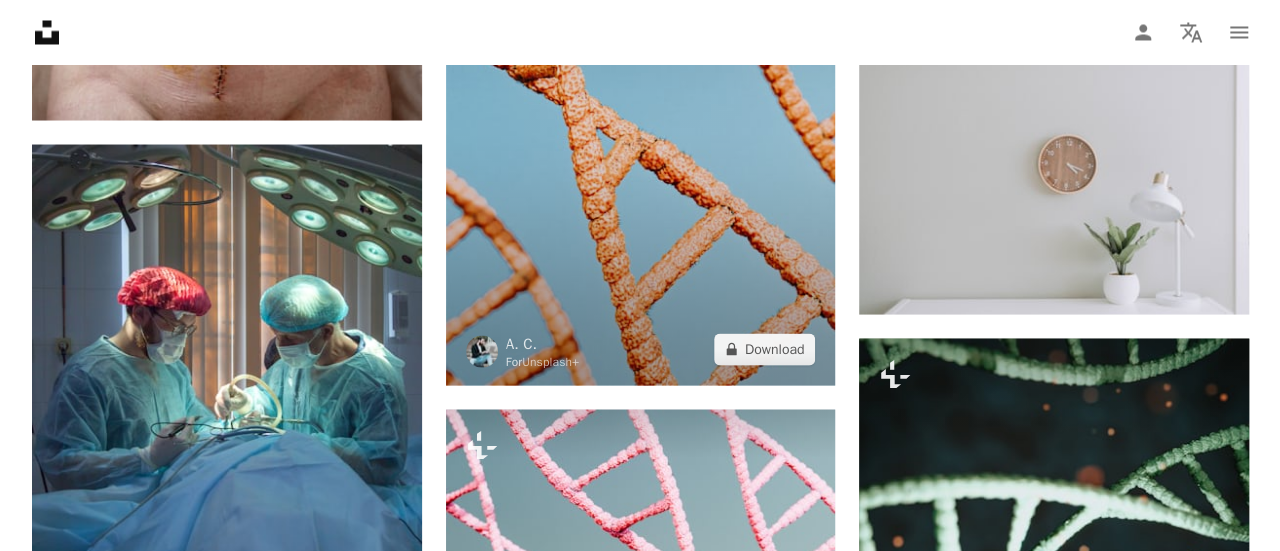 scroll, scrollTop: 13432, scrollLeft: 0, axis: vertical 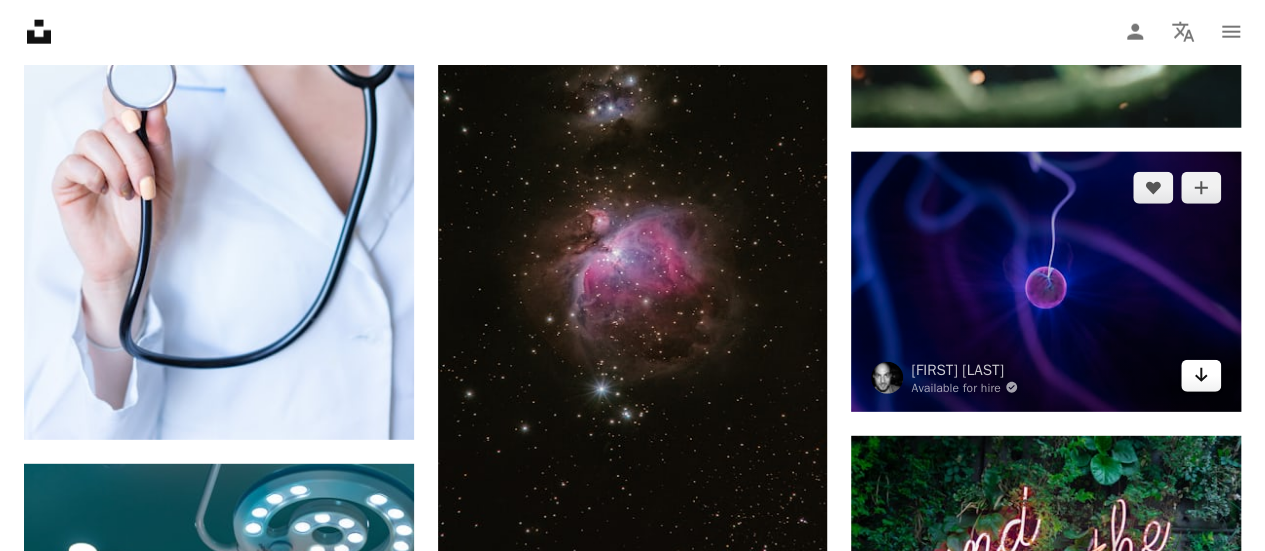 click on "Arrow pointing down" 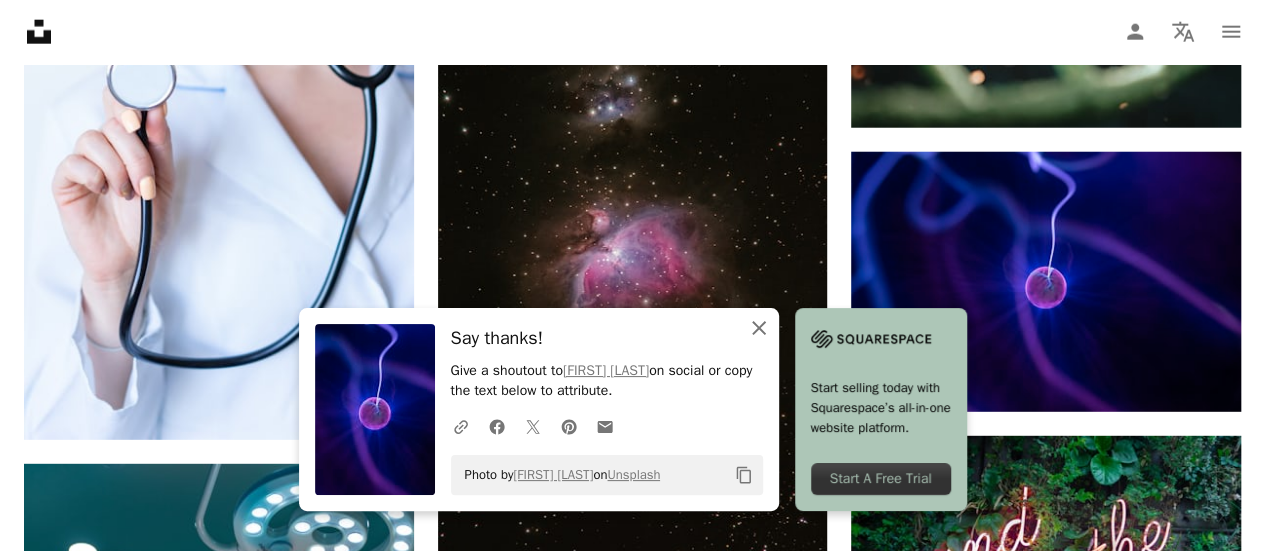 click on "An X shape" 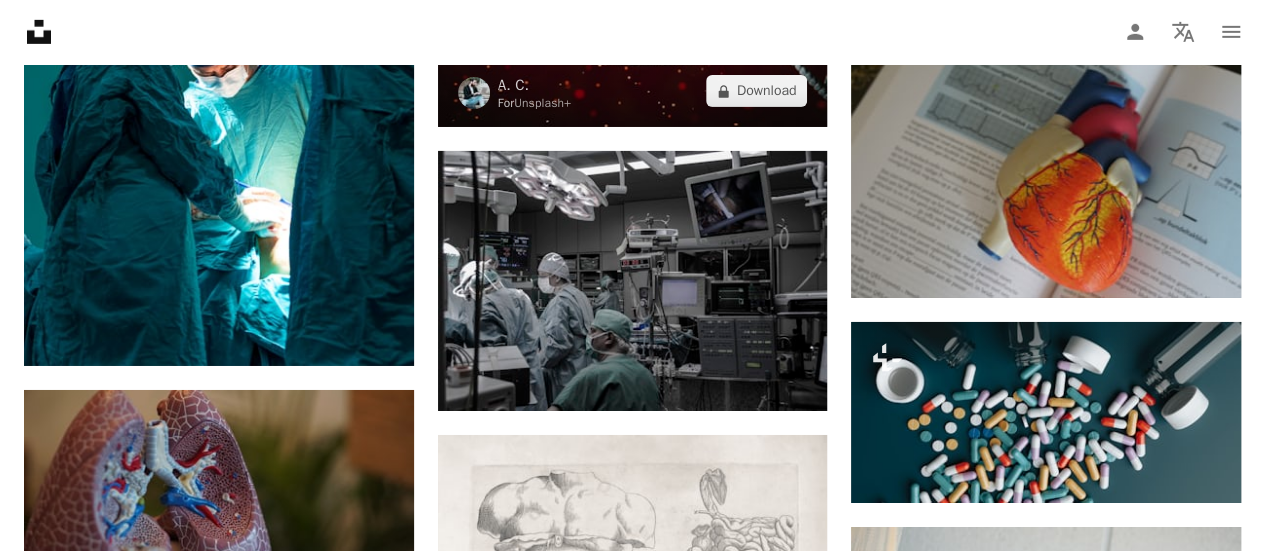 scroll, scrollTop: 14693, scrollLeft: 0, axis: vertical 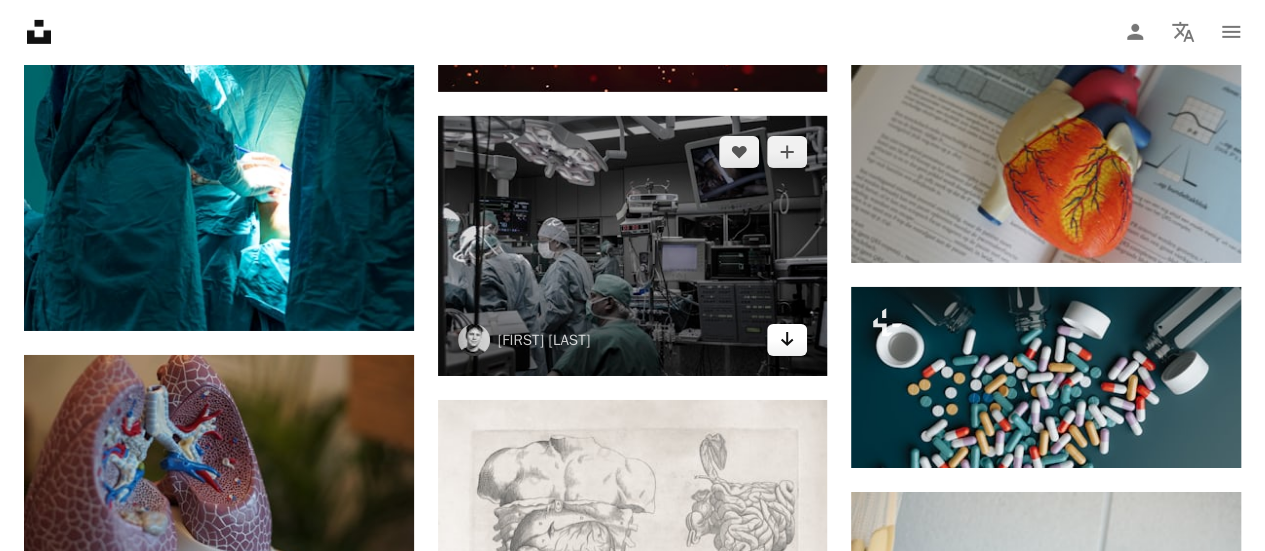 click on "Arrow pointing down" 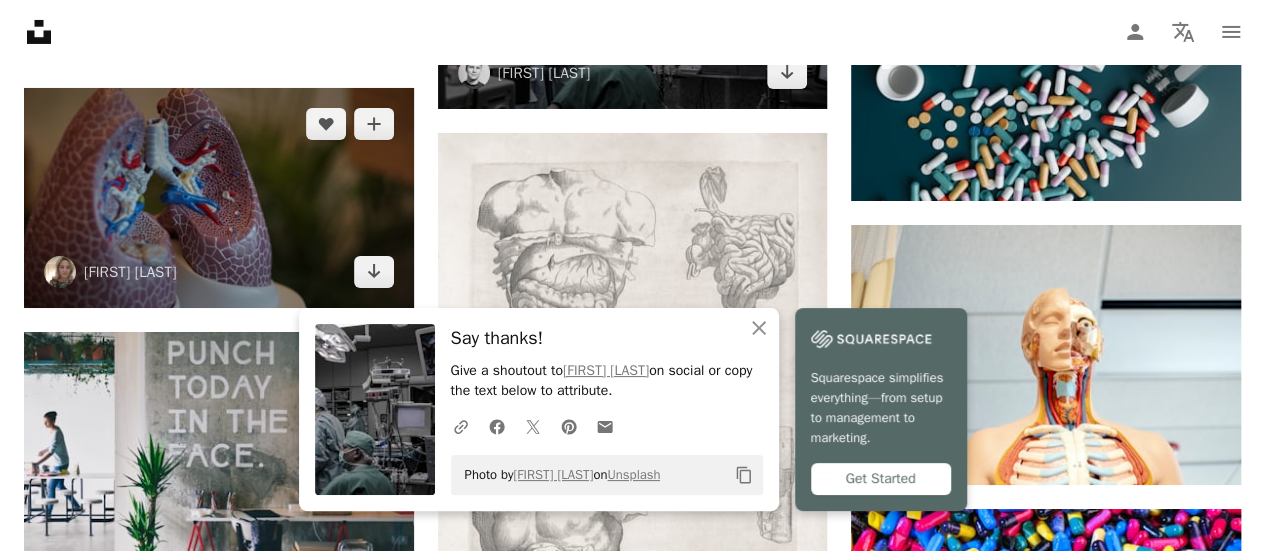 scroll, scrollTop: 14962, scrollLeft: 0, axis: vertical 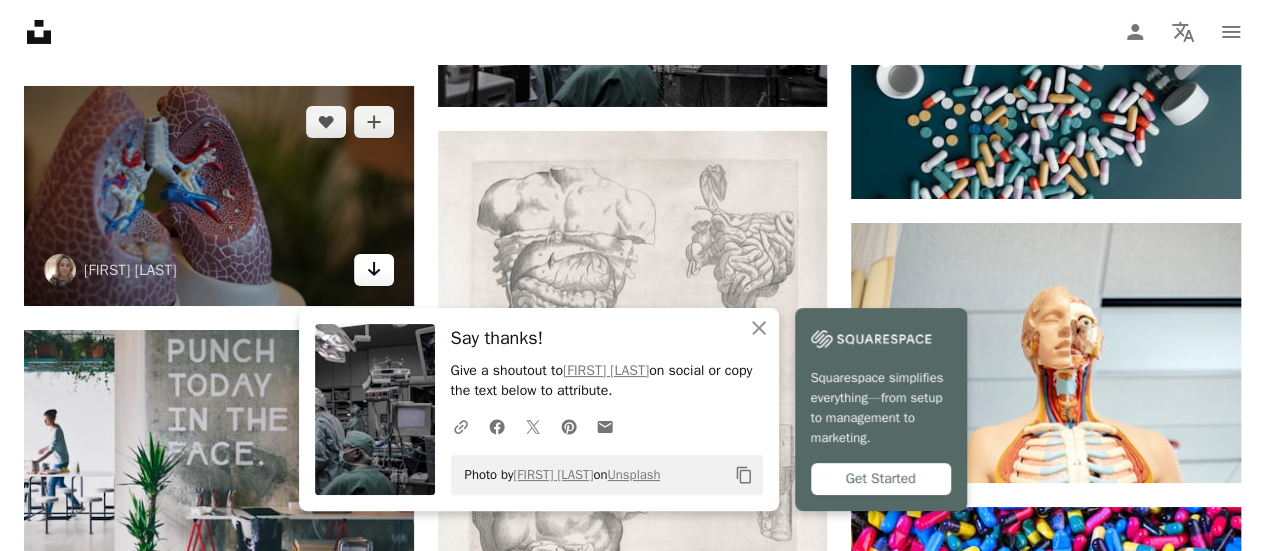 click on "Arrow pointing down" at bounding box center (374, 270) 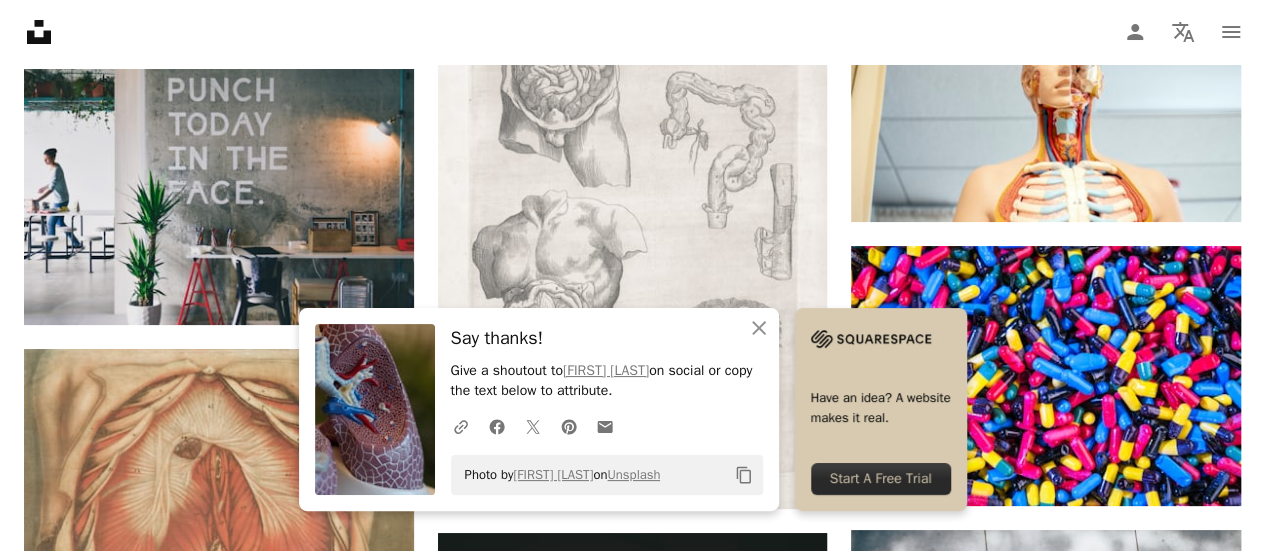 scroll, scrollTop: 15224, scrollLeft: 0, axis: vertical 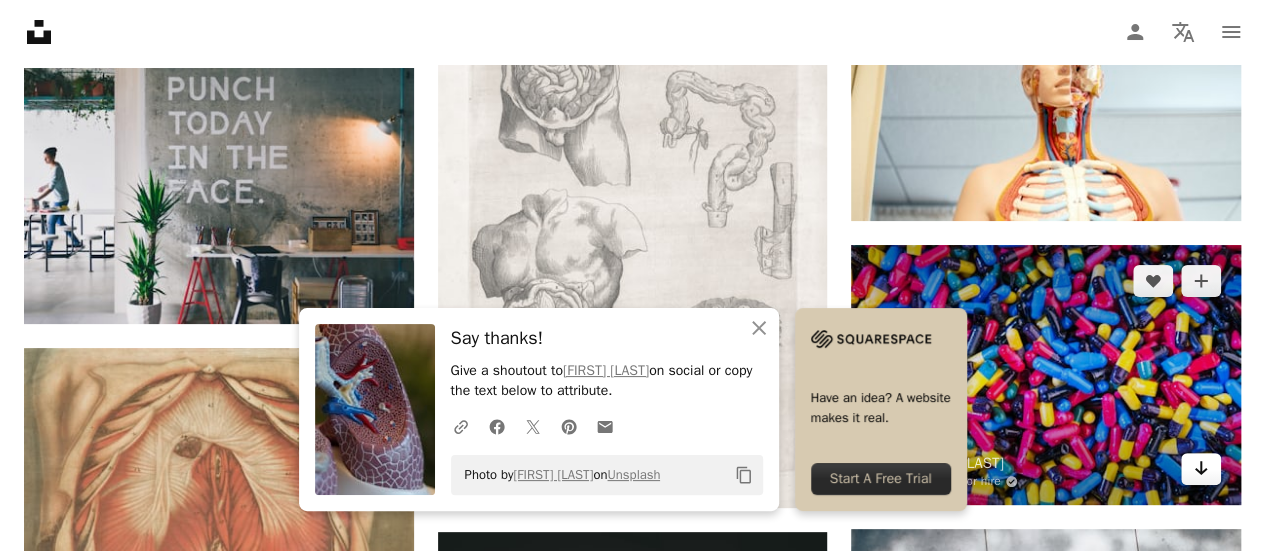 click 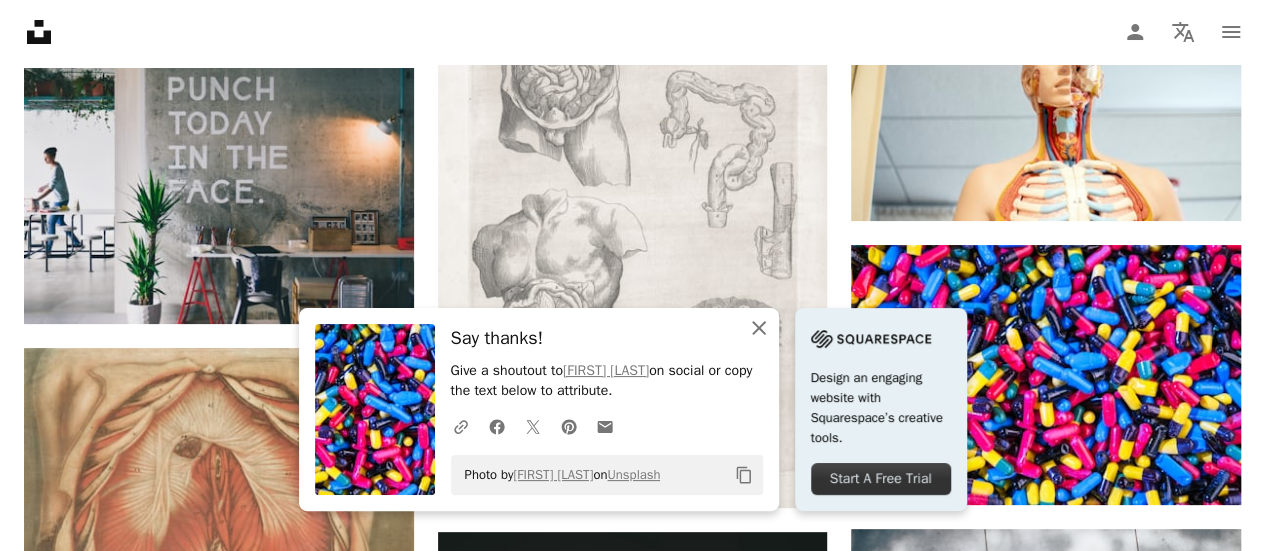 click on "An X shape" 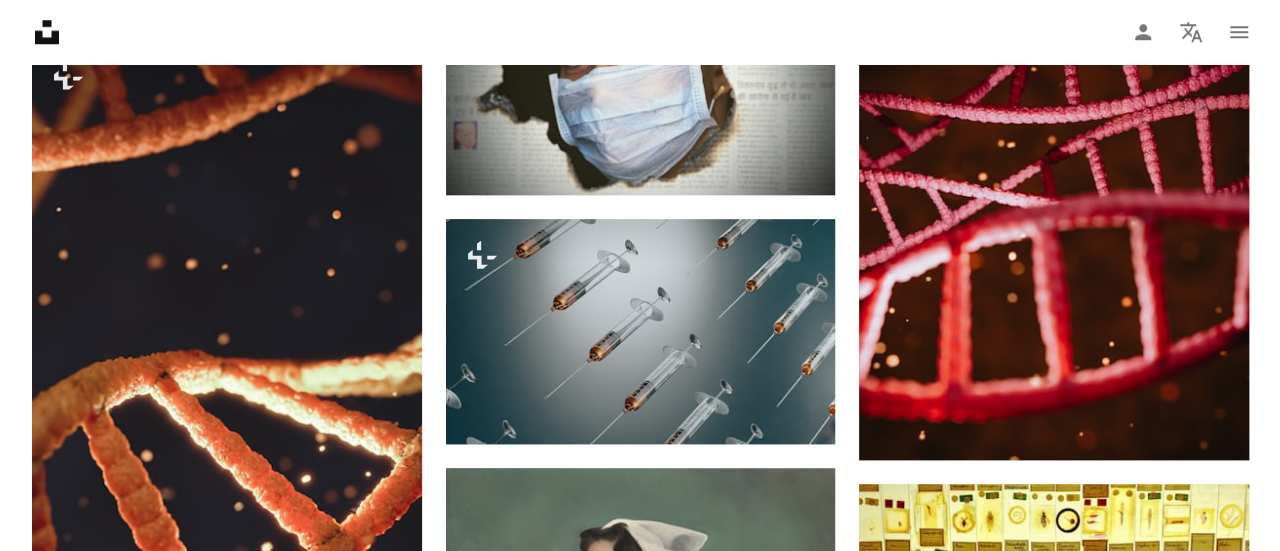 scroll, scrollTop: 16095, scrollLeft: 0, axis: vertical 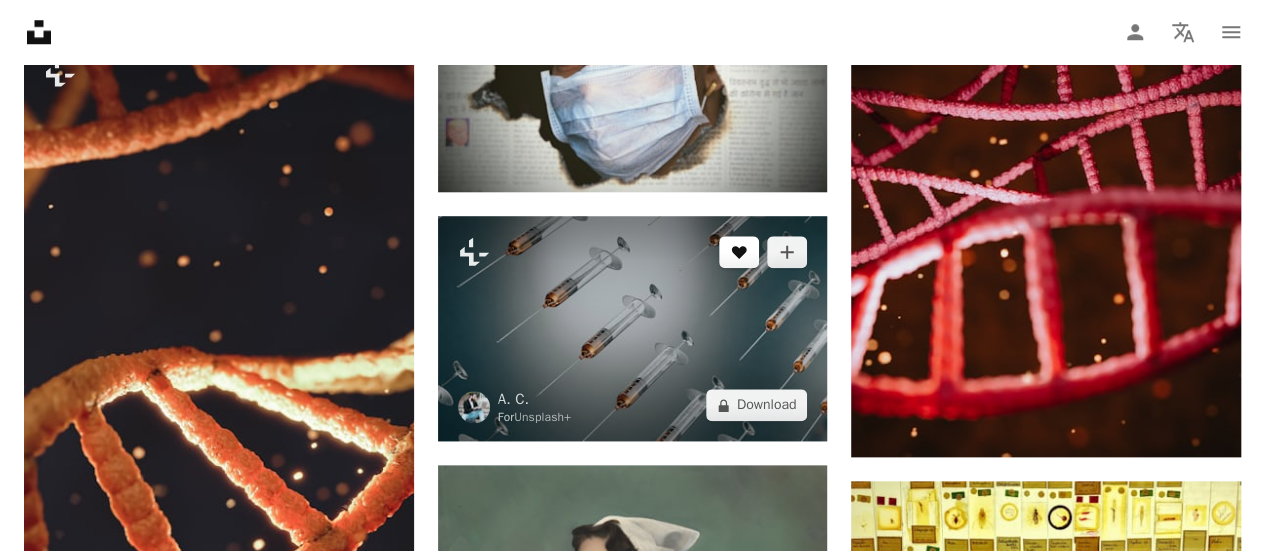 click on "A heart" 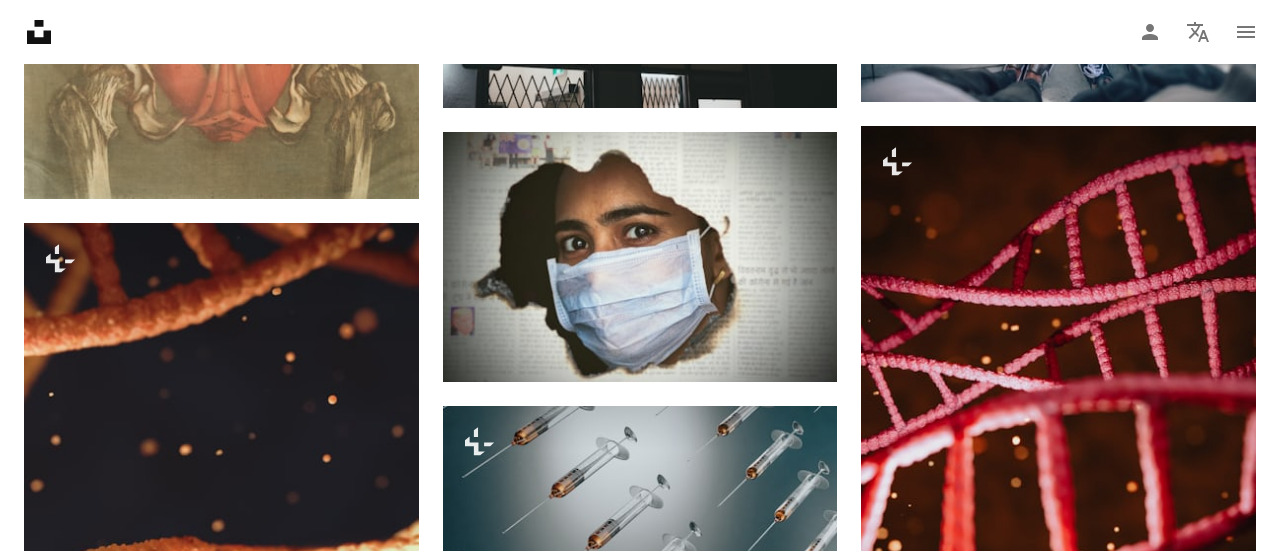 scroll, scrollTop: 289, scrollLeft: 0, axis: vertical 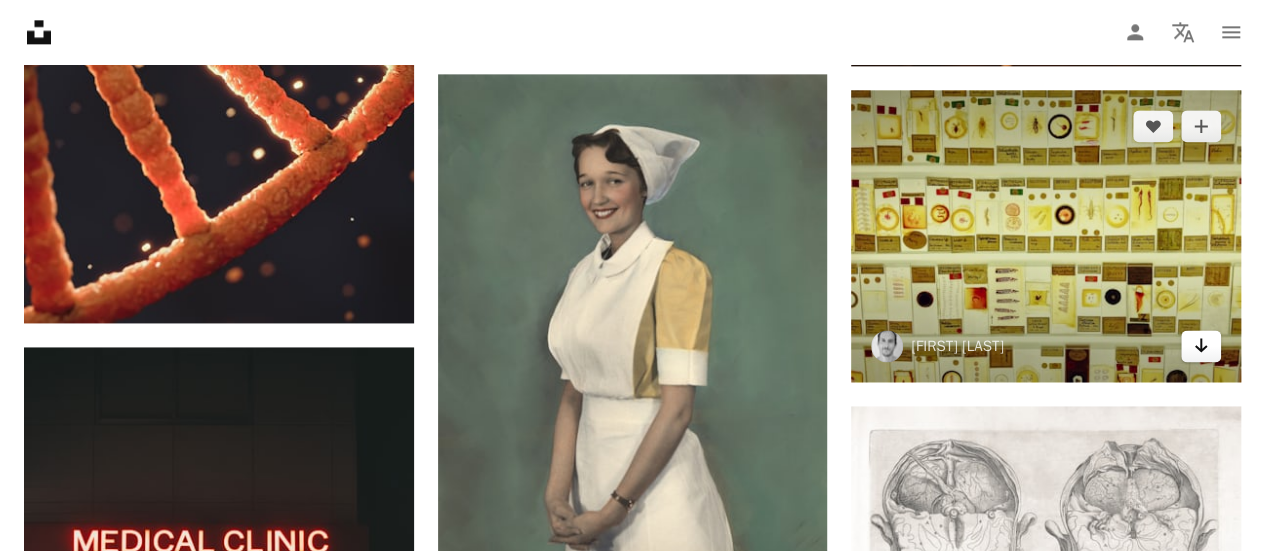 click on "Arrow pointing down" 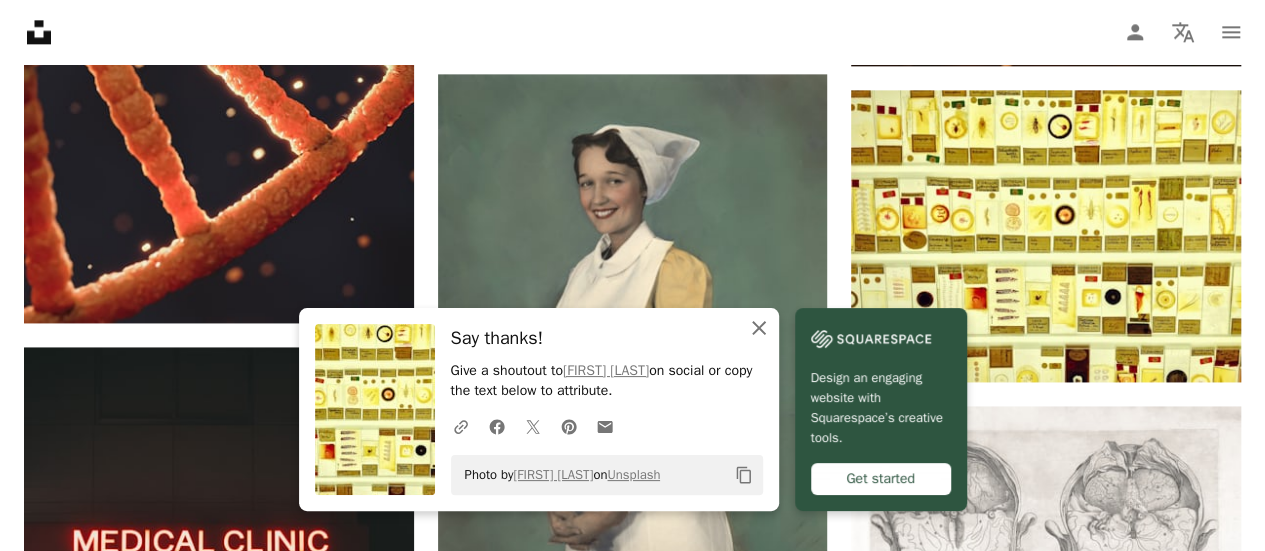 click on "An X shape" 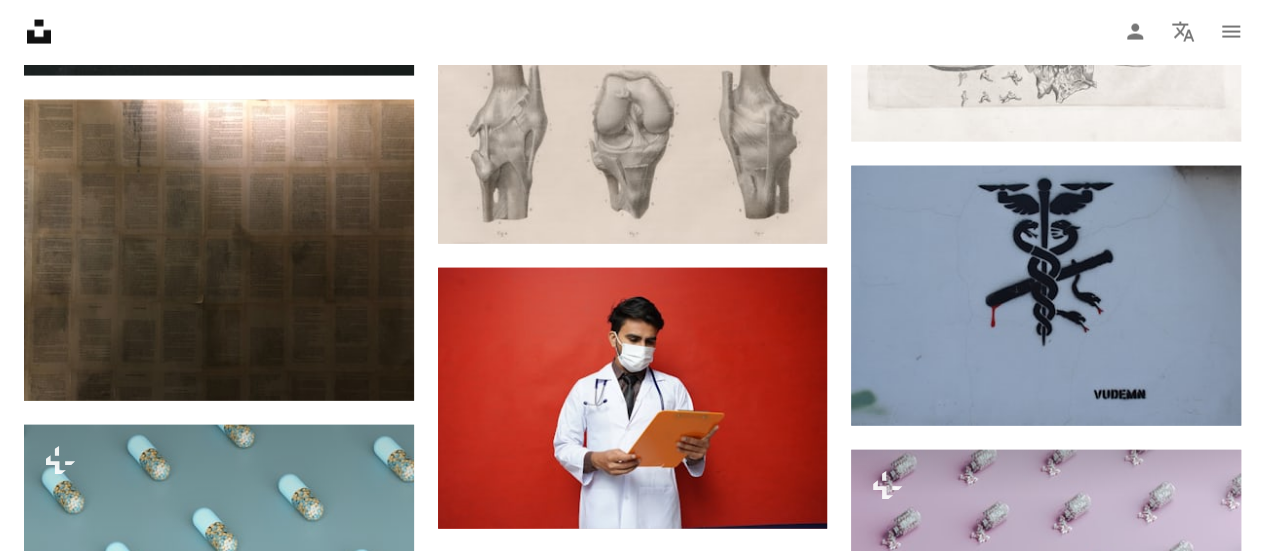 scroll, scrollTop: 17349, scrollLeft: 0, axis: vertical 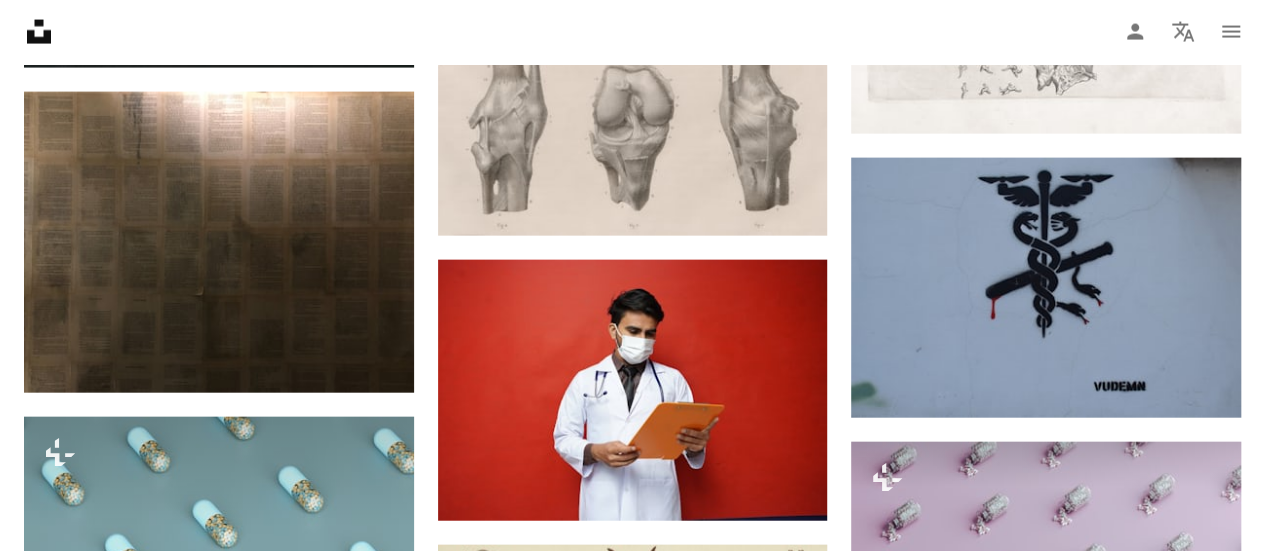 click on "A heart A plus sign [FIRST] [LAST] For Unsplash+ A lock Download A heart A plus sign [FIRST] [LAST] Arrow pointing down A heart A plus sign [FIRST] [LAST] Arrow pointing down A heart A plus sign [FIRST] [LAST] Arrow pointing down Plus sign for Unsplash+ A heart A plus sign [FIRST] For Unsplash+ A lock Download A heart A plus sign [FIRST] [LAST] Arrow pointing down Plus sign for Unsplash+ A heart A plus sign [FIRST] [LAST] For Unsplash+ A lock Download Plus sign for Unsplash+ A heart A plus sign A. C. For Unsplash+ A lock Download A heart A plus sign [FIRST] [LAST] Available for hire A checkmark inside of a circle Arrow pointing down A heart A plus sign [FIRST] [LAST] Available for hire A checkmark inside of a circle Arrow pointing down –– ––– ––– ––– ––– – –– ––– ––– –––– –– On-brand and on budget images for your next campaign Learn More Plus sign for Unsplash+ For" at bounding box center (632, -6968) 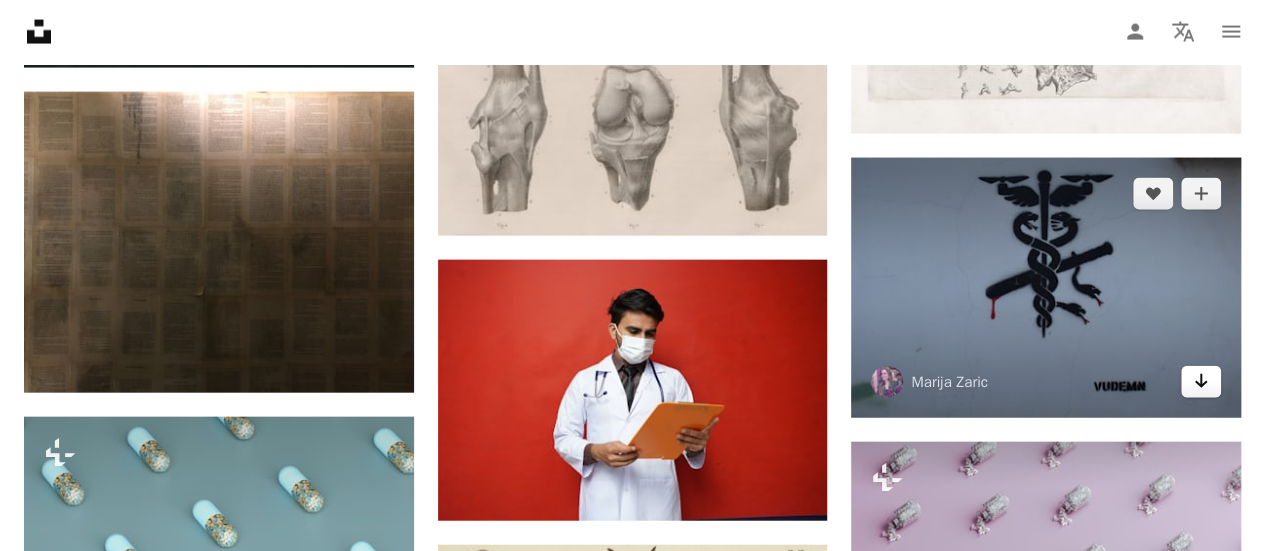 click on "Arrow pointing down" 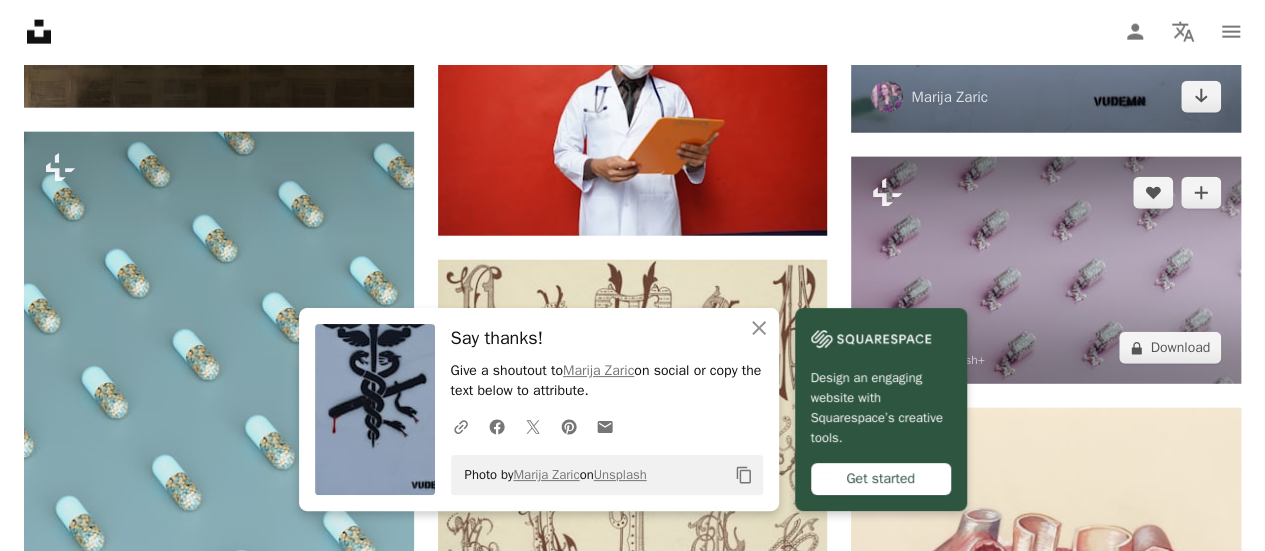 scroll, scrollTop: 17643, scrollLeft: 0, axis: vertical 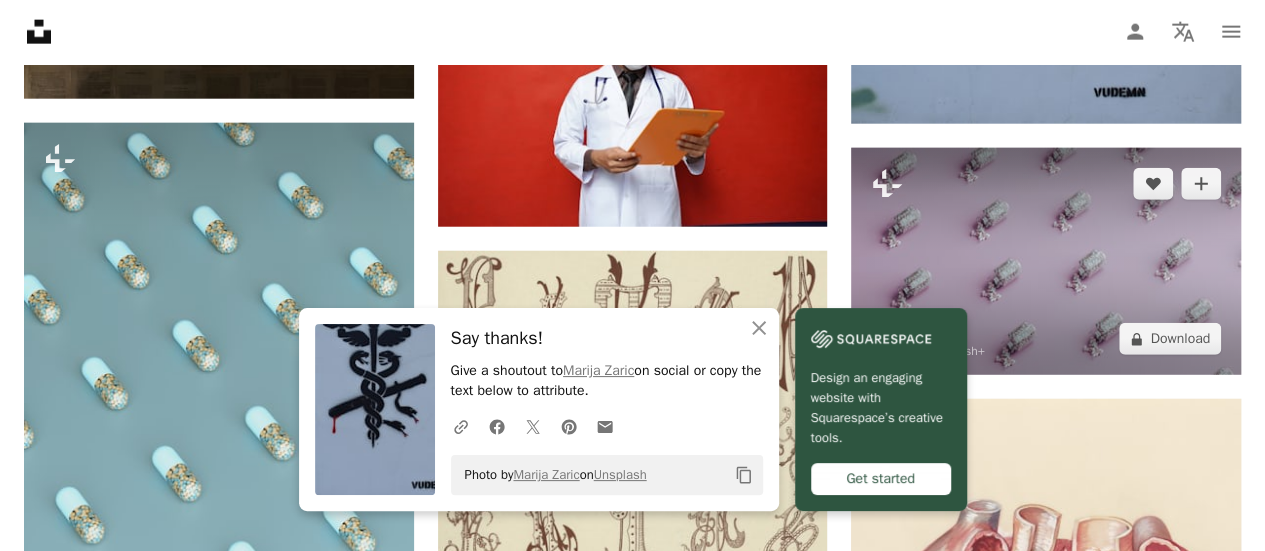 click at bounding box center [1046, 261] 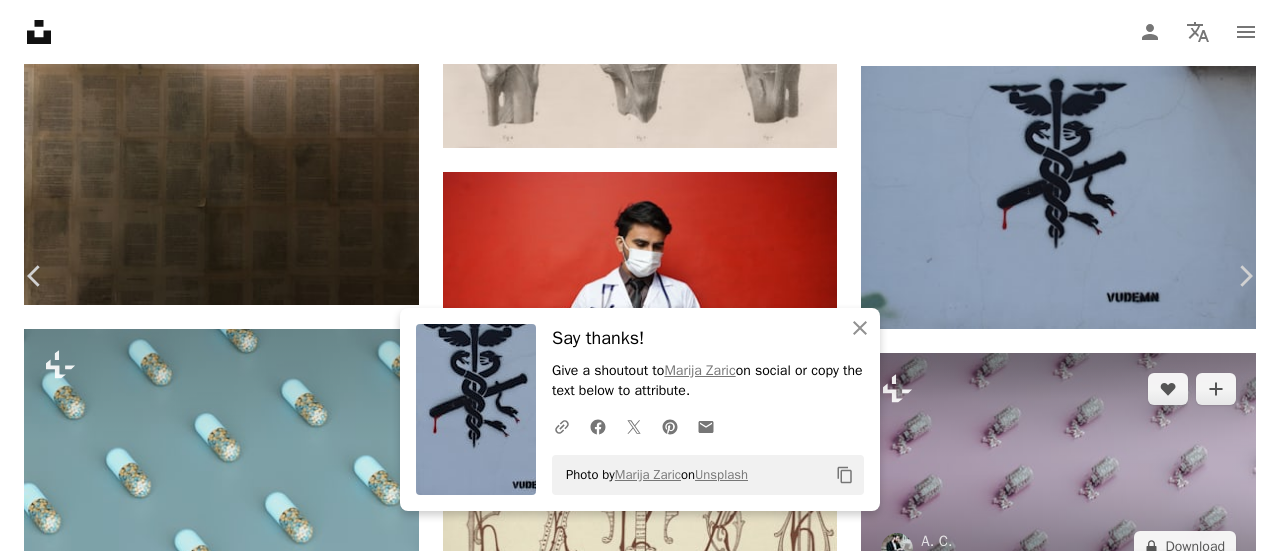 click on "An X shape Chevron left Chevron right An X shape Close Say thanks! Give a shoutout to [FIRST] [LAST] on social or copy the text below to attribute. A URL sharing icon (chains) Facebook icon X (formerly Twitter) icon Pinterest icon An envelope Photo by [FIRST] [LAST] on Unsplash
Copy content A. C. For Unsplash+ A heart A plus sign A lock Download Zoom in A forward-right arrow Share More Actions Calendar outlined Published on [MONTH] [DAY], [YEAR] Safety Licensed under the Unsplash+ License wallpaper background abstract pattern healthcare medicine screensaver 3d render digital image render pills capsules Free images From this series Chevron right Plus sign for Unsplash+ Plus sign for Unsplash+ Plus sign for Unsplash+ Plus sign for Unsplash+ Plus sign for Unsplash+ Plus sign for Unsplash+ Plus sign for Unsplash+ Plus sign for Unsplash+ Plus sign for Unsplash+ Plus sign for Unsplash+ Related images Plus sign for Unsplash+ A heart A plus sign A. C. For Unsplash+ A lock Download Plus sign for Unsplash+" at bounding box center [640, 3077] 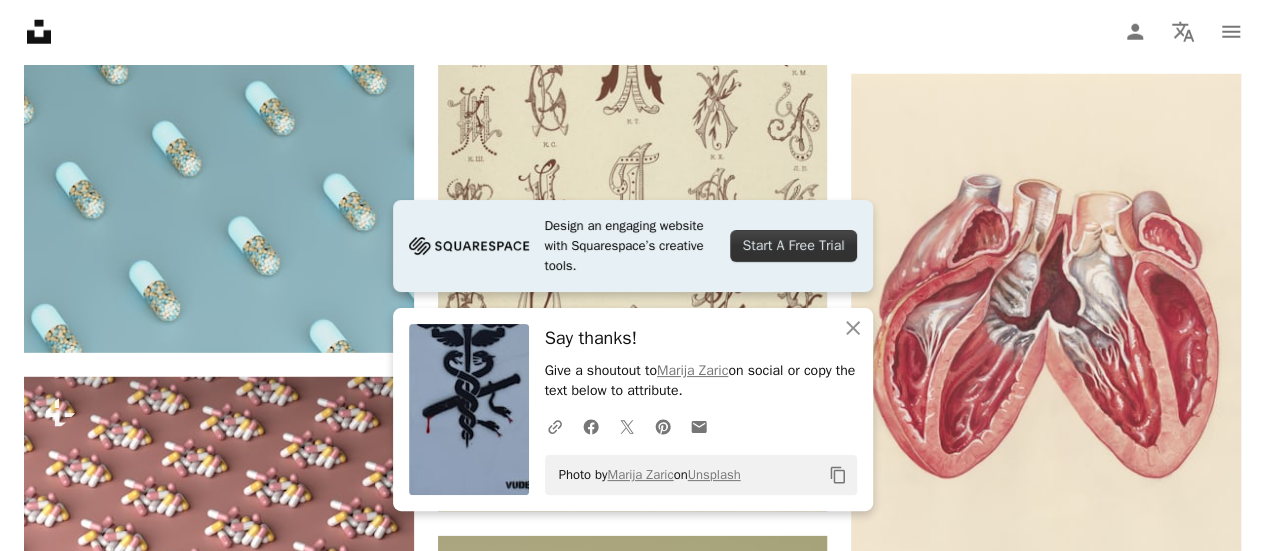 scroll, scrollTop: 18289, scrollLeft: 0, axis: vertical 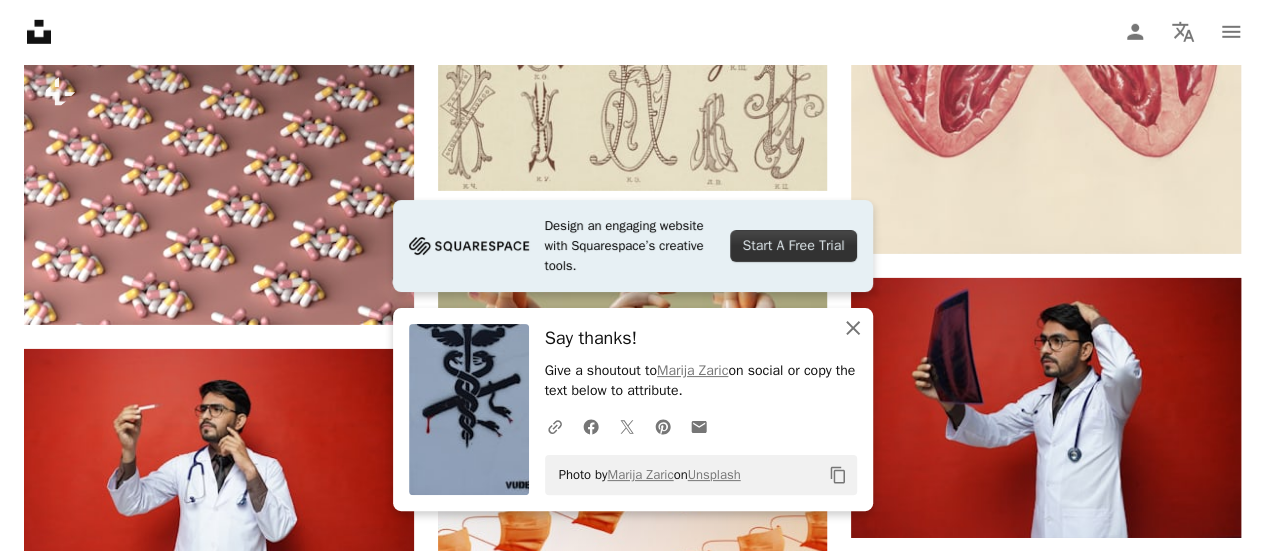 click on "An X shape" 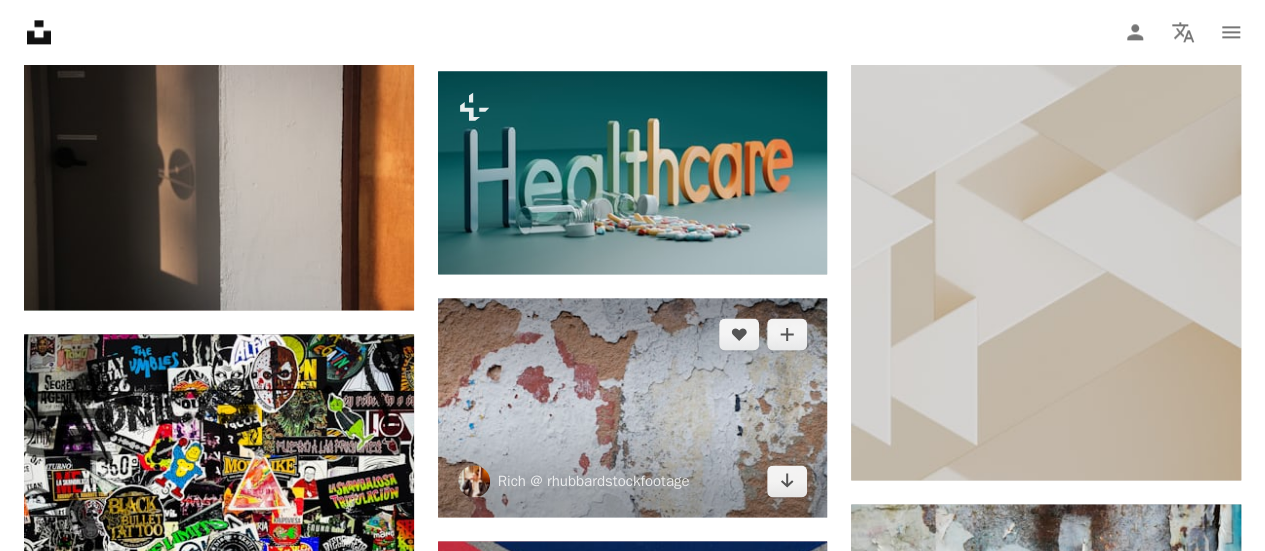 scroll, scrollTop: 20324, scrollLeft: 0, axis: vertical 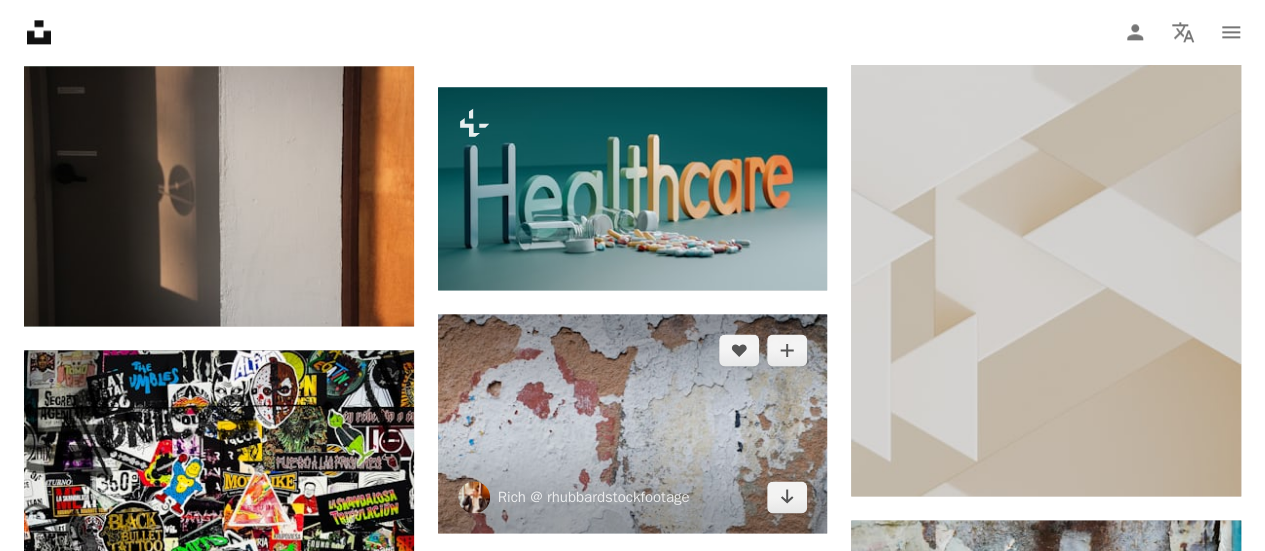 click at bounding box center (633, 423) 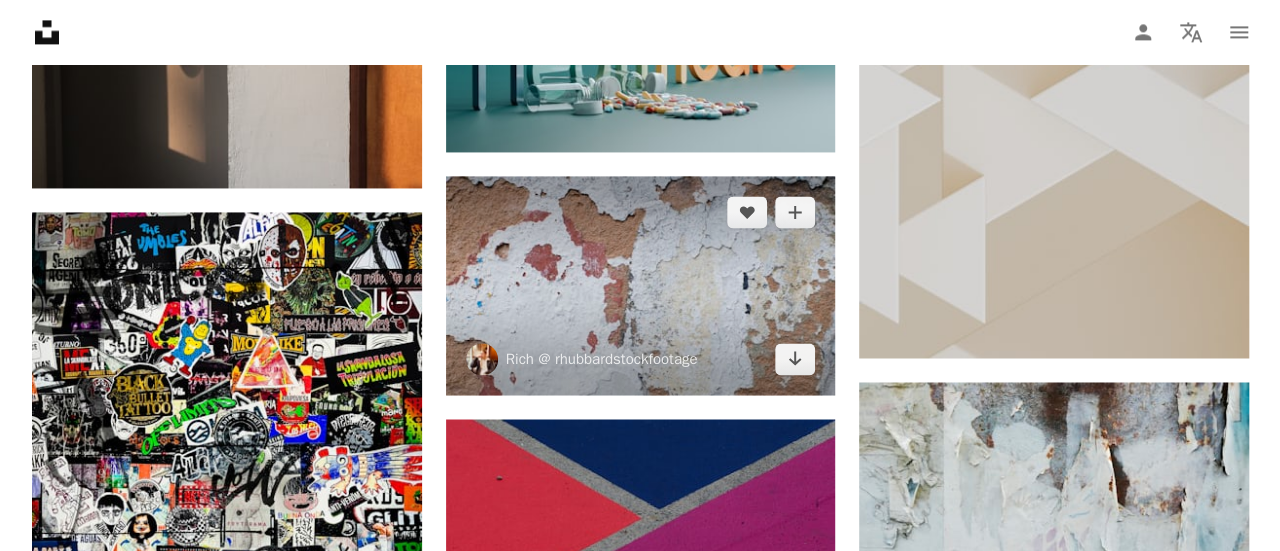 scroll, scrollTop: 20821, scrollLeft: 0, axis: vertical 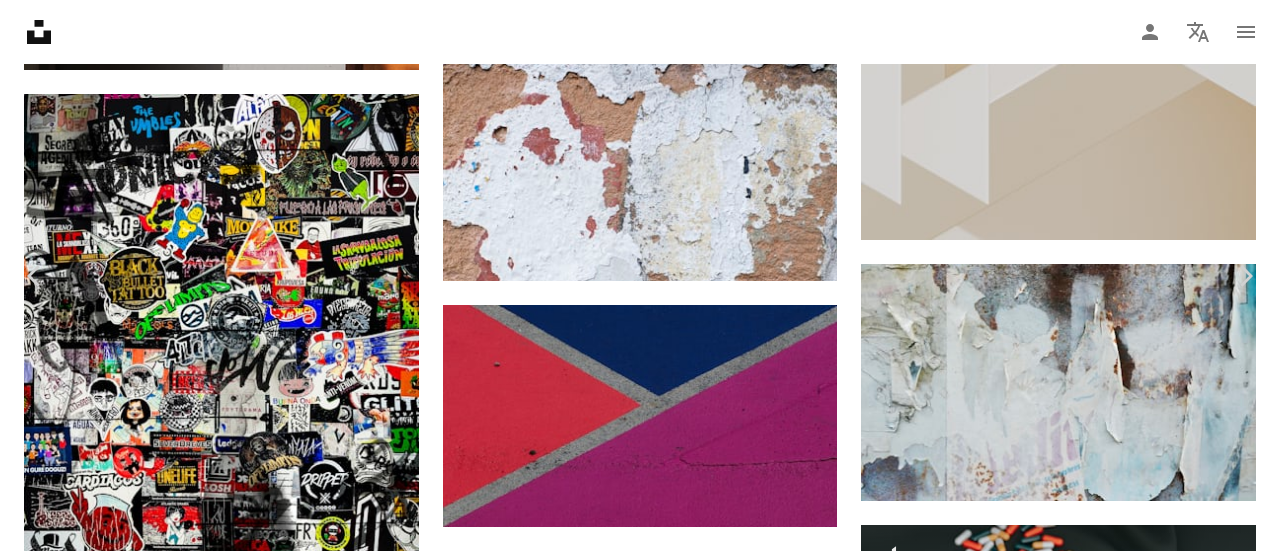 click on "An X shape" at bounding box center [20, 20] 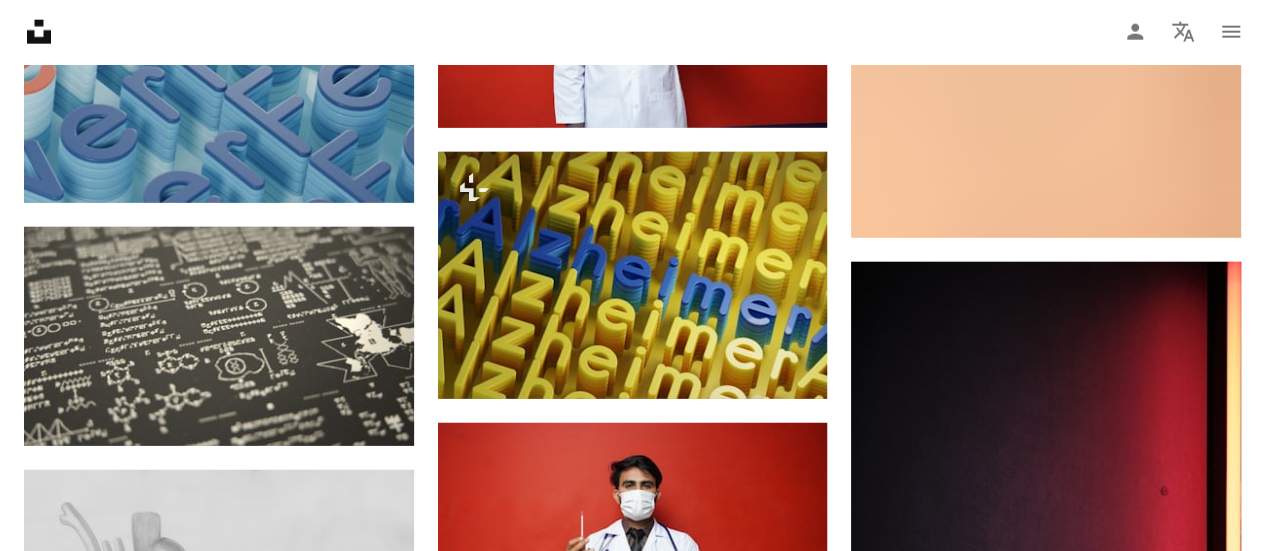 scroll, scrollTop: 21540, scrollLeft: 0, axis: vertical 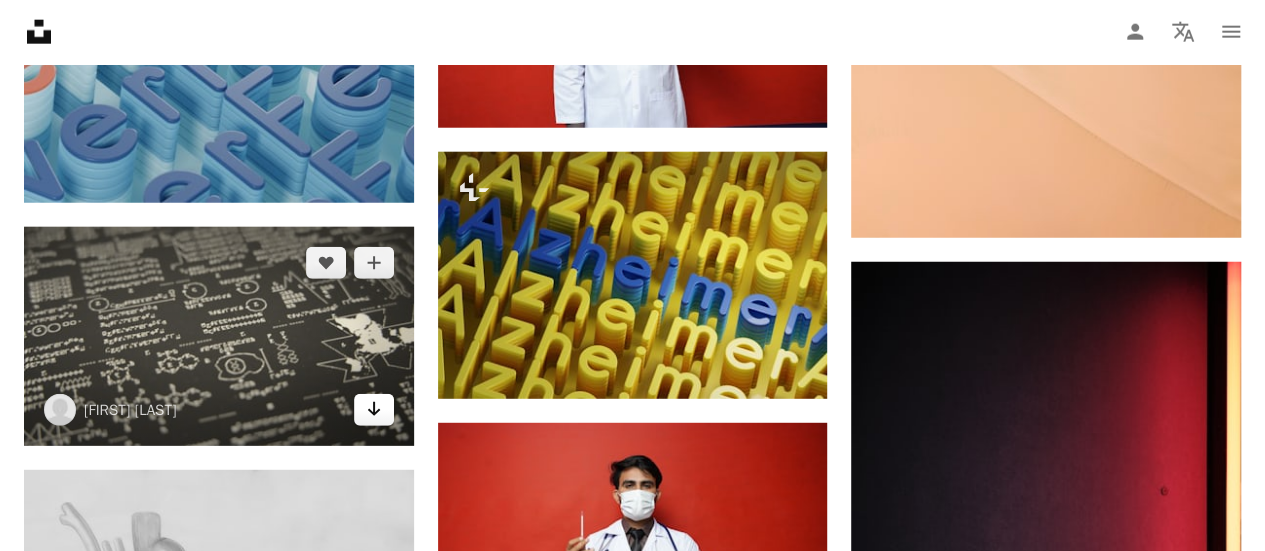 click on "Arrow pointing down" 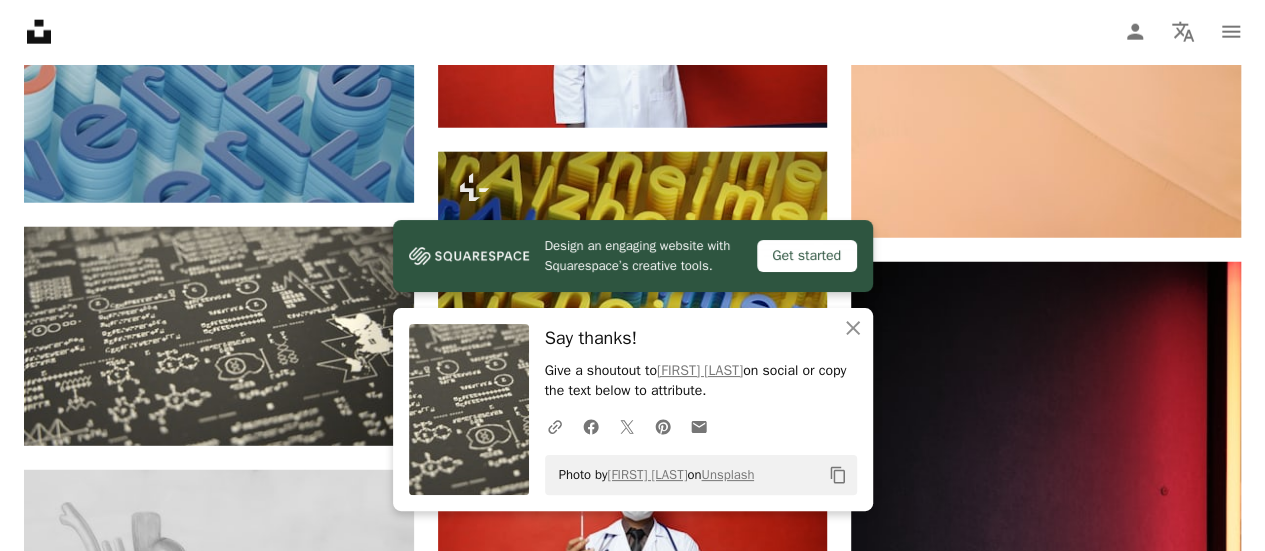 click on "A heart A plus sign [FIRST] [LAST] For Unsplash+ A lock Download A heart A plus sign [FIRST] [LAST] Arrow pointing down A heart A plus sign [FIRST] [LAST] Arrow pointing down A heart A plus sign [FIRST] [LAST] Arrow pointing down Plus sign for Unsplash+ A heart A plus sign [FIRST] For Unsplash+ A lock Download A heart A plus sign [FIRST] [LAST] Arrow pointing down Plus sign for Unsplash+ A heart A plus sign [FIRST] [LAST] For Unsplash+ A lock Download Plus sign for Unsplash+ A heart A plus sign A. C. For Unsplash+ A lock Download A heart A plus sign [FIRST] [LAST] Available for hire A checkmark inside of a circle Arrow pointing down A heart A plus sign [FIRST] [LAST] Available for hire A checkmark inside of a circle Arrow pointing down –– ––– ––– ––– ––– – –– ––– ––– –––– –– On-brand and on budget images for your next campaign Learn More Plus sign for Unsplash+ For" at bounding box center (632, -8530) 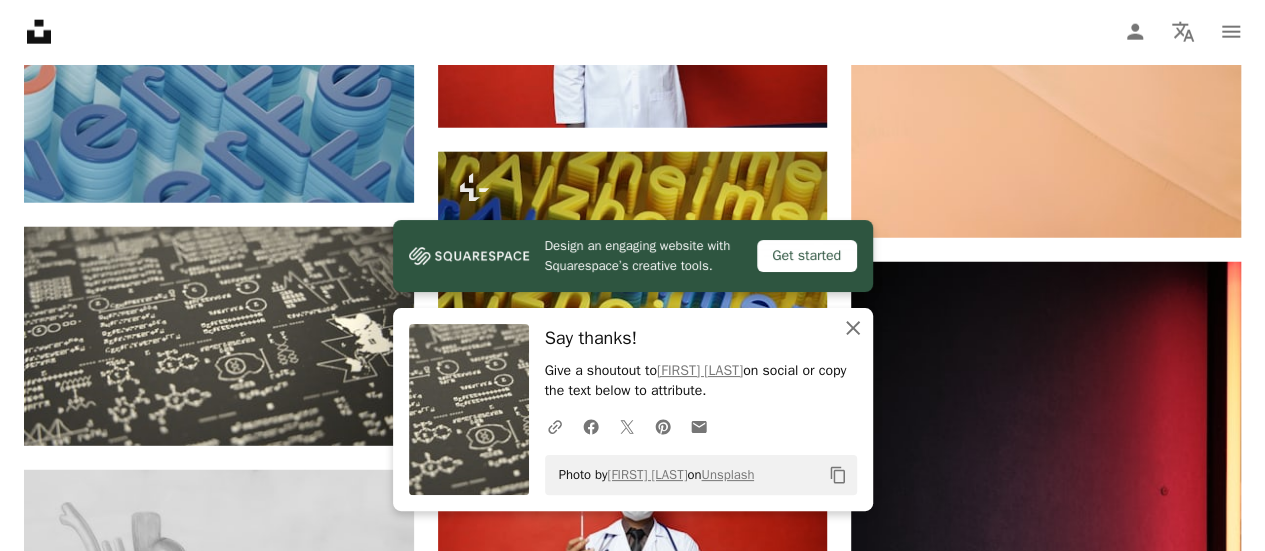 click on "An X shape" 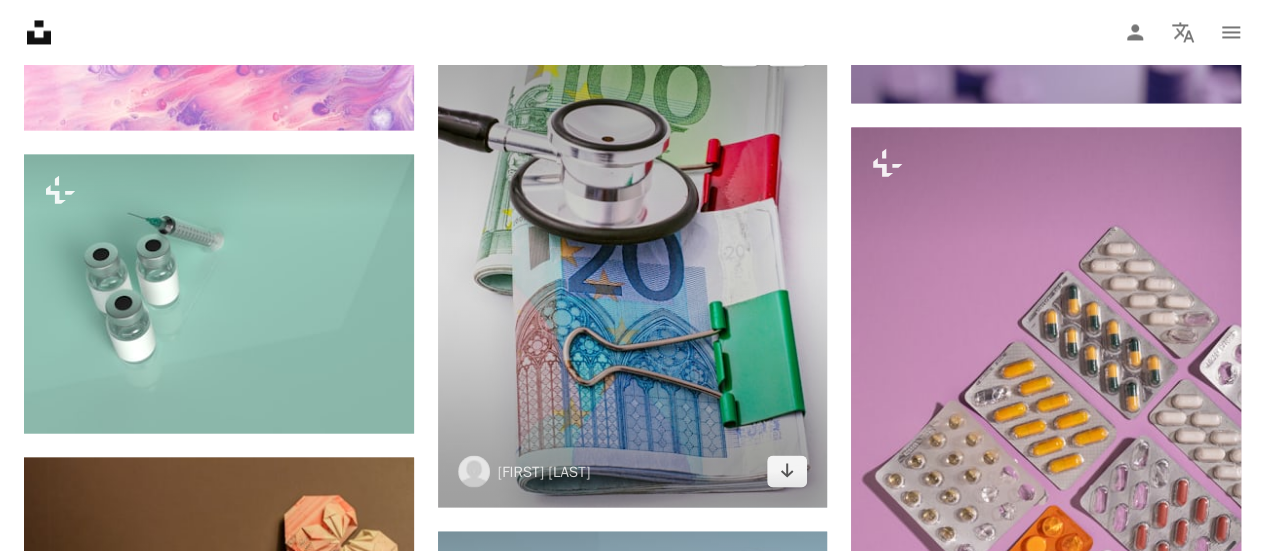 scroll, scrollTop: 24506, scrollLeft: 0, axis: vertical 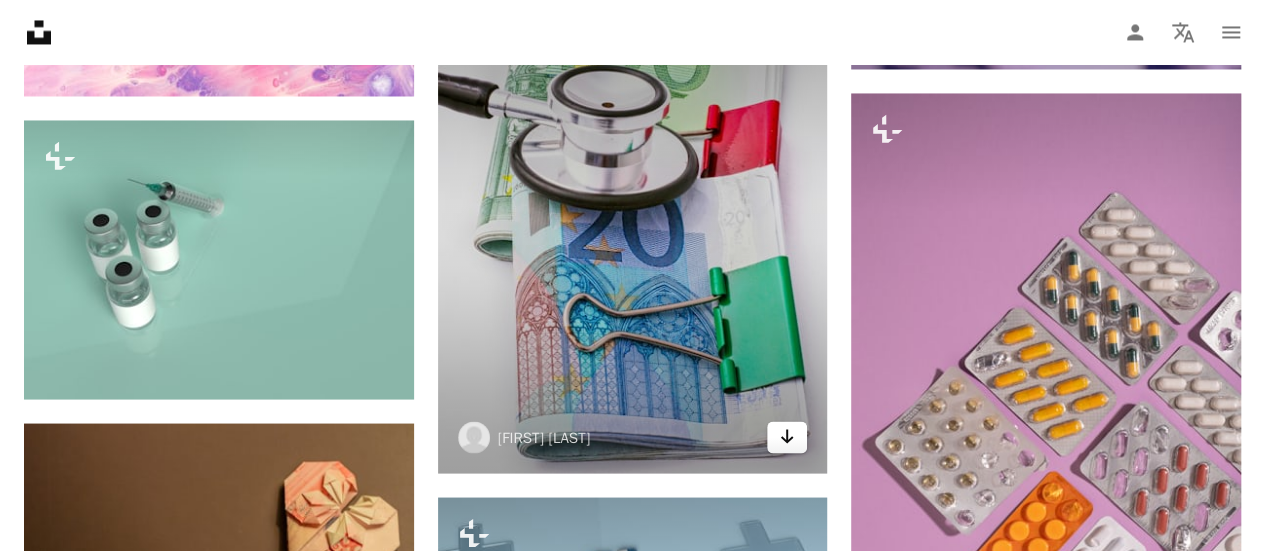 click on "Arrow pointing down" at bounding box center [787, 437] 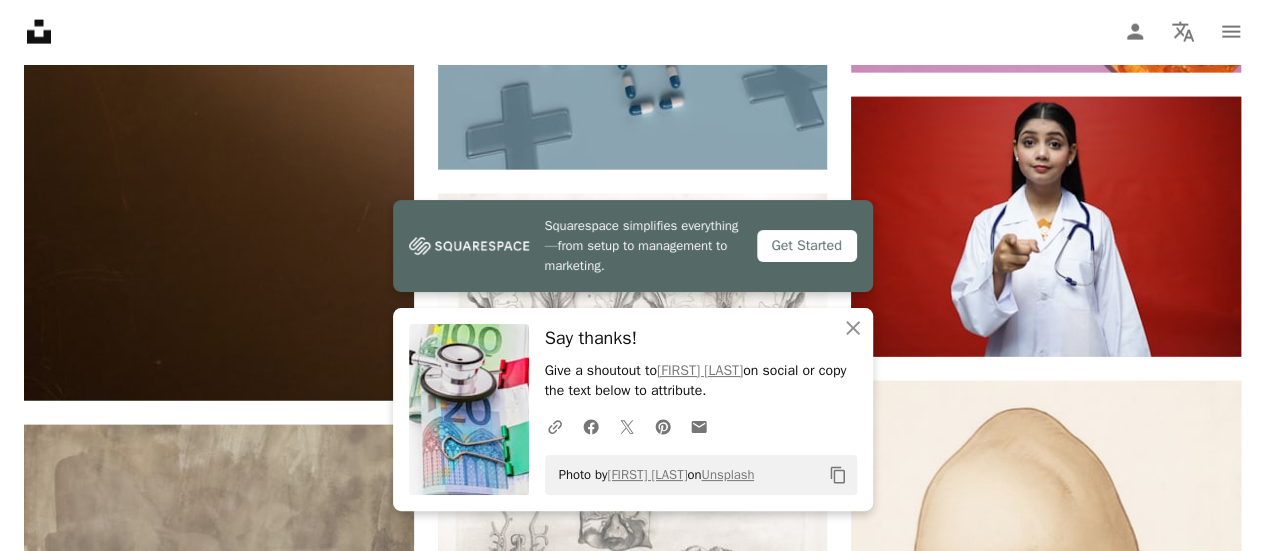 scroll, scrollTop: 25114, scrollLeft: 0, axis: vertical 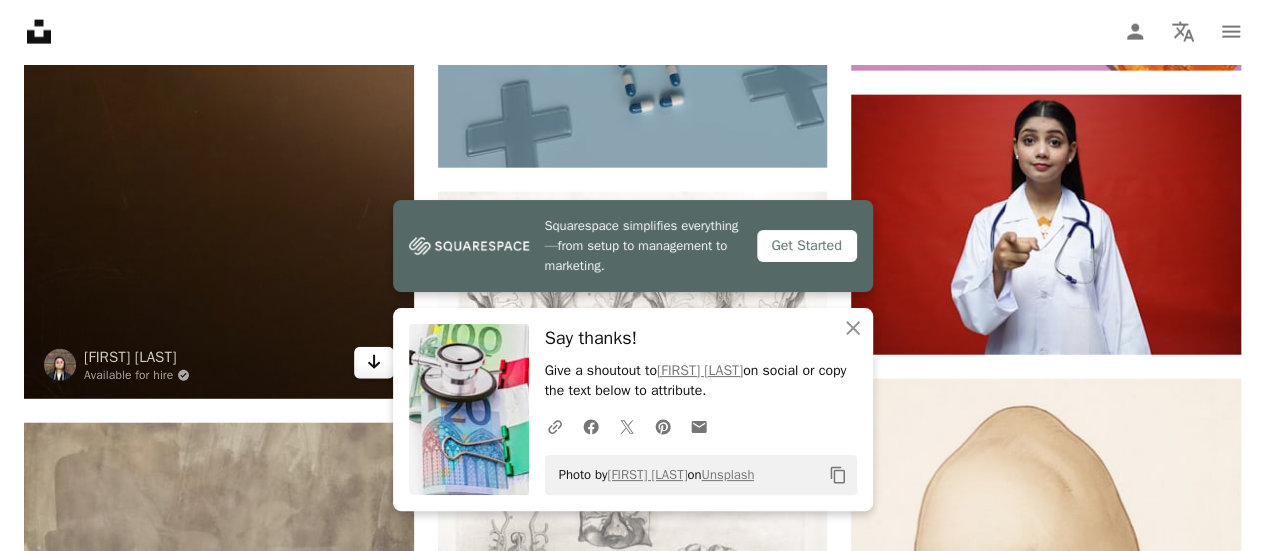 click on "Arrow pointing down" 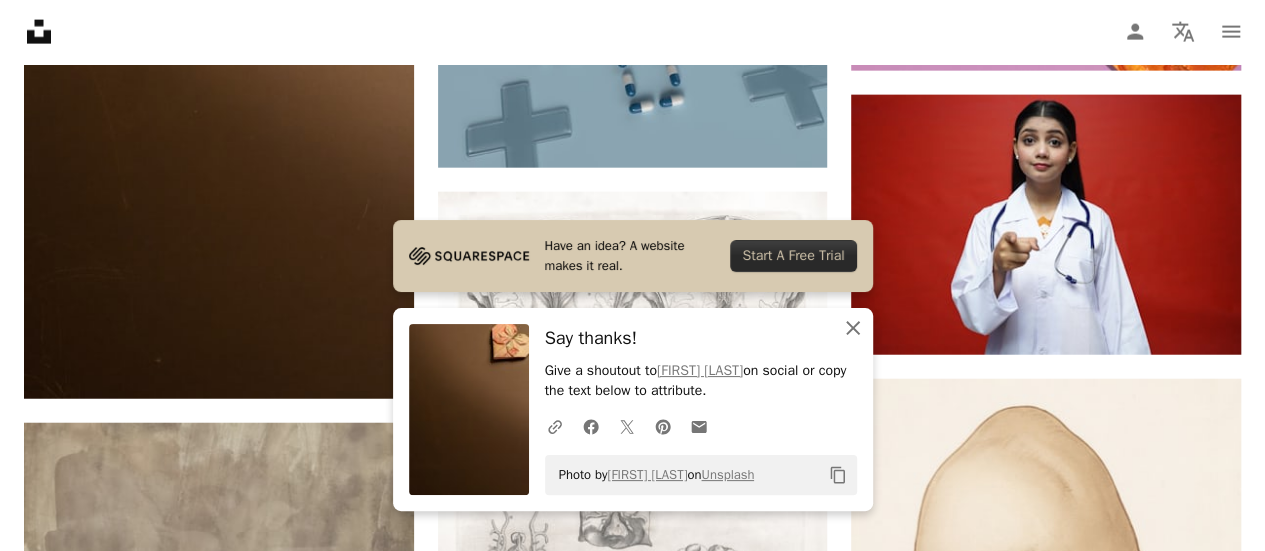 click 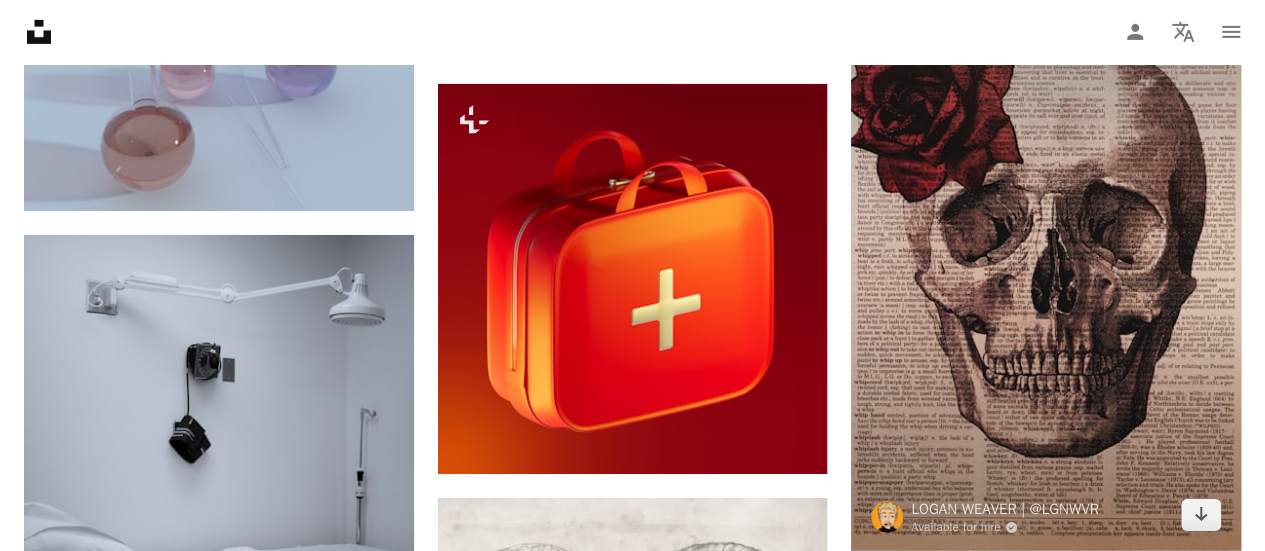 scroll, scrollTop: 26238, scrollLeft: 0, axis: vertical 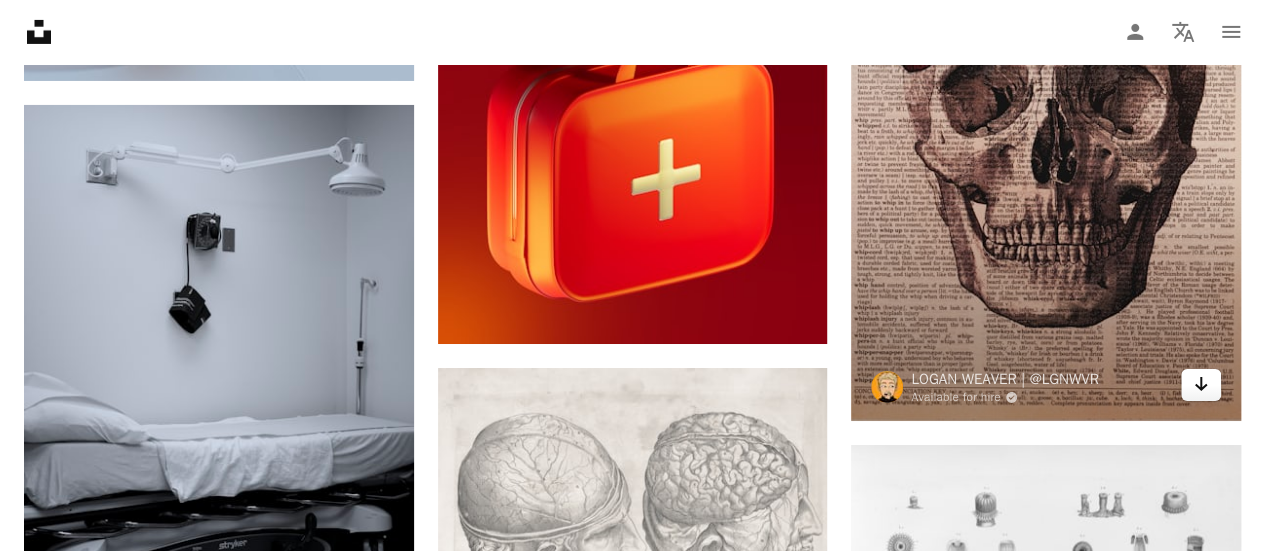 click 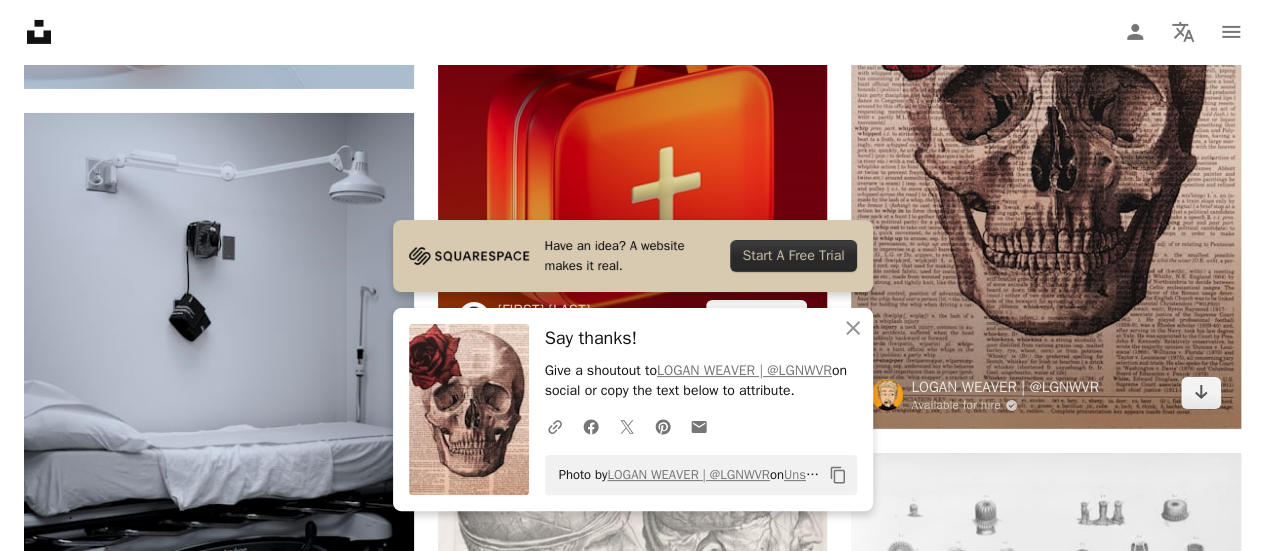 scroll, scrollTop: 26230, scrollLeft: 0, axis: vertical 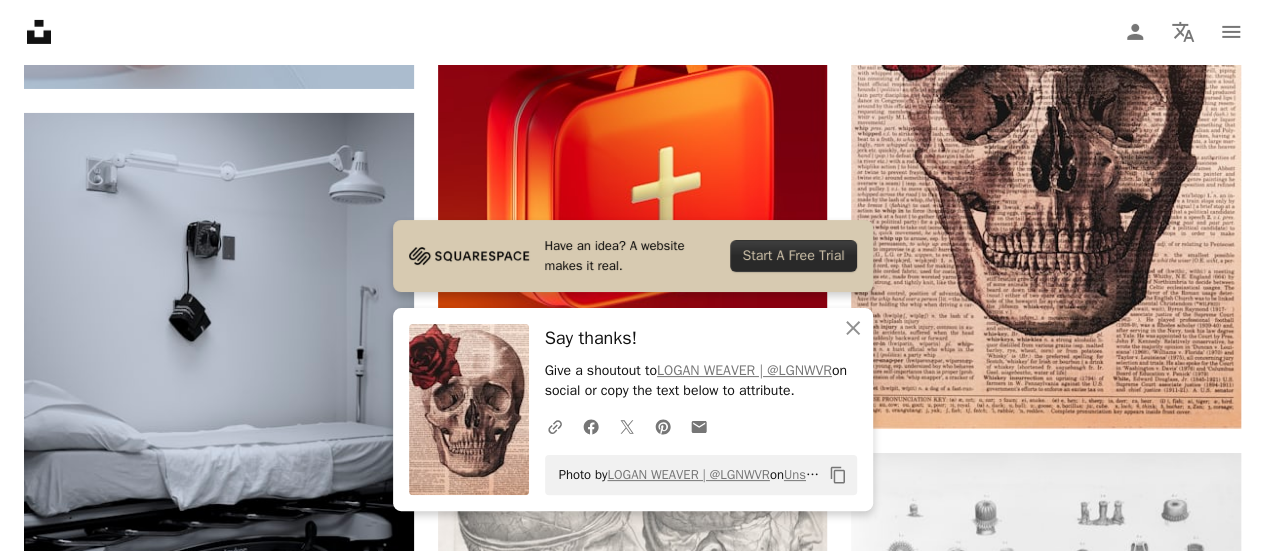 click on "A heart A plus sign [FIRST] [LAST] For Unsplash+ A lock Download A heart A plus sign [FIRST] [LAST] Arrow pointing down A heart A plus sign [FIRST] [LAST] Arrow pointing down A heart A plus sign [FIRST] [LAST] Arrow pointing down Plus sign for Unsplash+ A heart A plus sign [FIRST] For Unsplash+ A lock Download A heart A plus sign [FIRST] [LAST] Arrow pointing down Plus sign for Unsplash+ A heart A plus sign [FIRST] [LAST] For Unsplash+ A lock Download Plus sign for Unsplash+ A heart A plus sign A. C. For Unsplash+ A lock Download A heart A plus sign [FIRST] [LAST] Available for hire A checkmark inside of a circle Arrow pointing down A heart A plus sign [FIRST] [LAST] Available for hire A checkmark inside of a circle Arrow pointing down –– ––– ––– ––– ––– – –– ––– ––– –––– –– On-brand and on budget images for your next campaign Learn More Plus sign for Unsplash+ For" at bounding box center [632, -10154] 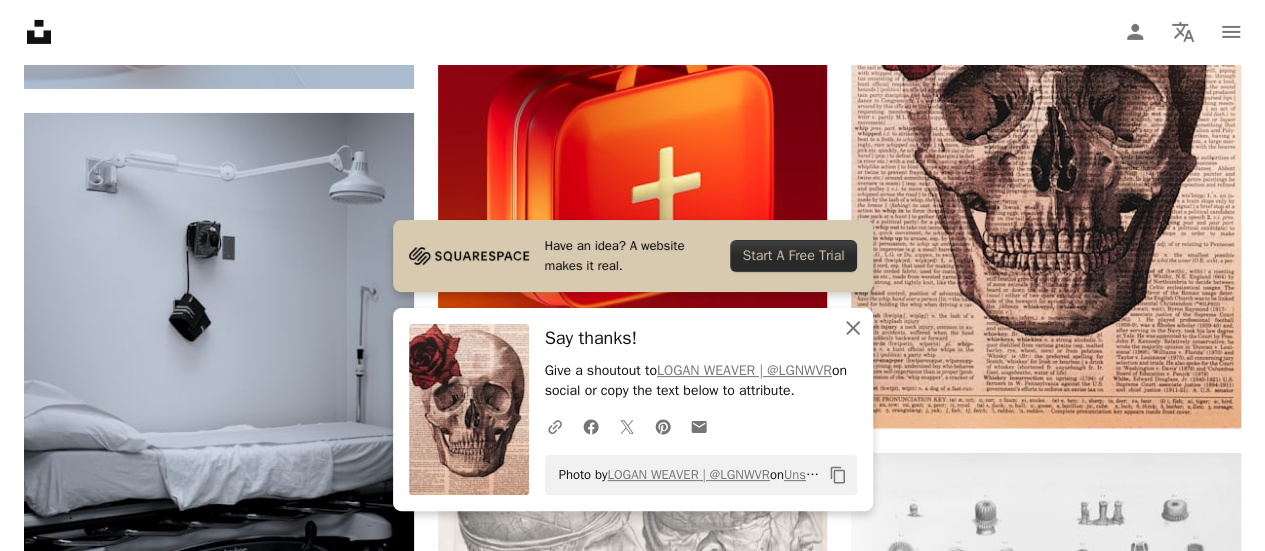 click on "An X shape" 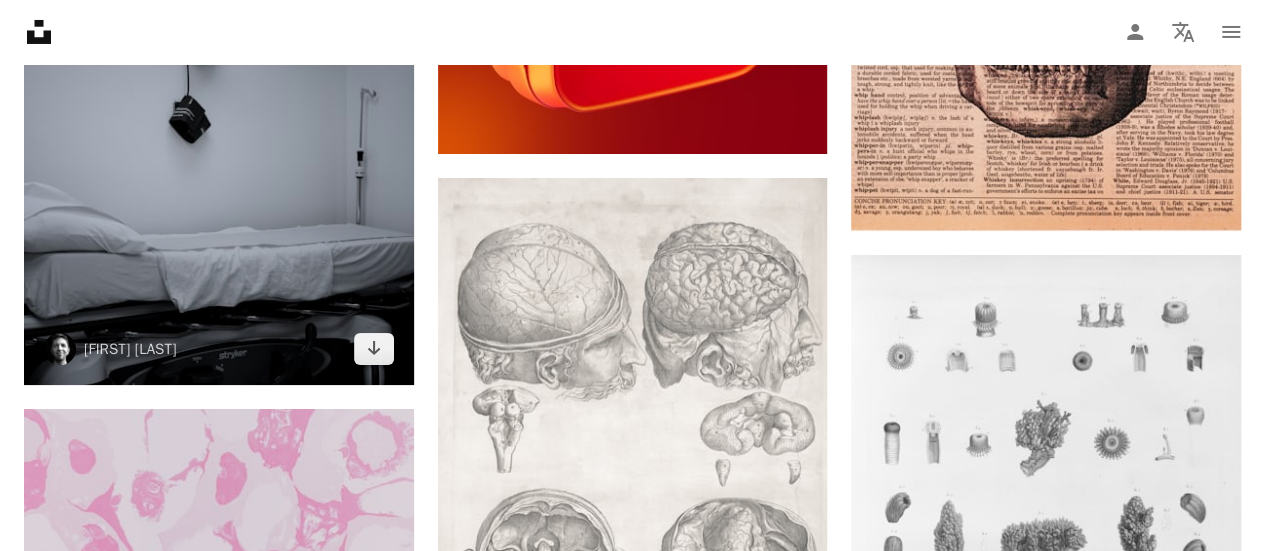 scroll, scrollTop: 26430, scrollLeft: 0, axis: vertical 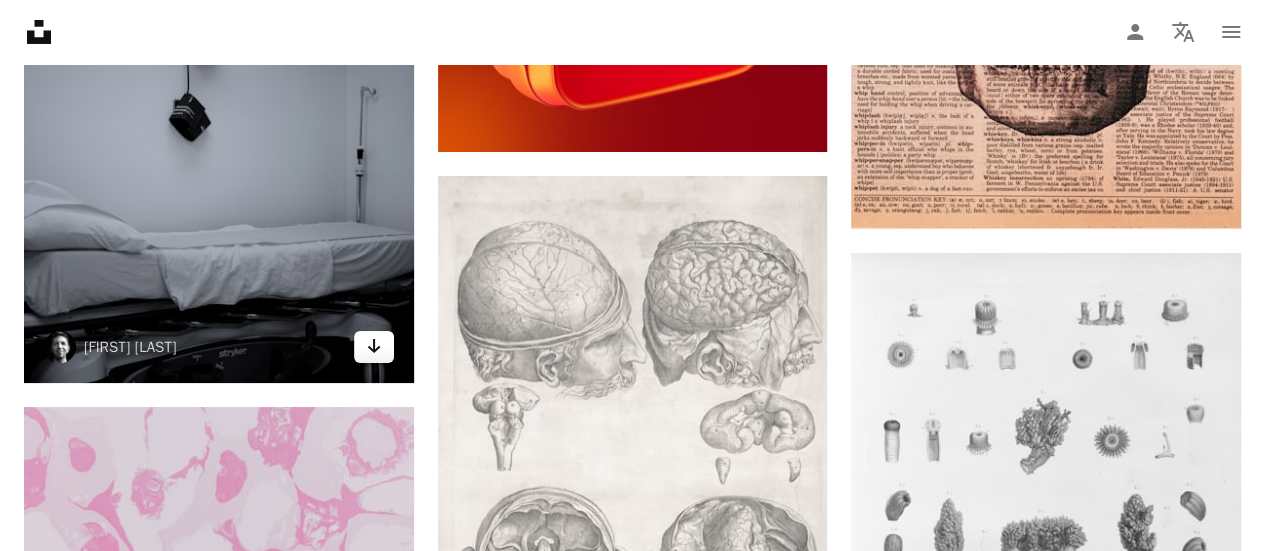 click 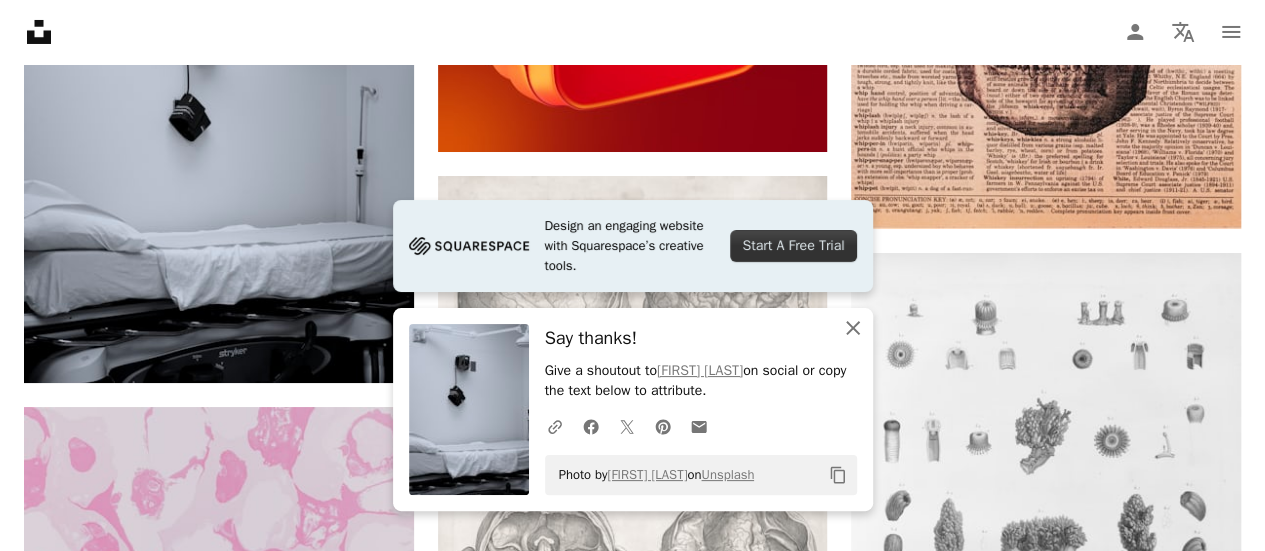 click on "An X shape" 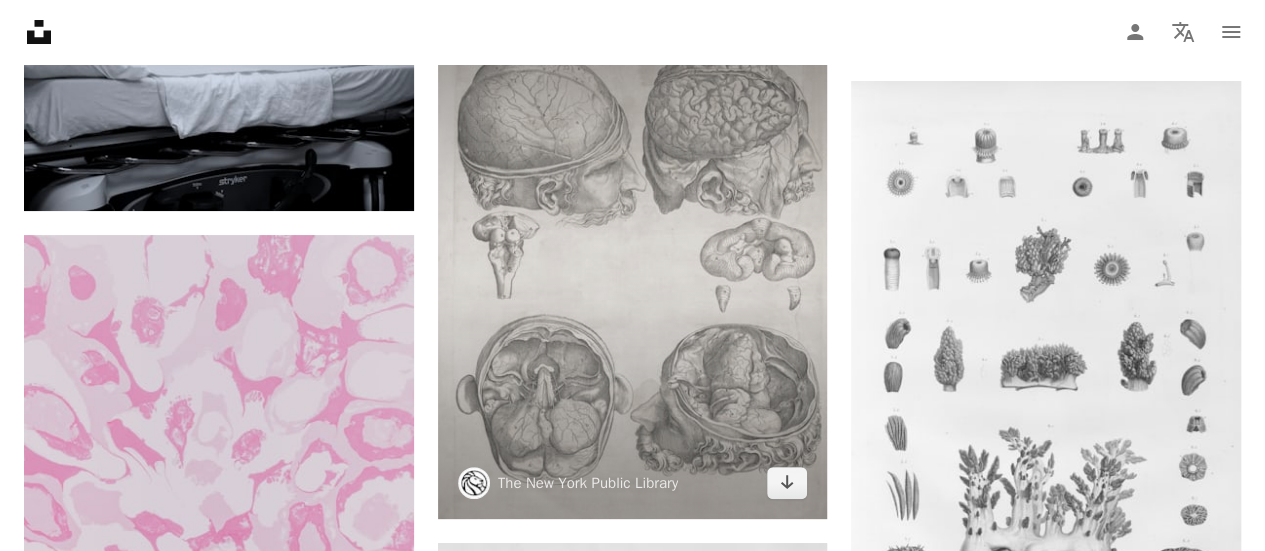 scroll, scrollTop: 26604, scrollLeft: 0, axis: vertical 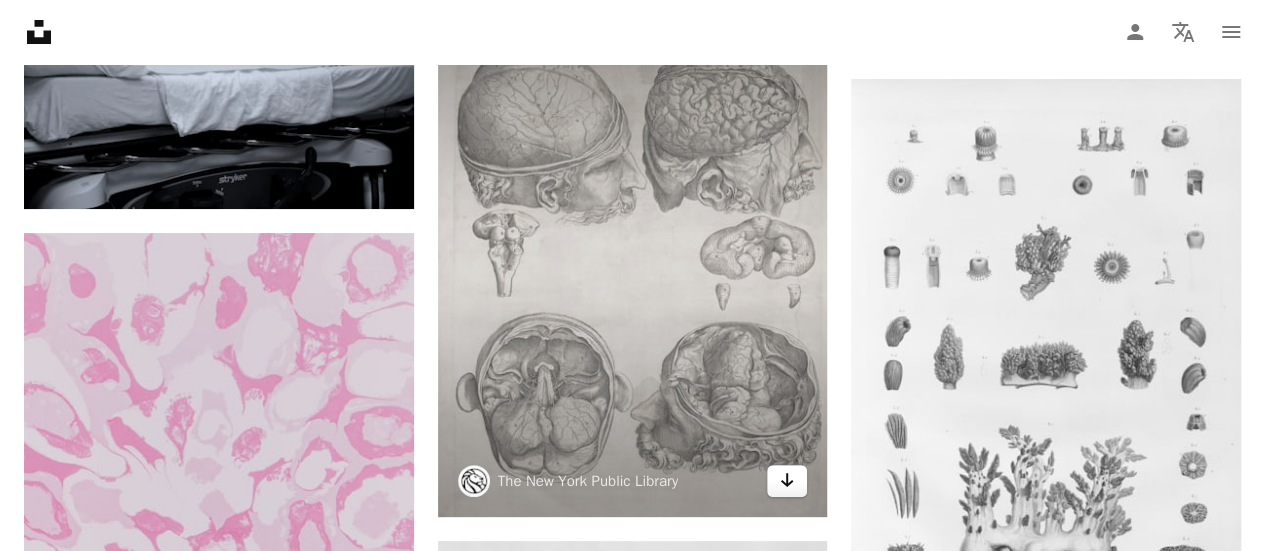 click on "Arrow pointing down" 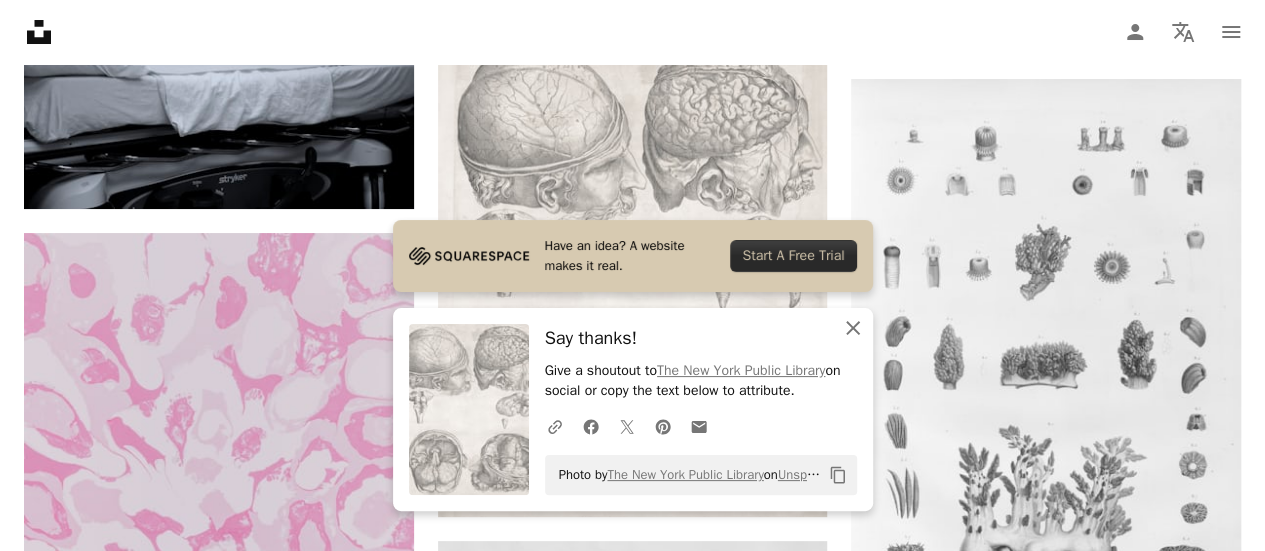 click on "An X shape" 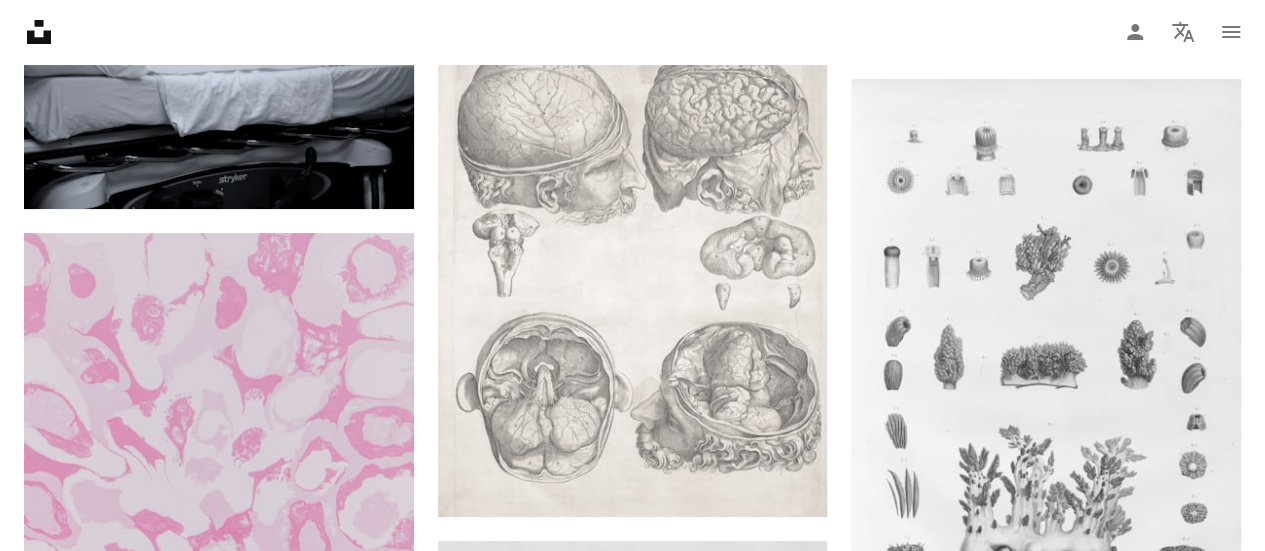 click on "A heart A plus sign [FIRST] [LAST] For Unsplash+ A lock Download A heart A plus sign [FIRST] [LAST] Arrow pointing down A heart A plus sign [FIRST] [LAST] Arrow pointing down A heart A plus sign [FIRST] [LAST] Arrow pointing down Plus sign for Unsplash+ A heart A plus sign [FIRST] For Unsplash+ A lock Download A heart A plus sign [FIRST] [LAST] Arrow pointing down Plus sign for Unsplash+ A heart A plus sign [FIRST] [LAST] For Unsplash+ A lock Download Plus sign for Unsplash+ A heart A plus sign A. C. For Unsplash+ A lock Download A heart A plus sign [FIRST] [LAST] Available for hire A checkmark inside of a circle Arrow pointing down A heart A plus sign [FIRST] [LAST] Available for hire A checkmark inside of a circle Arrow pointing down –– ––– ––– ––– ––– – –– ––– ––– –––– –– On-brand and on budget images for your next campaign Learn More Plus sign for Unsplash+ For" at bounding box center [632, -10528] 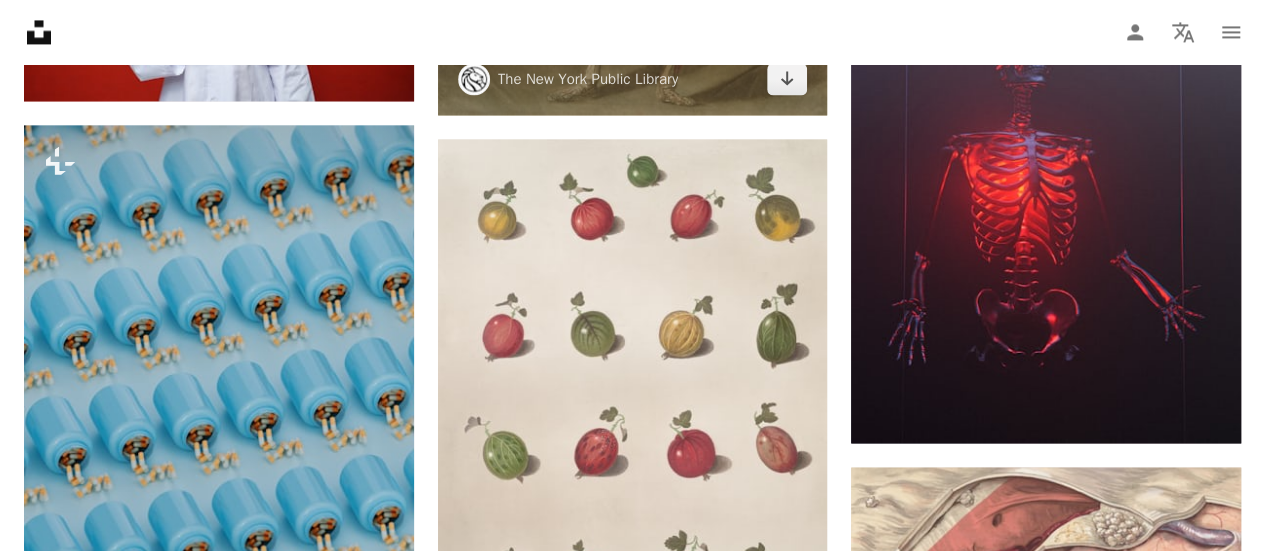 scroll, scrollTop: 28144, scrollLeft: 0, axis: vertical 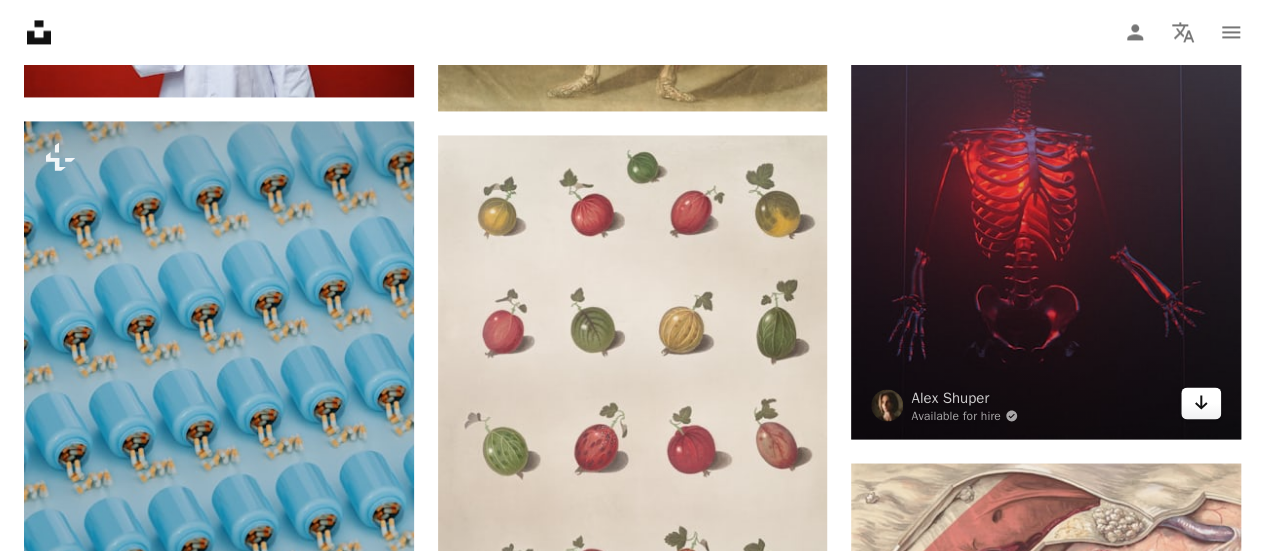 click on "Arrow pointing down" 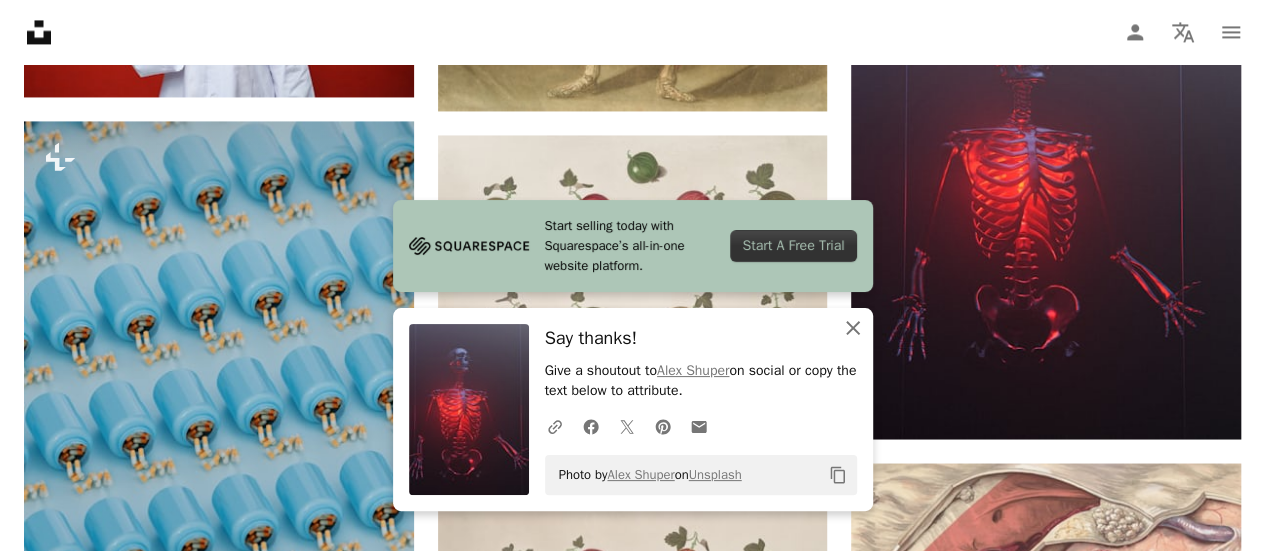 click on "An X shape" 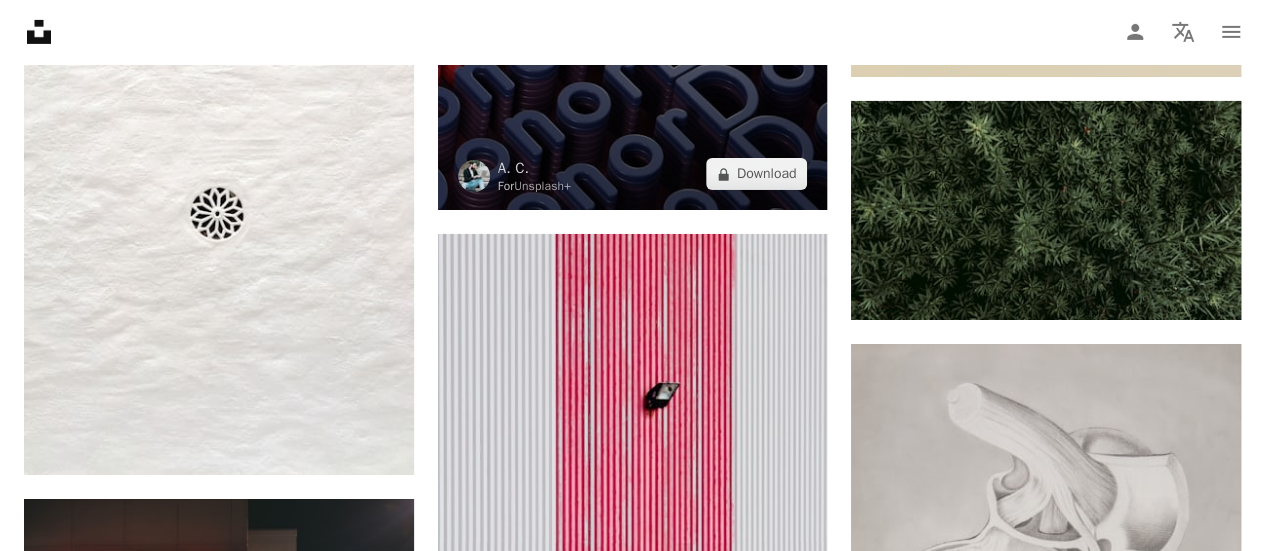 scroll, scrollTop: 29972, scrollLeft: 0, axis: vertical 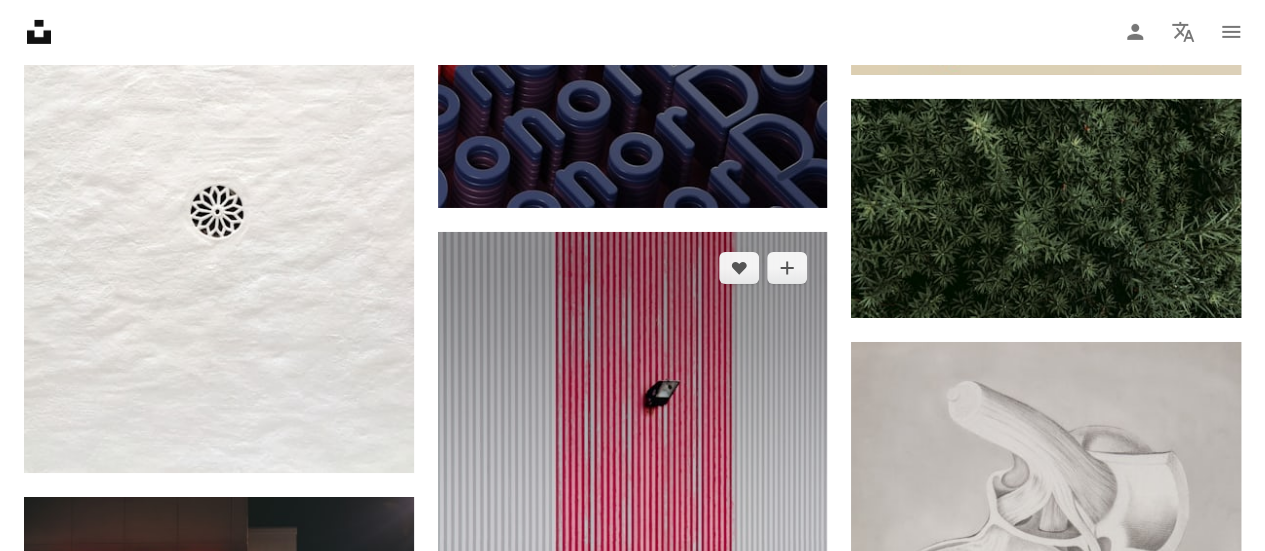 click at bounding box center [633, 570] 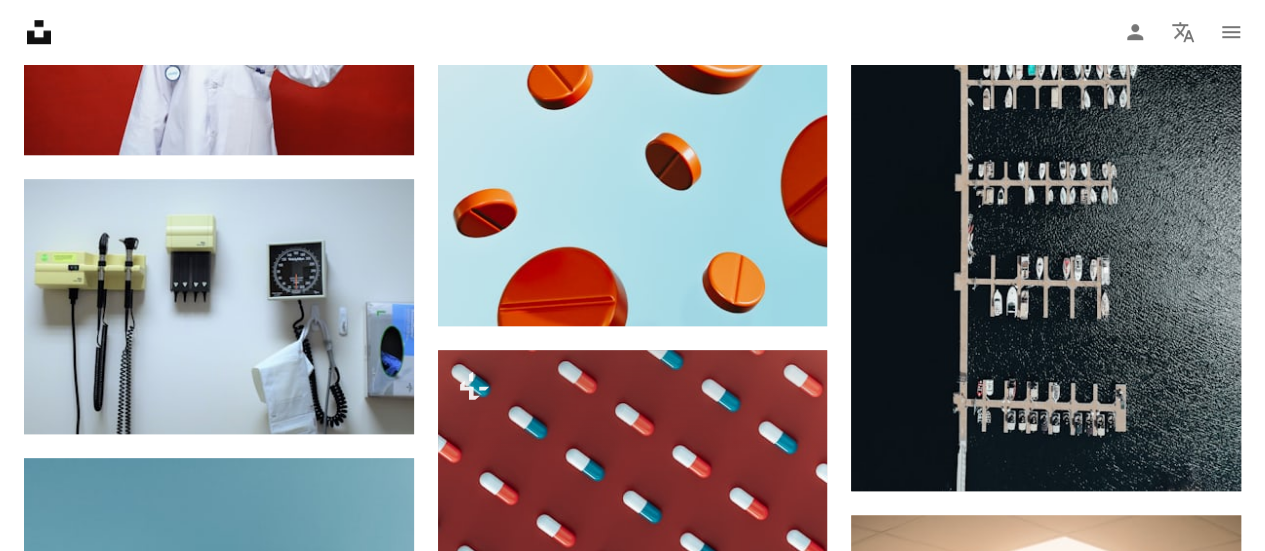 scroll, scrollTop: 31200, scrollLeft: 0, axis: vertical 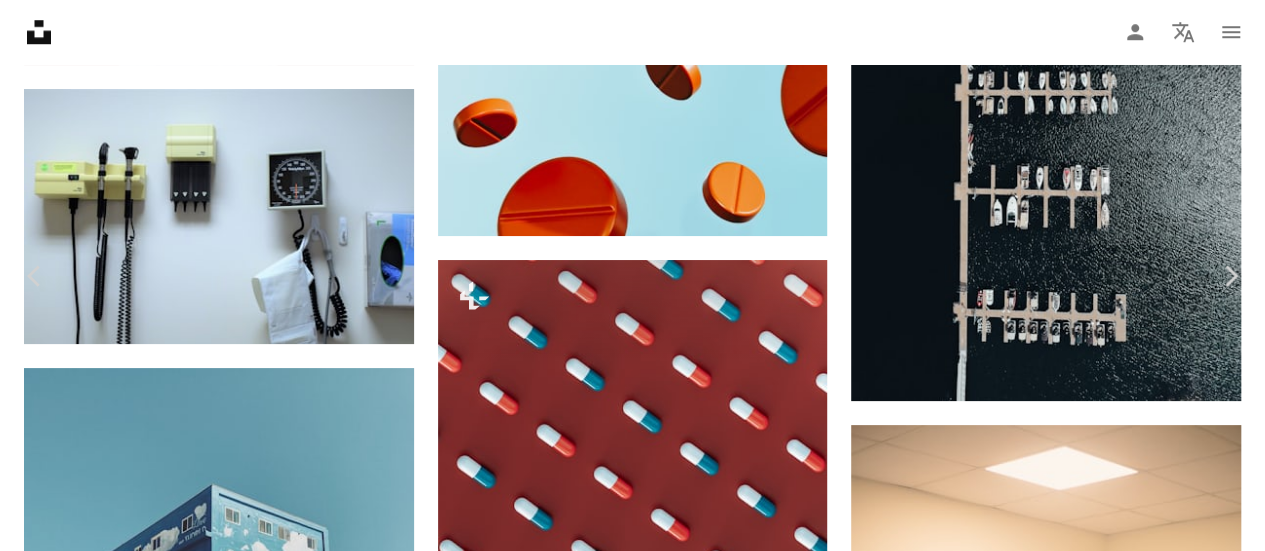 click on "An X shape" at bounding box center [20, 20] 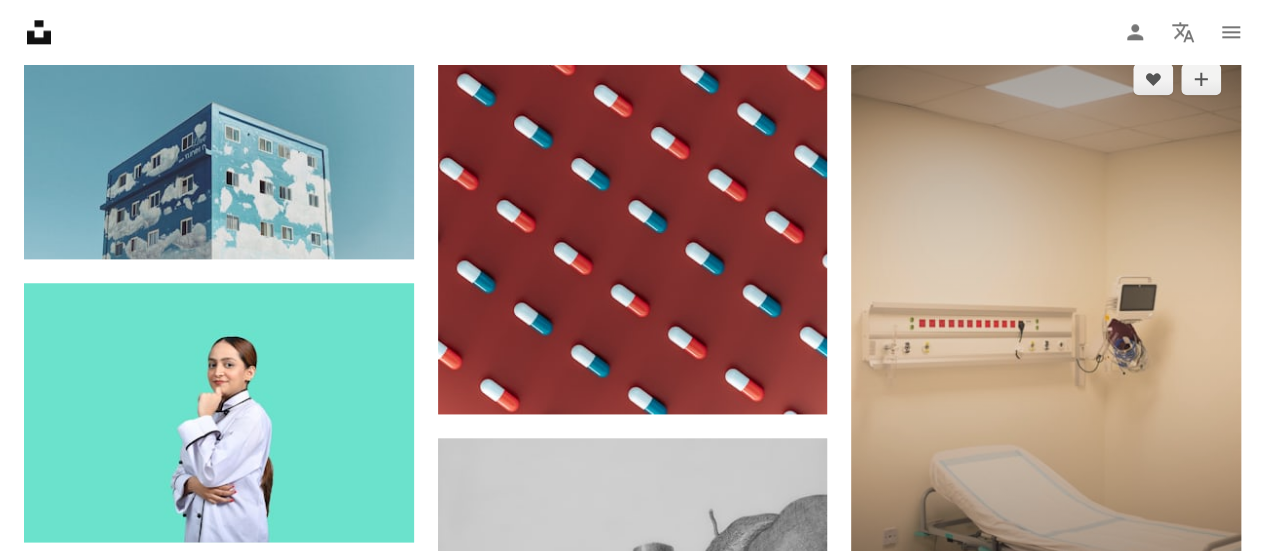 scroll, scrollTop: 31582, scrollLeft: 0, axis: vertical 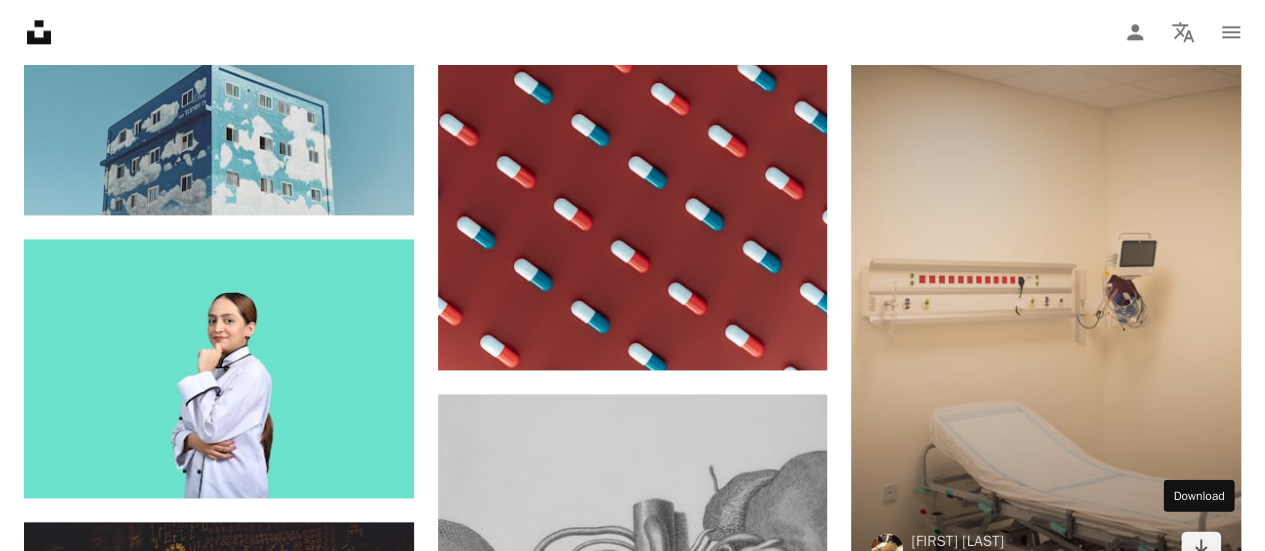 click at bounding box center (1046, 291) 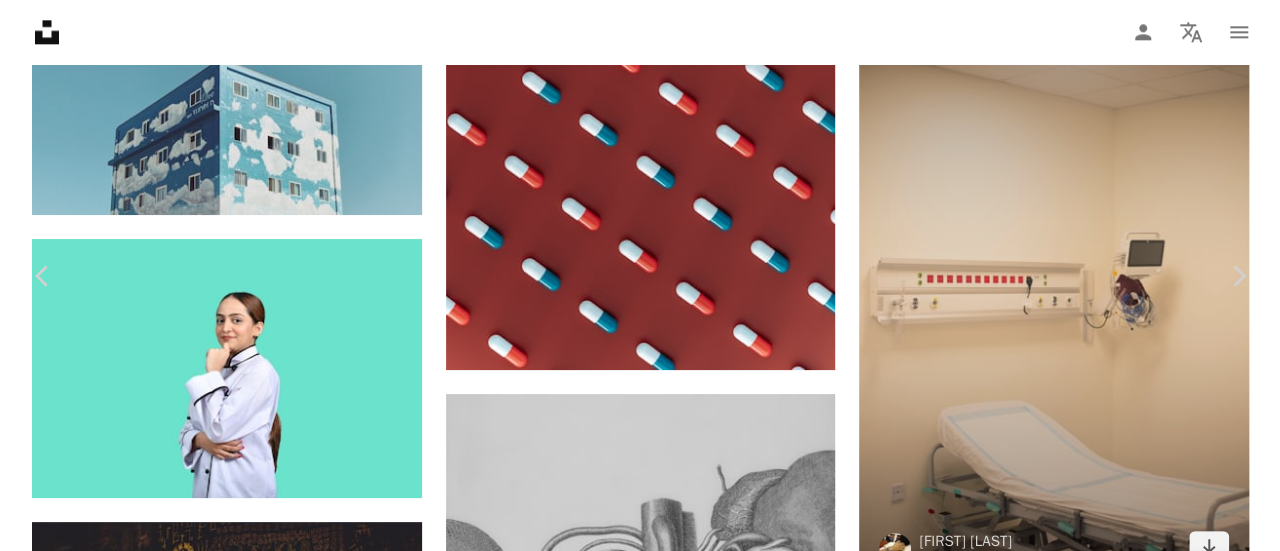 scroll, scrollTop: 31742, scrollLeft: 0, axis: vertical 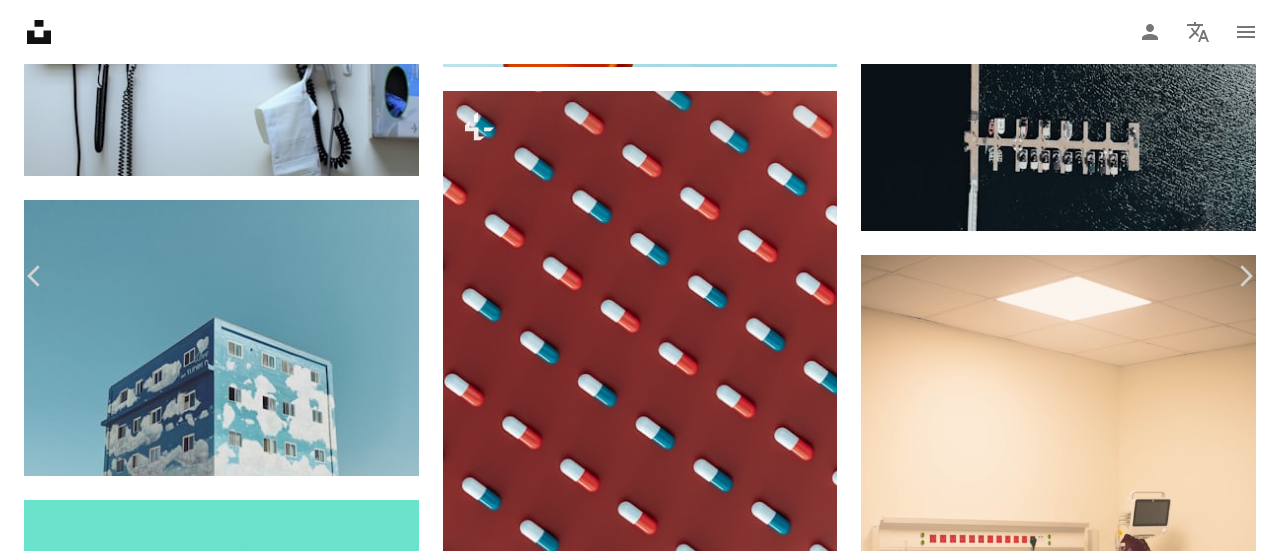 click on "Download free" at bounding box center [1081, 5802] 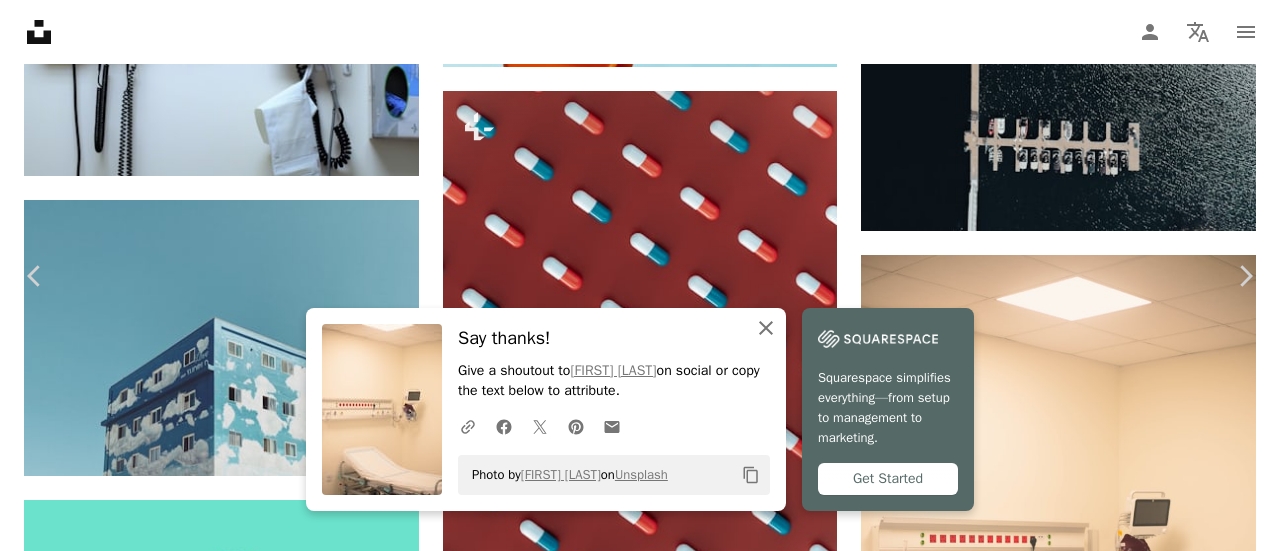 click 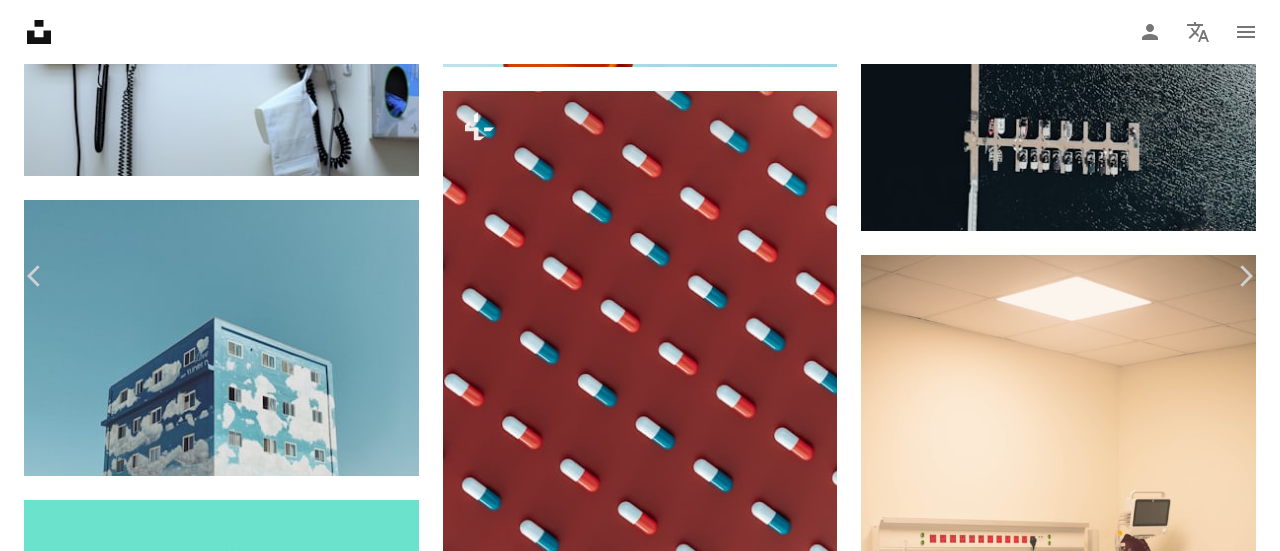 click on "An X shape" at bounding box center [20, 20] 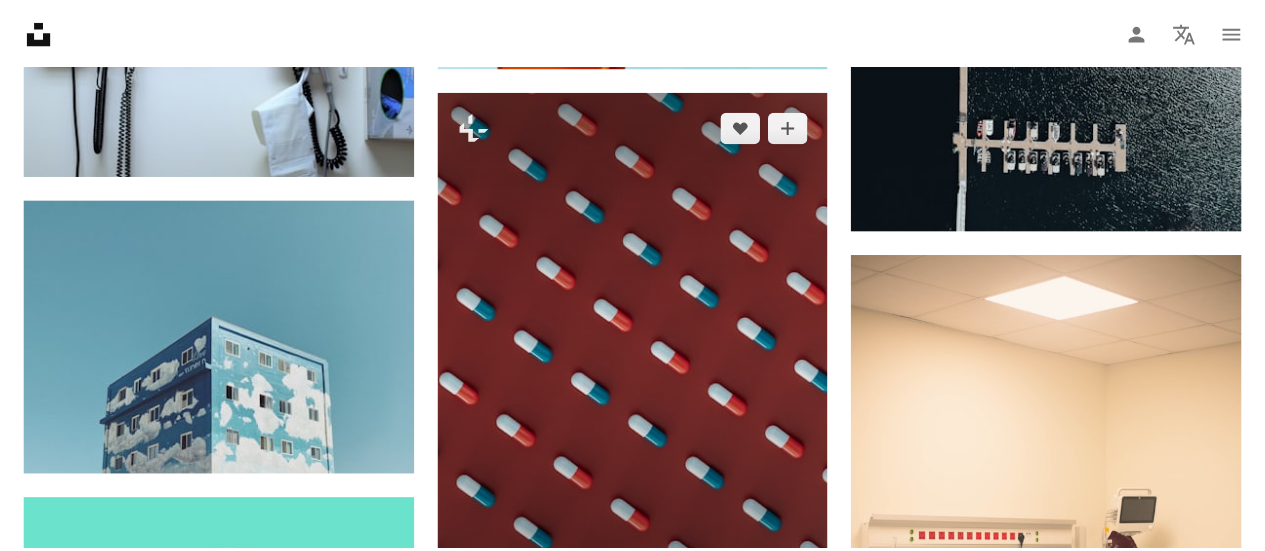 scroll, scrollTop: 31654, scrollLeft: 0, axis: vertical 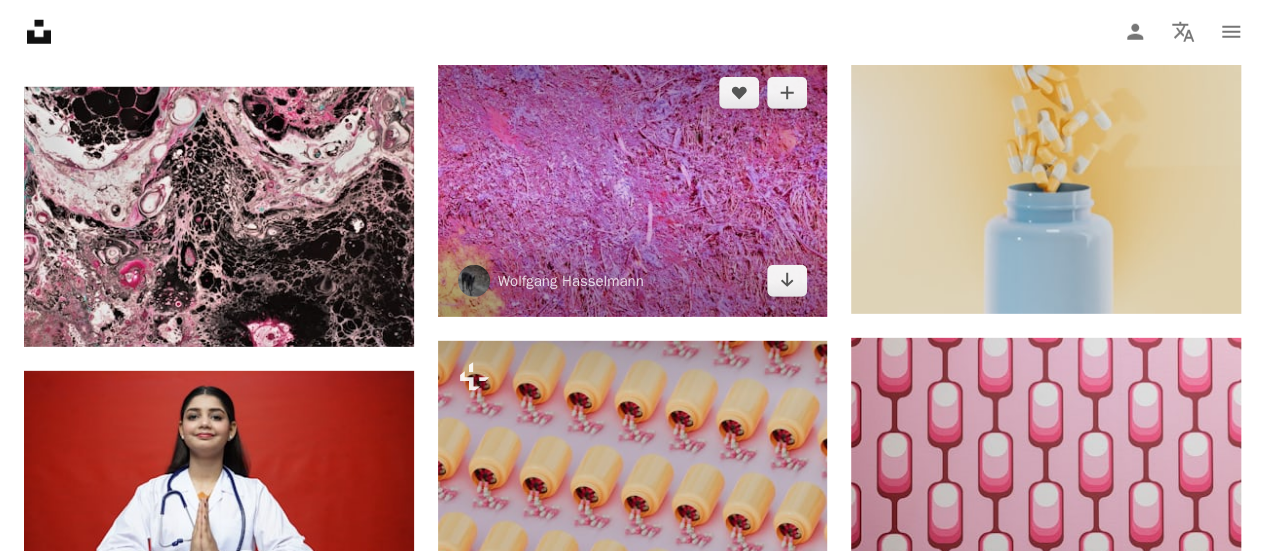 click at bounding box center [633, 187] 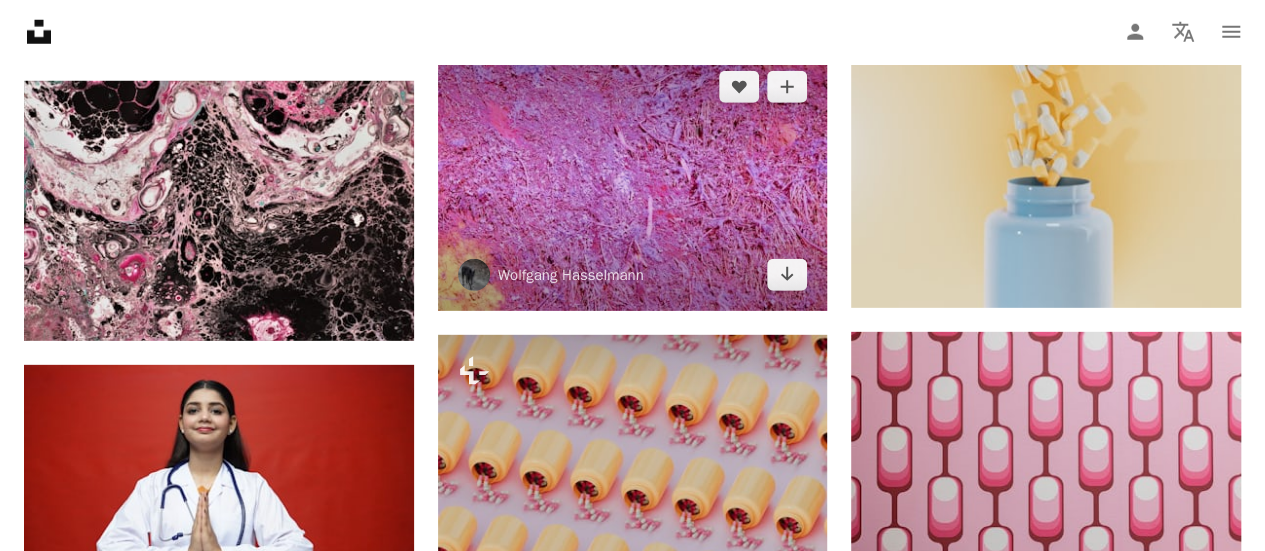 scroll, scrollTop: 33664, scrollLeft: 0, axis: vertical 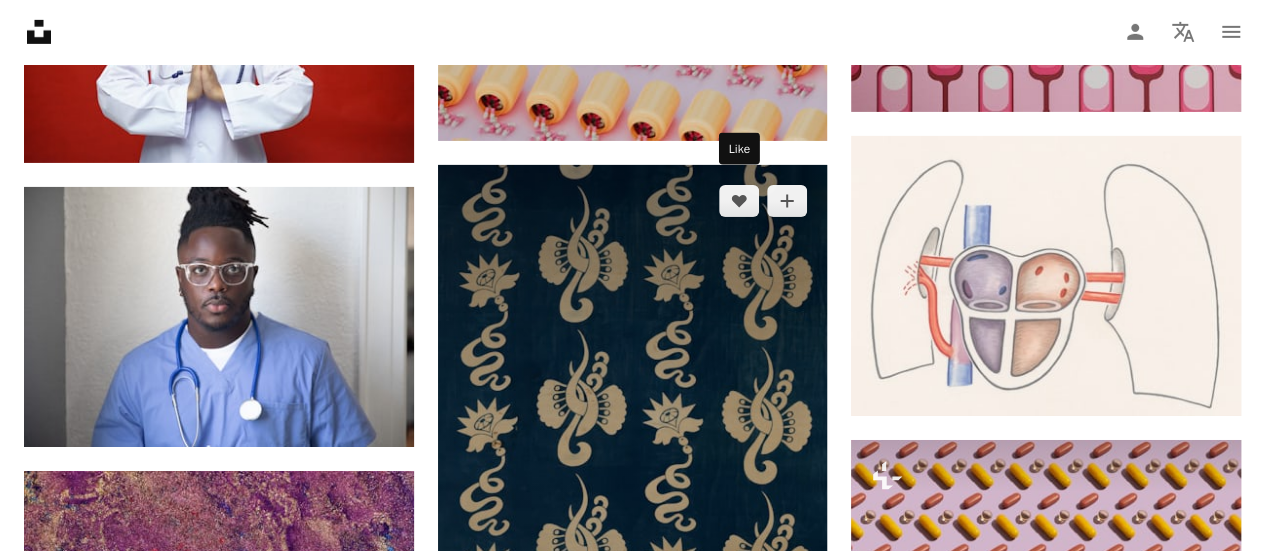 click on "A heart" at bounding box center (739, 201) 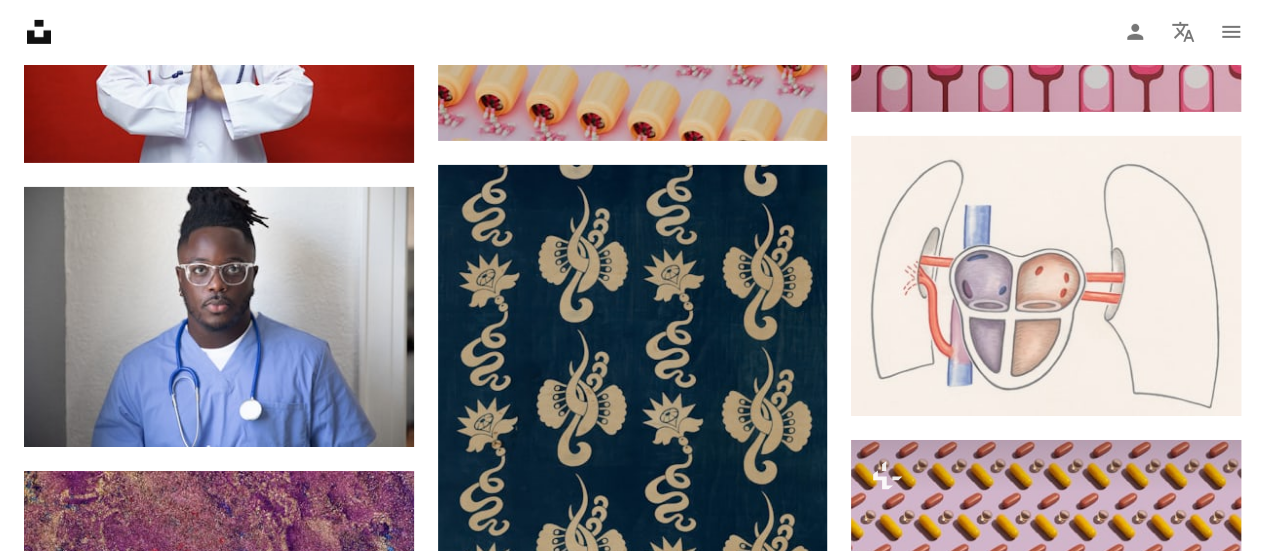 click on "A heart A plus sign [FIRST] [LAST] For Unsplash+ A lock Download A heart A plus sign [FIRST] [LAST] Arrow pointing down A heart A plus sign [FIRST] [LAST] Arrow pointing down A heart A plus sign [FIRST] [LAST] Arrow pointing down Plus sign for Unsplash+ A heart A plus sign [FIRST] For Unsplash+ A lock Download A heart A plus sign [FIRST] [LAST] Arrow pointing down Plus sign for Unsplash+ A heart A plus sign [FIRST] [LAST] For Unsplash+ A lock Download Plus sign for Unsplash+ A heart A plus sign A. C. For Unsplash+ A lock Download A heart A plus sign [FIRST] [LAST] Available for hire A checkmark inside of a circle Arrow pointing down A heart A plus sign [FIRST] [LAST] Available for hire A checkmark inside of a circle Arrow pointing down –– ––– ––– ––– ––– – –– ––– ––– –––– –– On-brand and on budget images for your next campaign Learn More Plus sign for Unsplash+ For" at bounding box center (633, -15472) 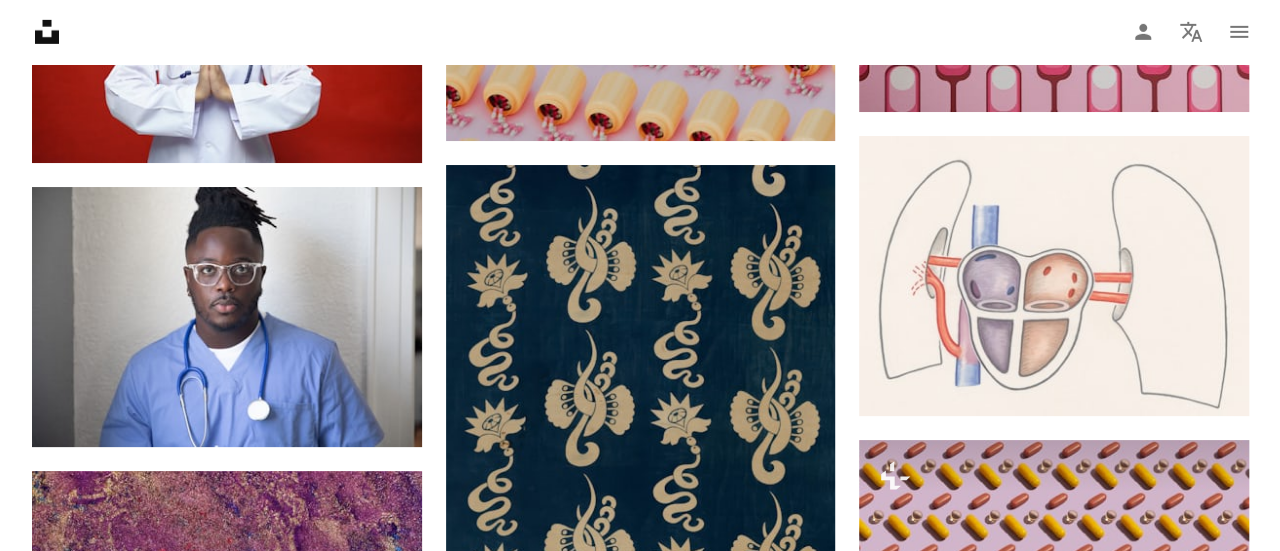 scroll, scrollTop: 33866, scrollLeft: 0, axis: vertical 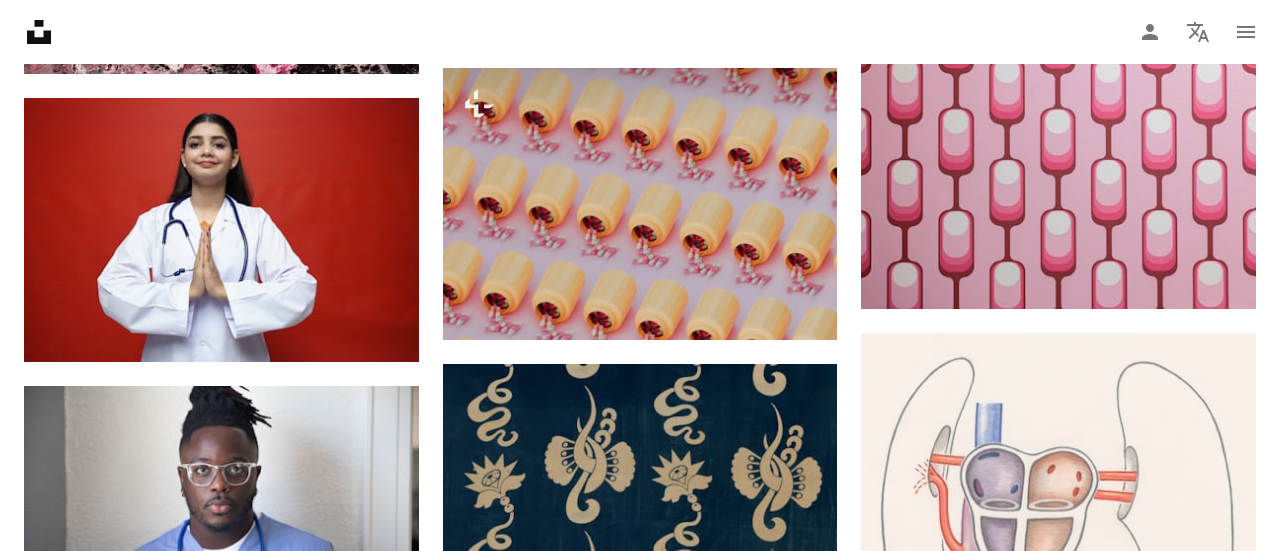 click on "An X shape Join Unsplash Already have an account?  Login First name Last name Email Username  (only letters, numbers and underscores) Password  (min. 8 char) Join By joining, you agree to the  Terms  and  Privacy Policy ." at bounding box center [640, 3905] 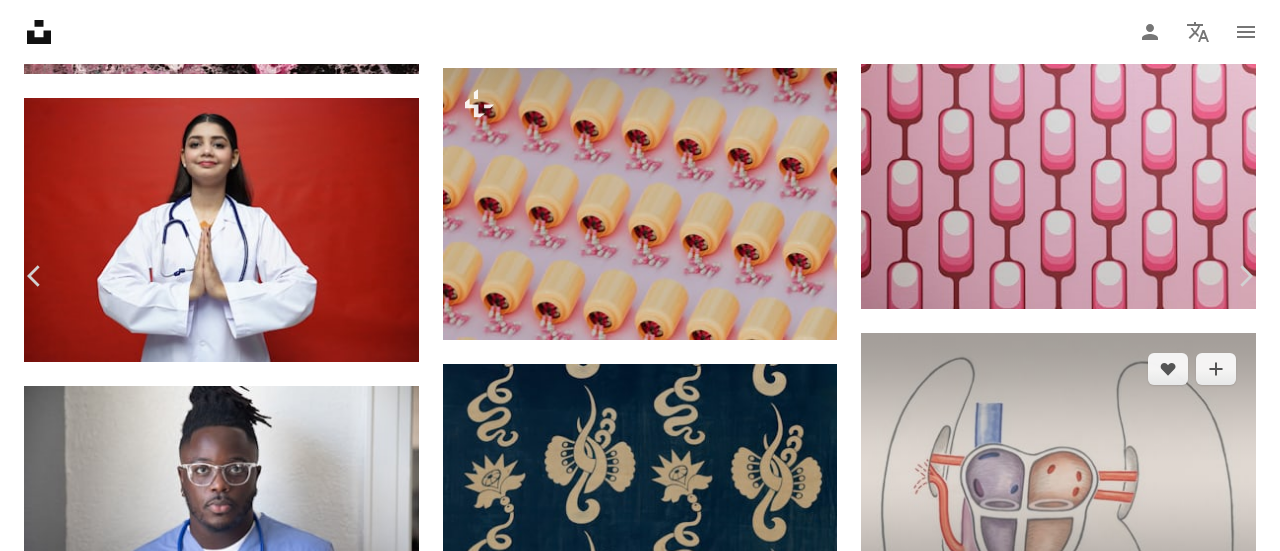 scroll, scrollTop: 34172, scrollLeft: 0, axis: vertical 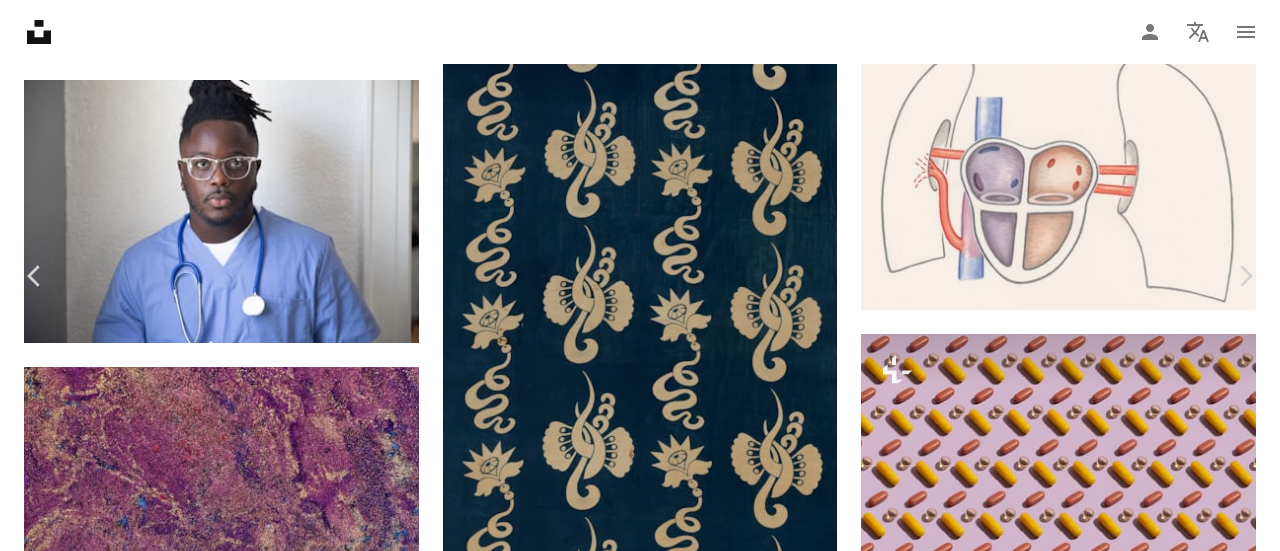click on "An X shape" at bounding box center (20, 20) 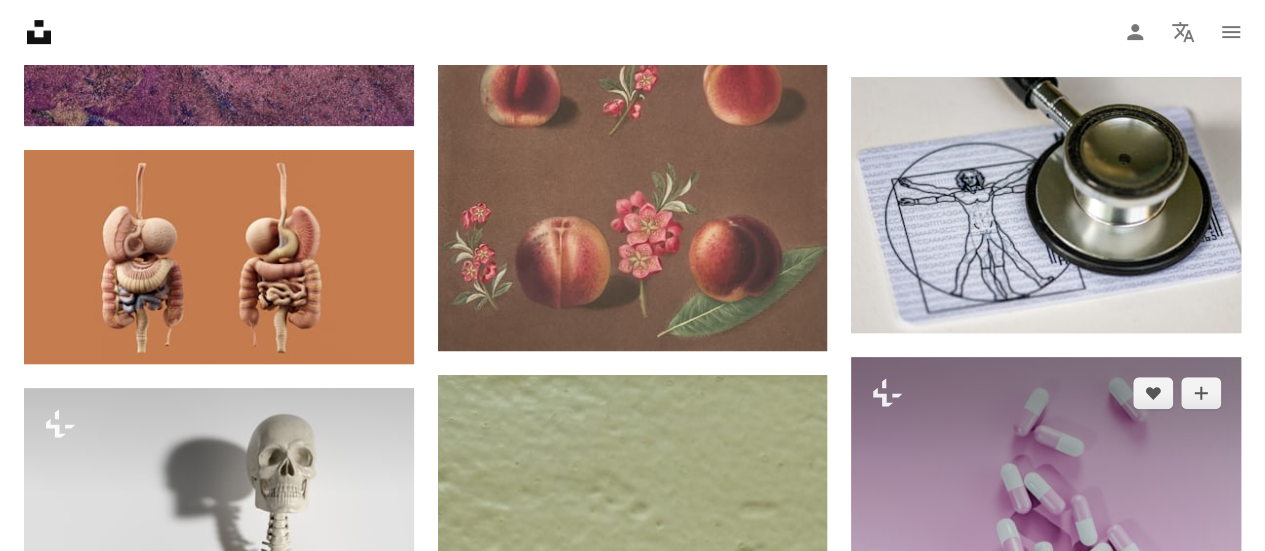 scroll, scrollTop: 34524, scrollLeft: 0, axis: vertical 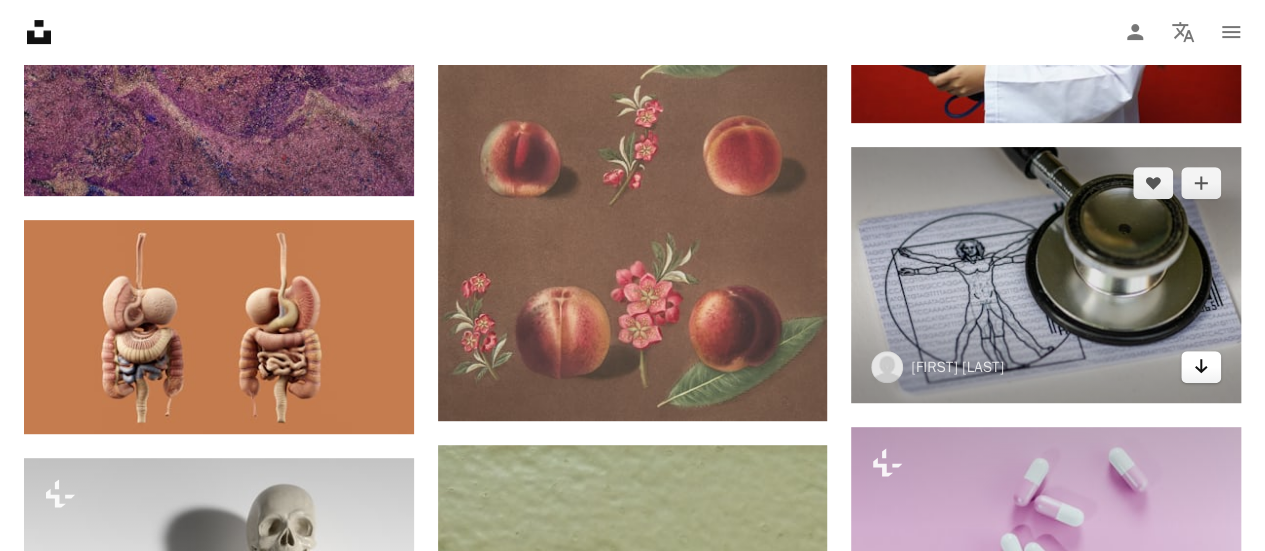 click on "Arrow pointing down" 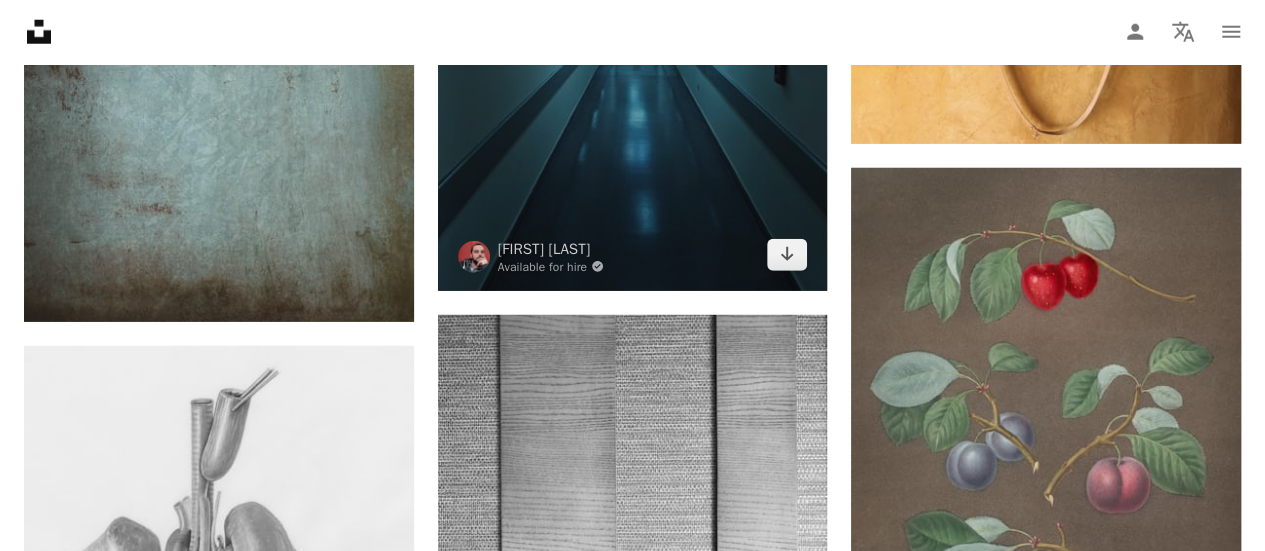 scroll, scrollTop: 36916, scrollLeft: 0, axis: vertical 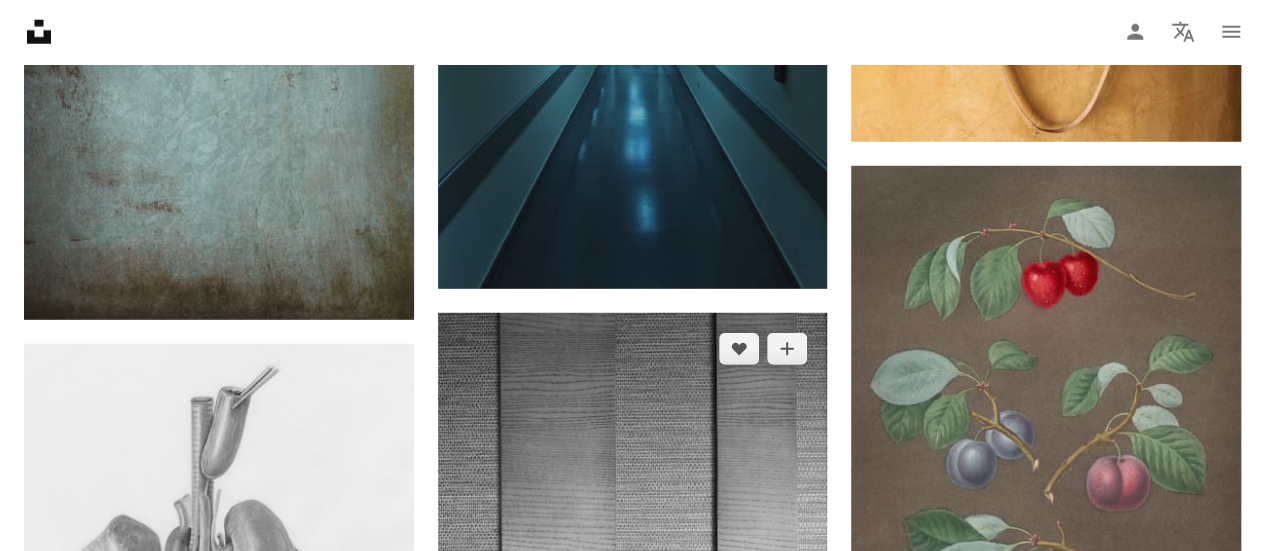 click at bounding box center (633, 572) 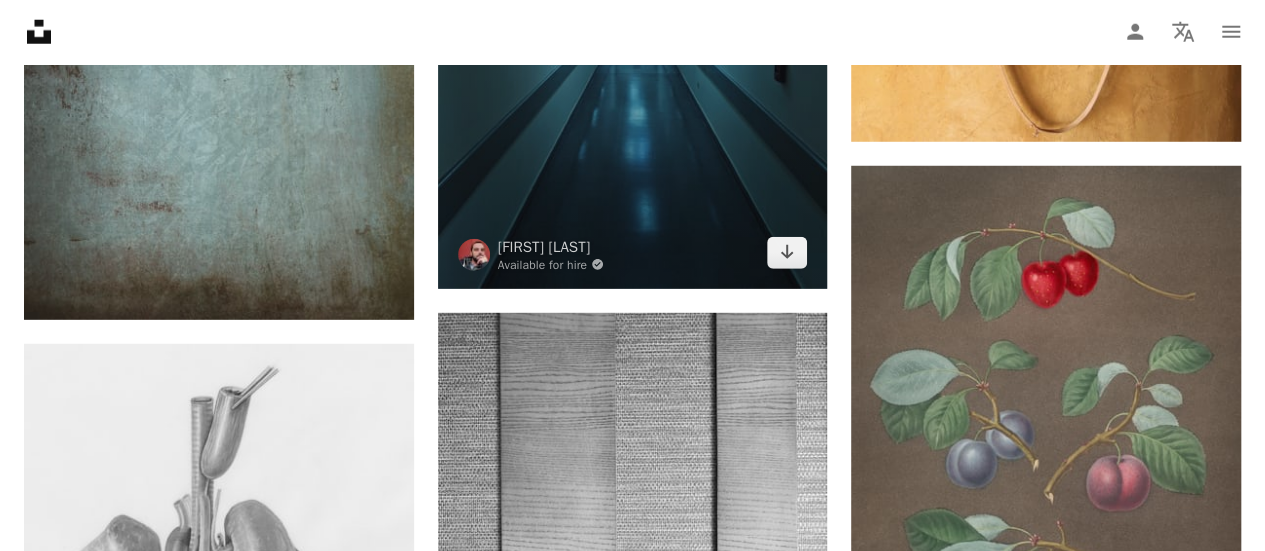 click on "–– ––– –––  –– ––– –  ––– –––  ––––  –   – –– –––  – – ––– –– –– –––– –– On-brand and on budget images for your next campaign Learn More A heart A plus sign [FIRST] [LAST] Arrow pointing down Plus sign for Unsplash+ A heart A plus sign [FIRST] [LAST] For  Unsplash+ A lock Download Plus sign for Unsplash+ A heart A plus sign [FIRST] [LAST] For  Unsplash+ A lock Download A heart A plus sign [FIRST] [LAST] Arrow pointing down A heart A plus sign [FIRST] [LAST] Arrow pointing down A heart A plus sign [FIRST] [LAST] Arrow pointing down A heart A plus sign [FIRST] [LAST] Arrow pointing down A heart A plus sign [FIRST] [LAST] Arrow pointing down A heart A plus sign [FIRST] [LAST] Available for hire A checkmark inside of a circle Arrow pointing down A heart A plus sign [FIRST] [LAST] Arrow pointing down Plus sign for Unsplash+ A heart A plus sign A. C. For  Unsplash+ A lock Download A heart A plus sign [FIRST] [LAST] For" at bounding box center [1046, -16780] 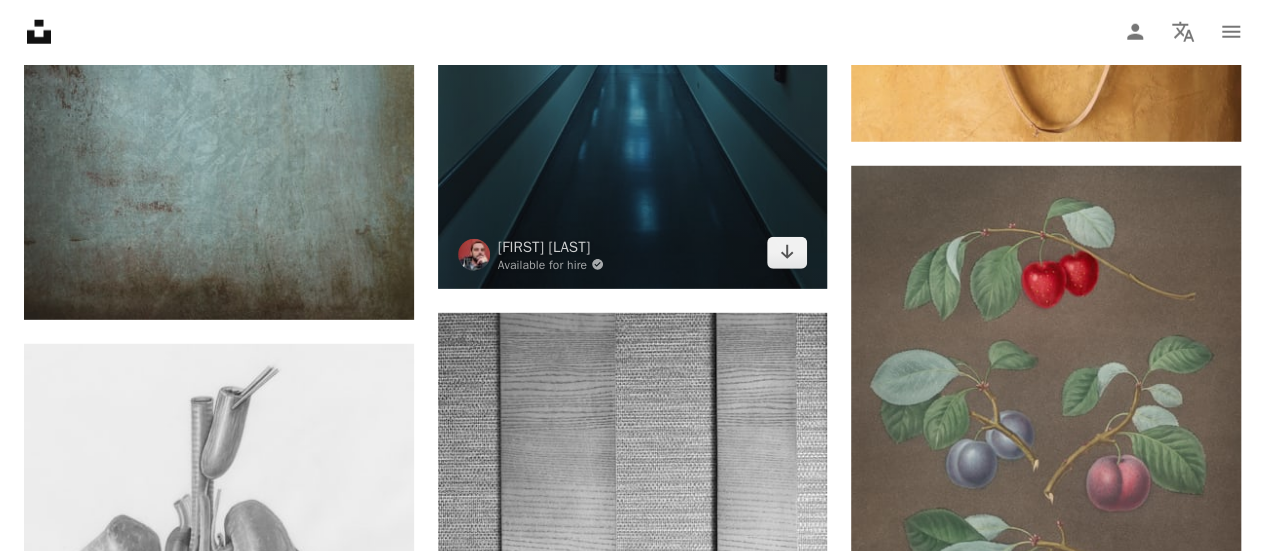 scroll, scrollTop: 36912, scrollLeft: 0, axis: vertical 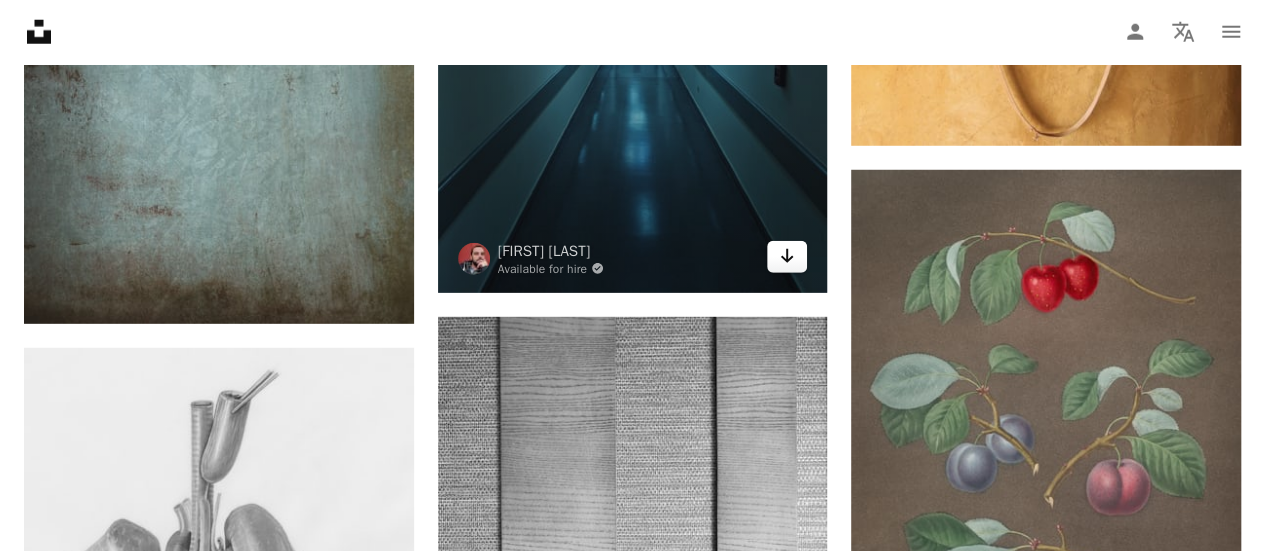 click on "Arrow pointing down" 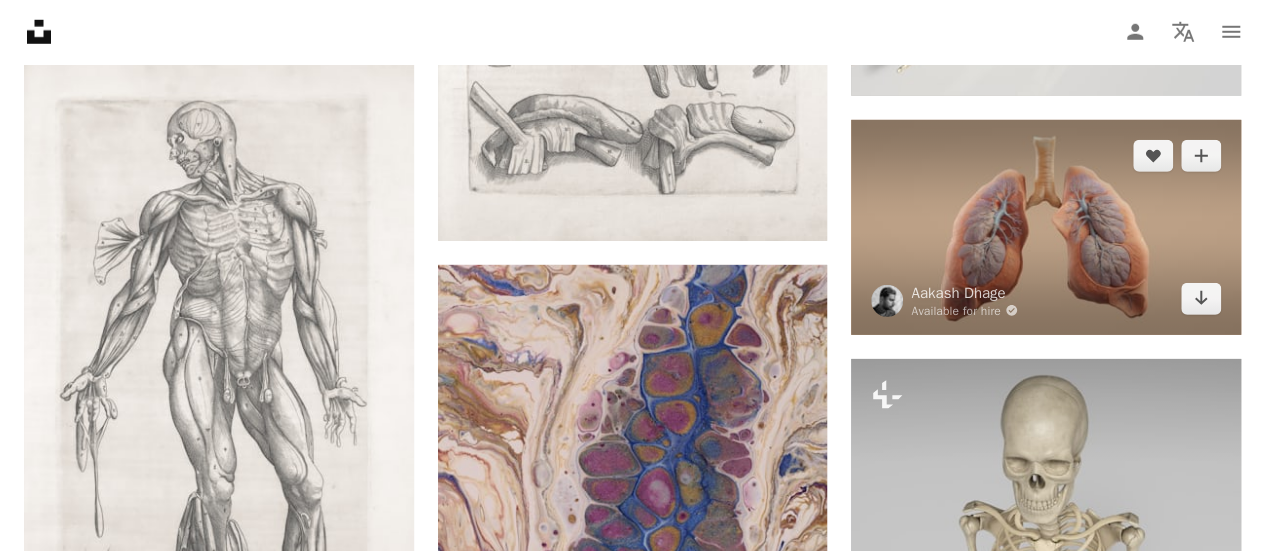 scroll, scrollTop: 40866, scrollLeft: 0, axis: vertical 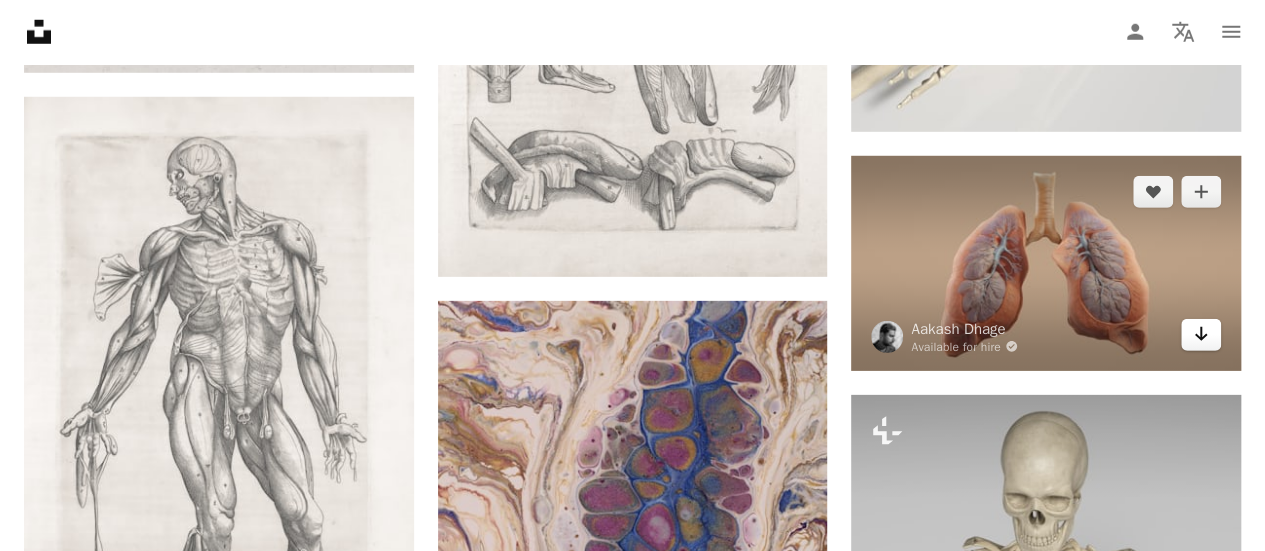 click on "Arrow pointing down" at bounding box center (1201, 335) 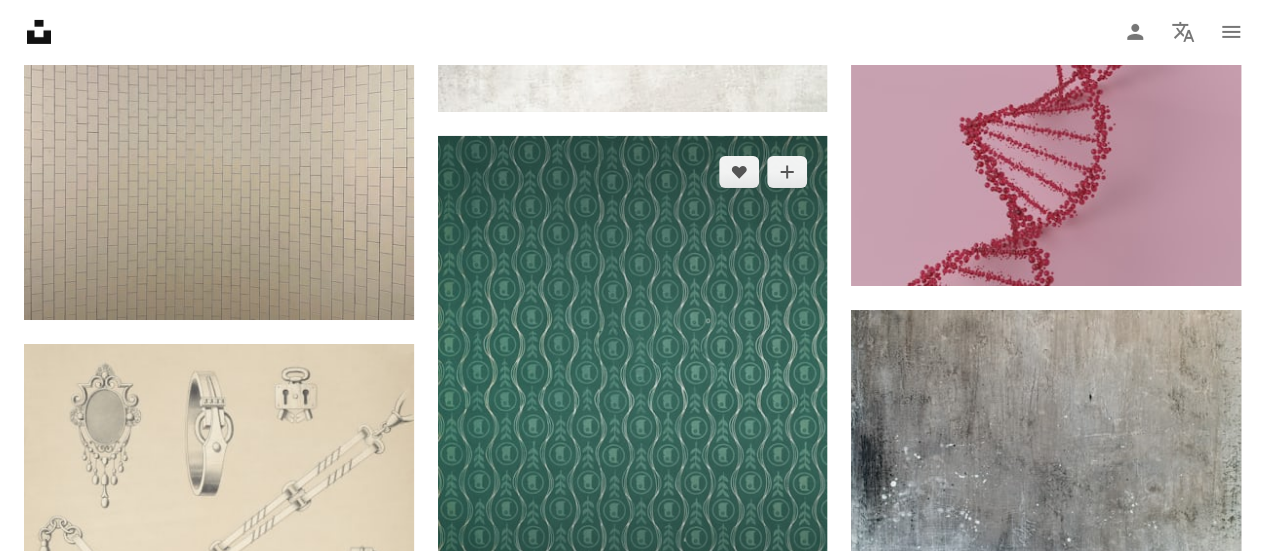 scroll, scrollTop: 45276, scrollLeft: 0, axis: vertical 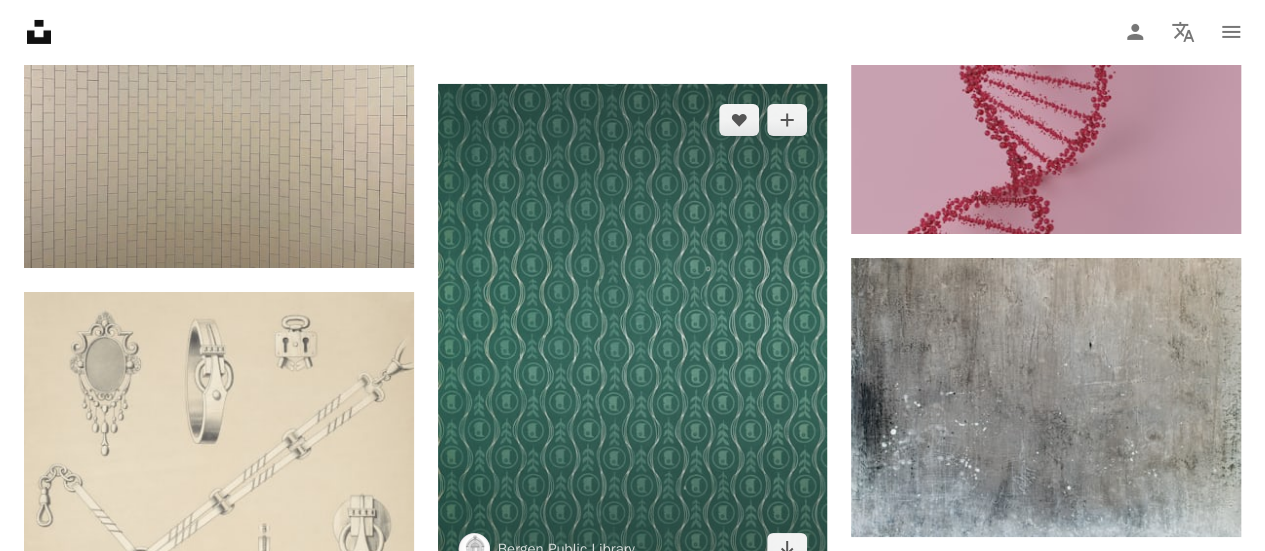 click at bounding box center [633, 334] 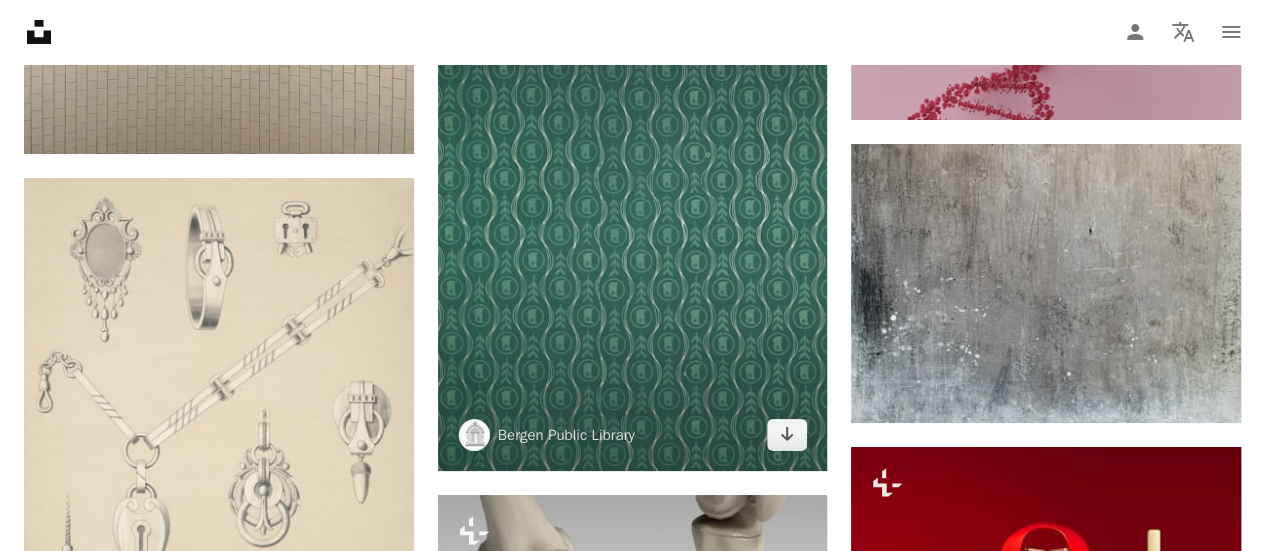 scroll, scrollTop: 46502, scrollLeft: 0, axis: vertical 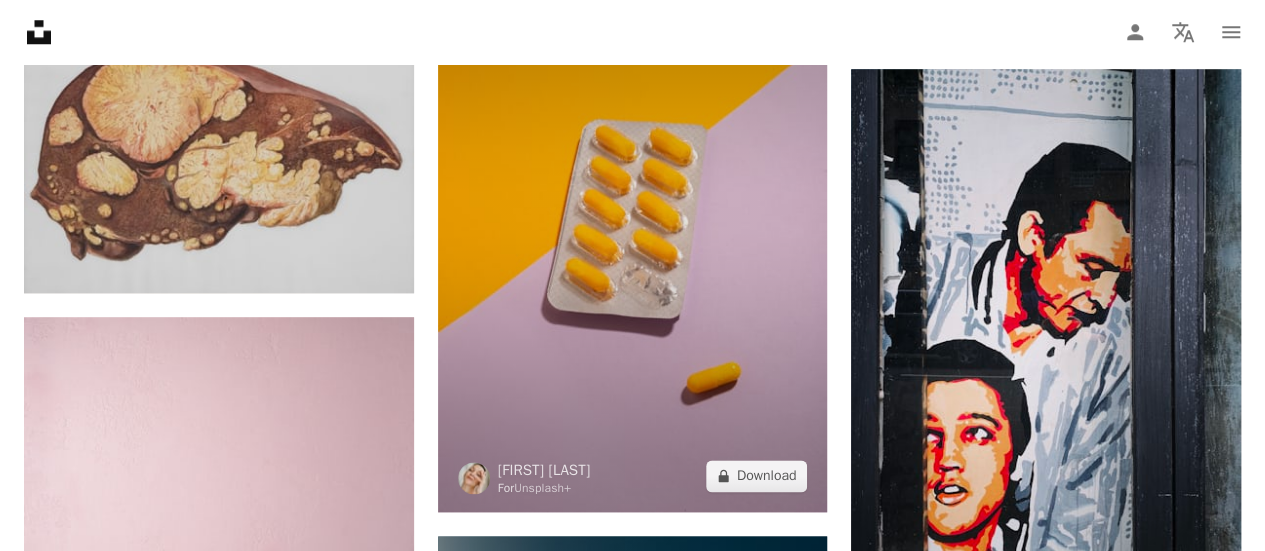 click at bounding box center [633, 218] 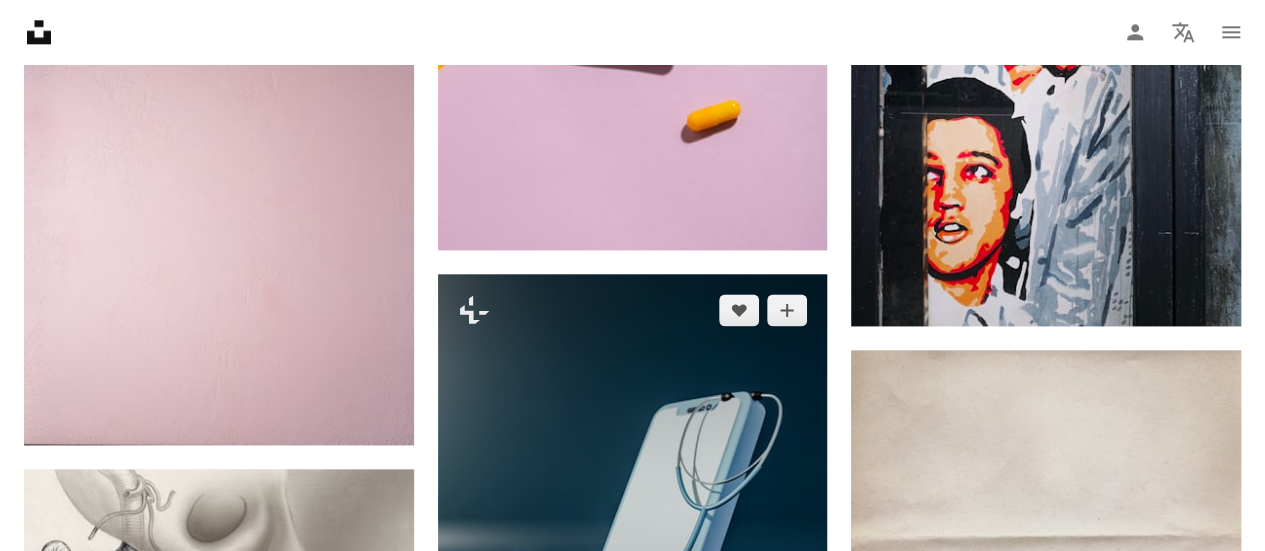 click at bounding box center (633, 502) 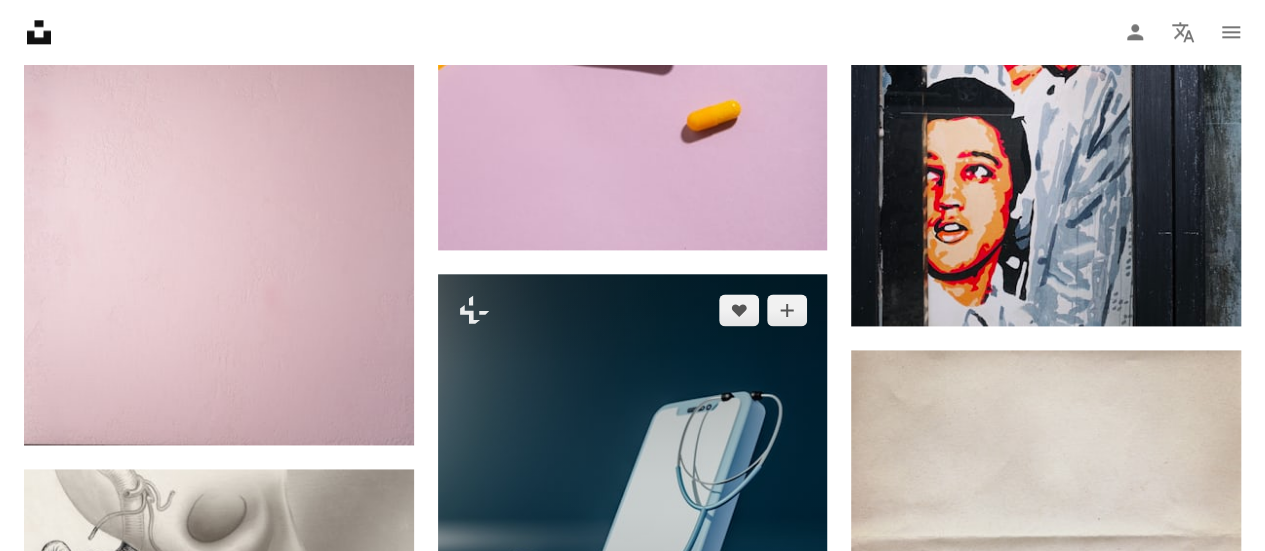 scroll, scrollTop: 47358, scrollLeft: 0, axis: vertical 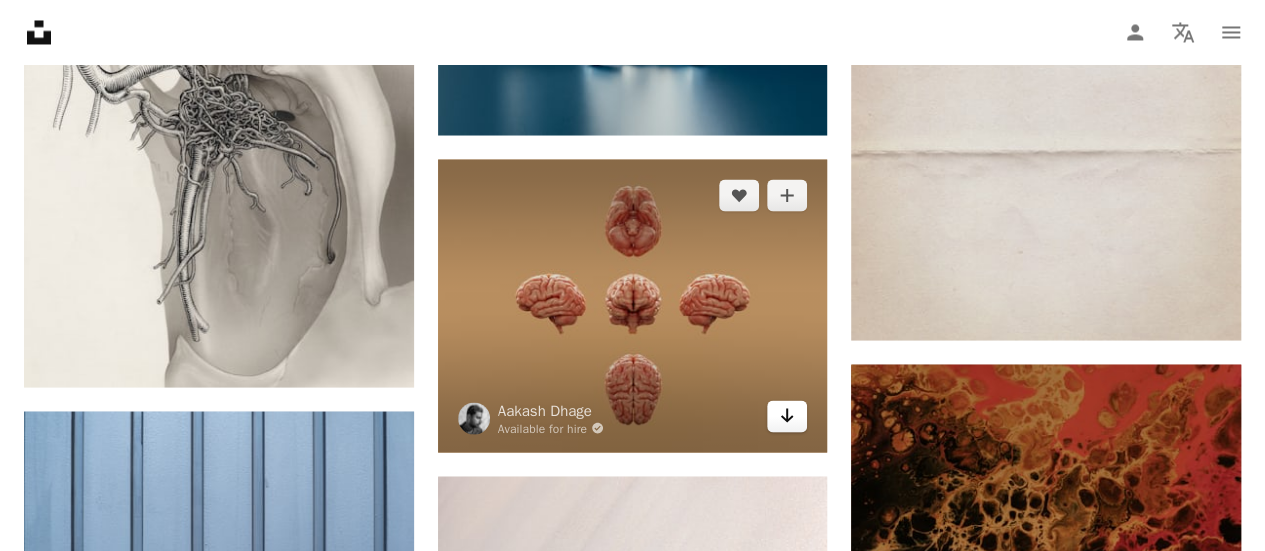 click on "Arrow pointing down" 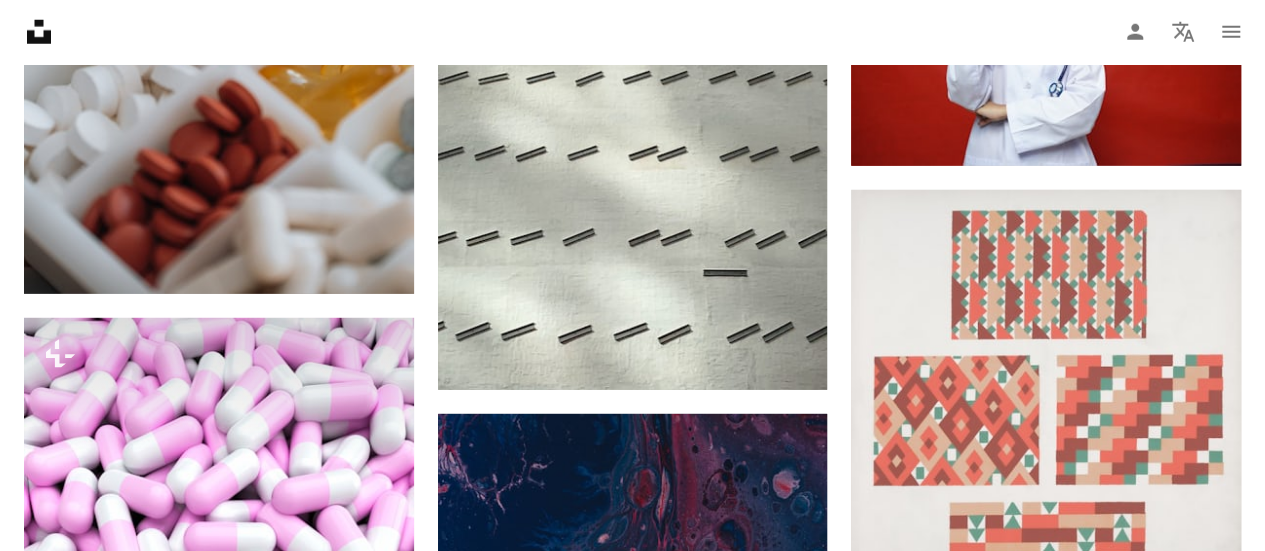 scroll, scrollTop: 50296, scrollLeft: 0, axis: vertical 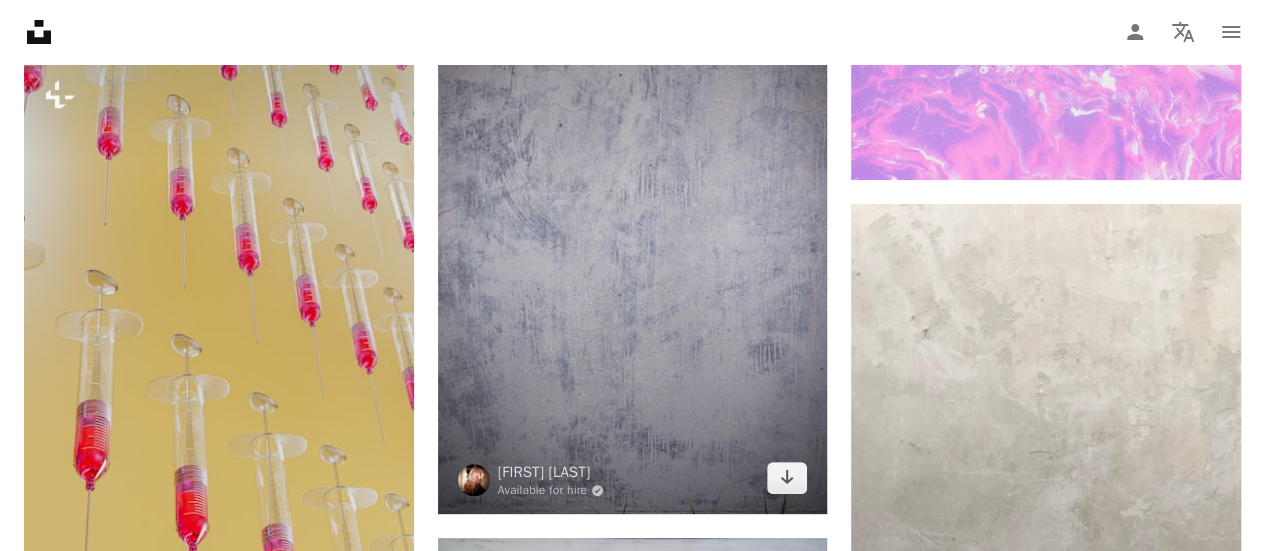 click at bounding box center [633, 222] 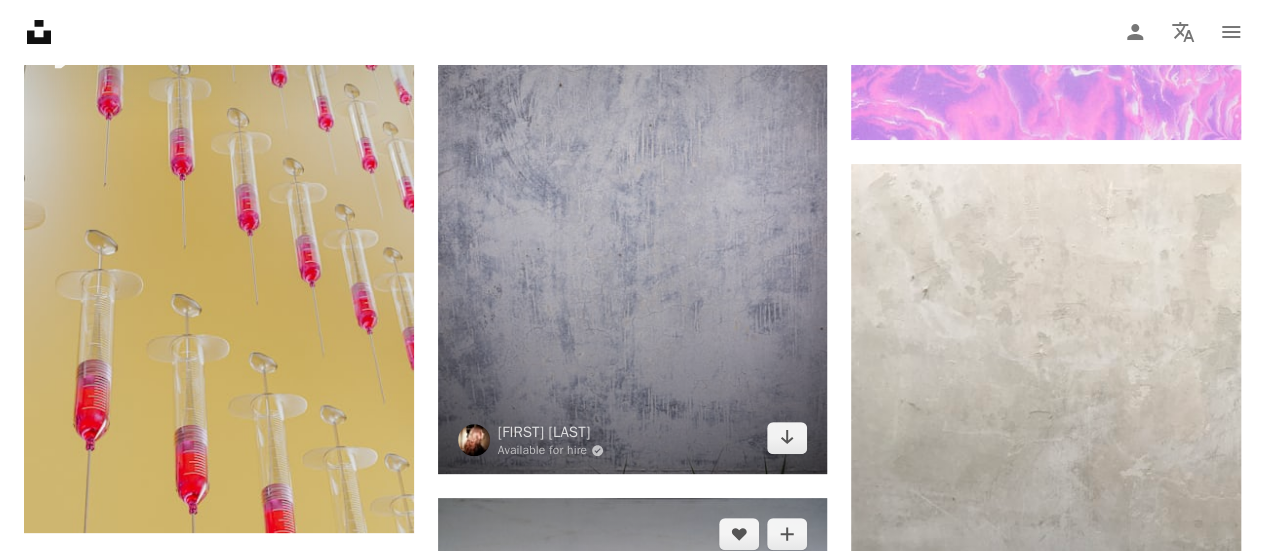 scroll, scrollTop: 53504, scrollLeft: 0, axis: vertical 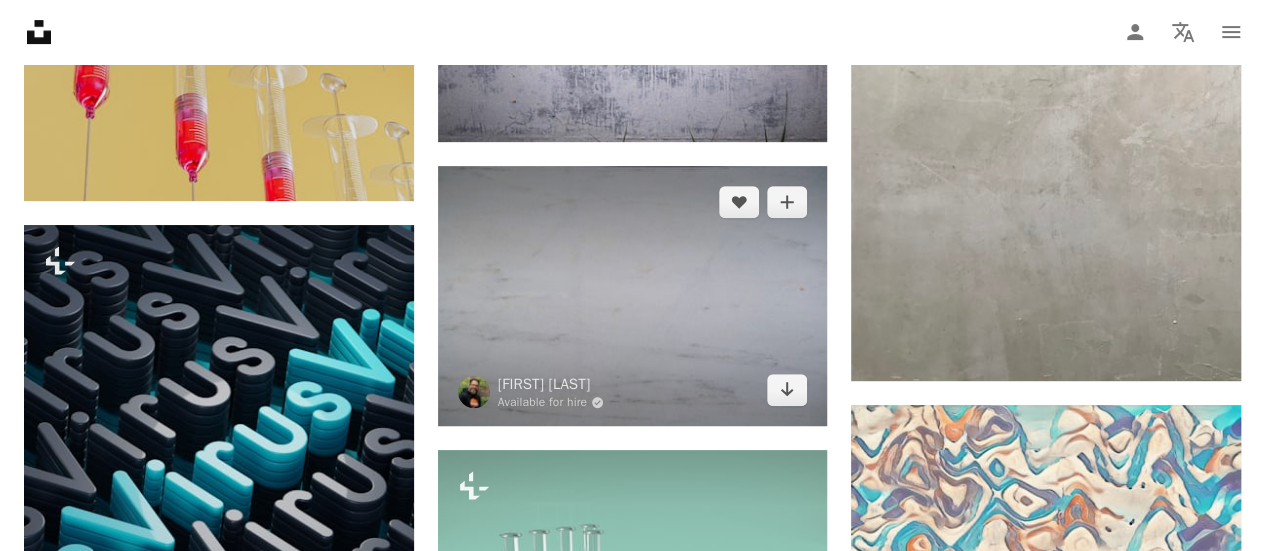 click at bounding box center (633, 296) 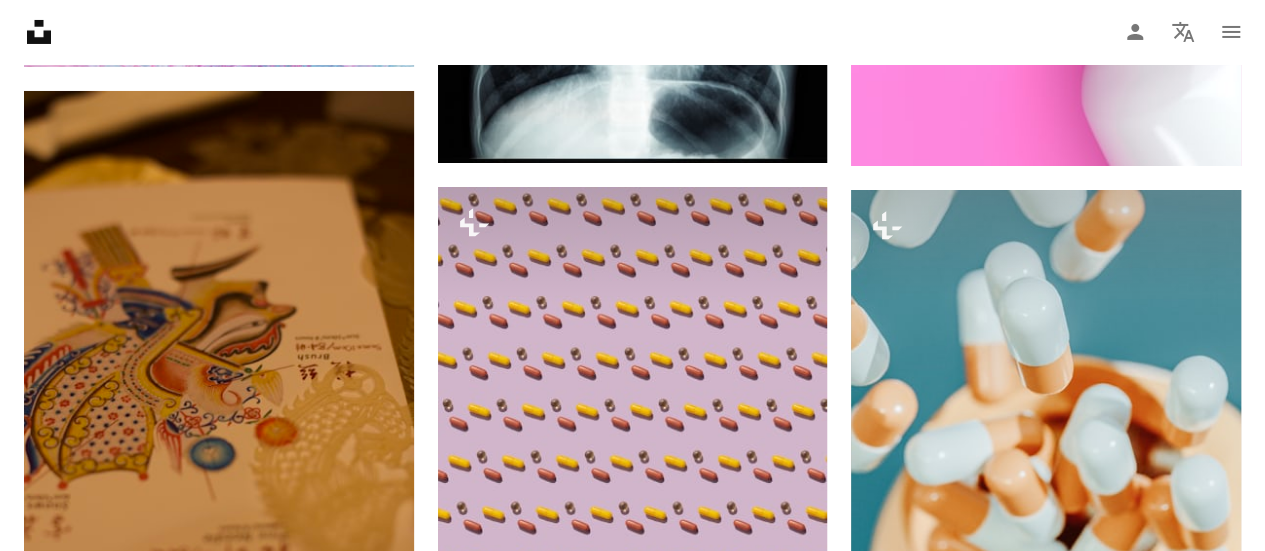 scroll, scrollTop: 56728, scrollLeft: 0, axis: vertical 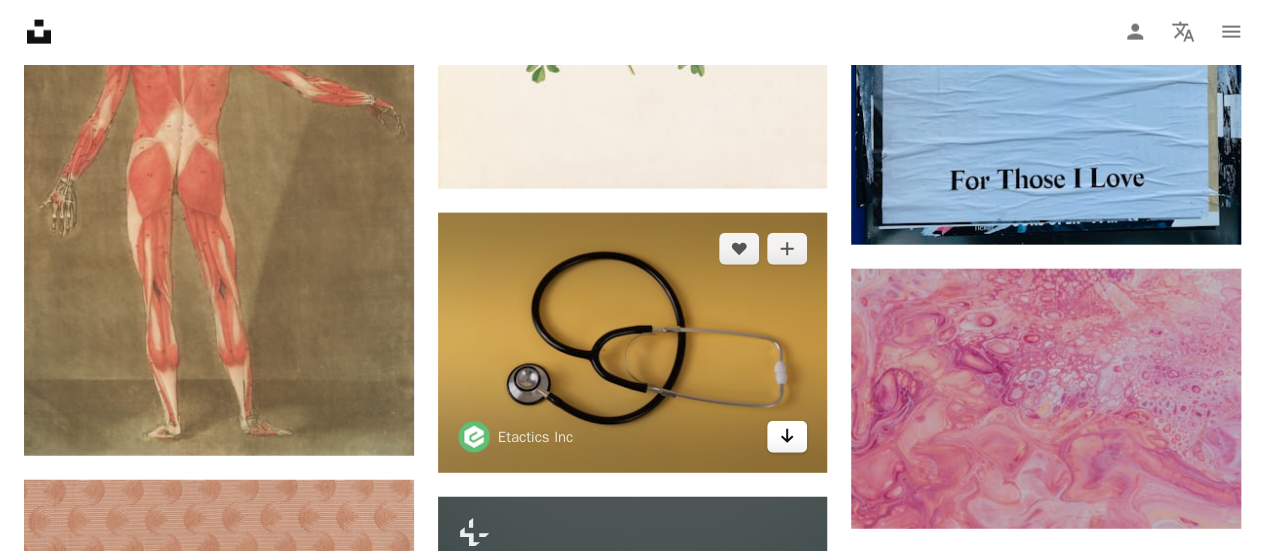 click on "Arrow pointing down" 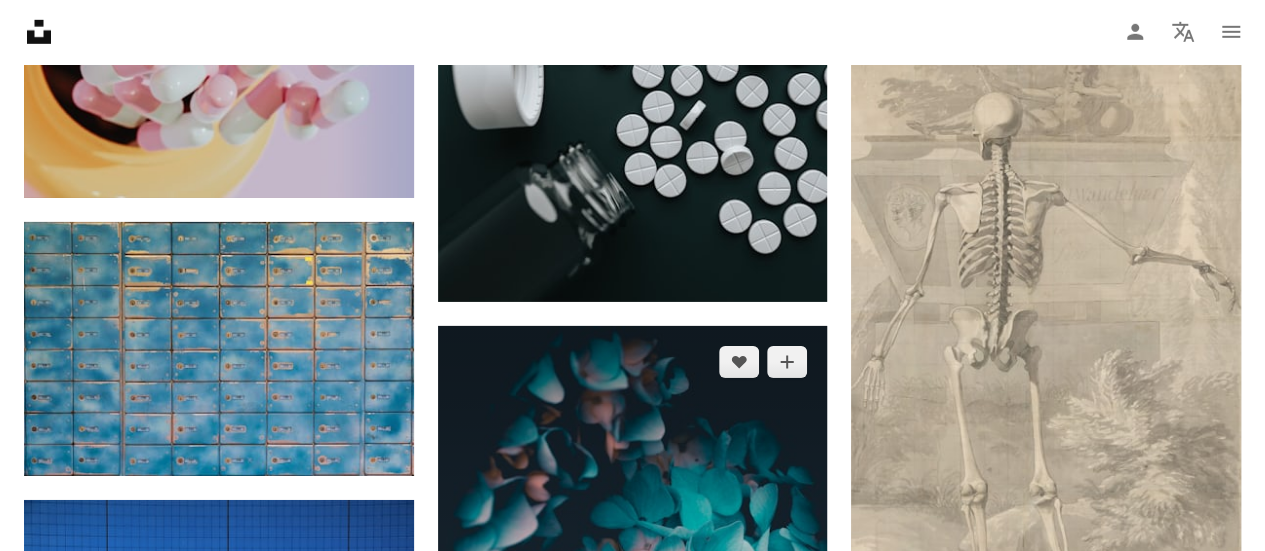 scroll, scrollTop: 60060, scrollLeft: 0, axis: vertical 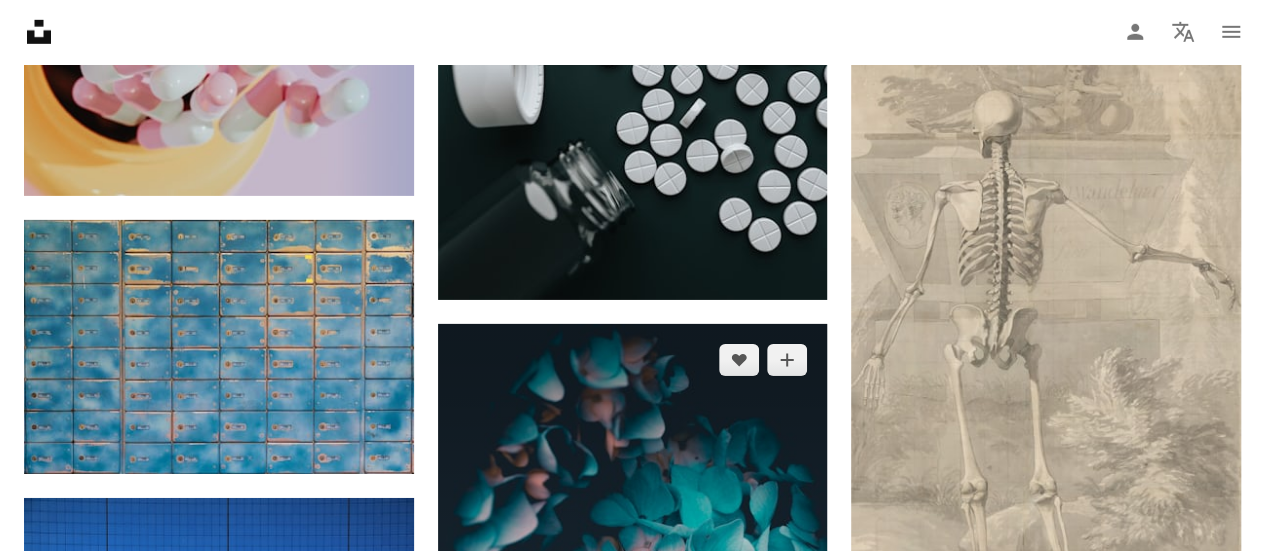 click at bounding box center [633, 616] 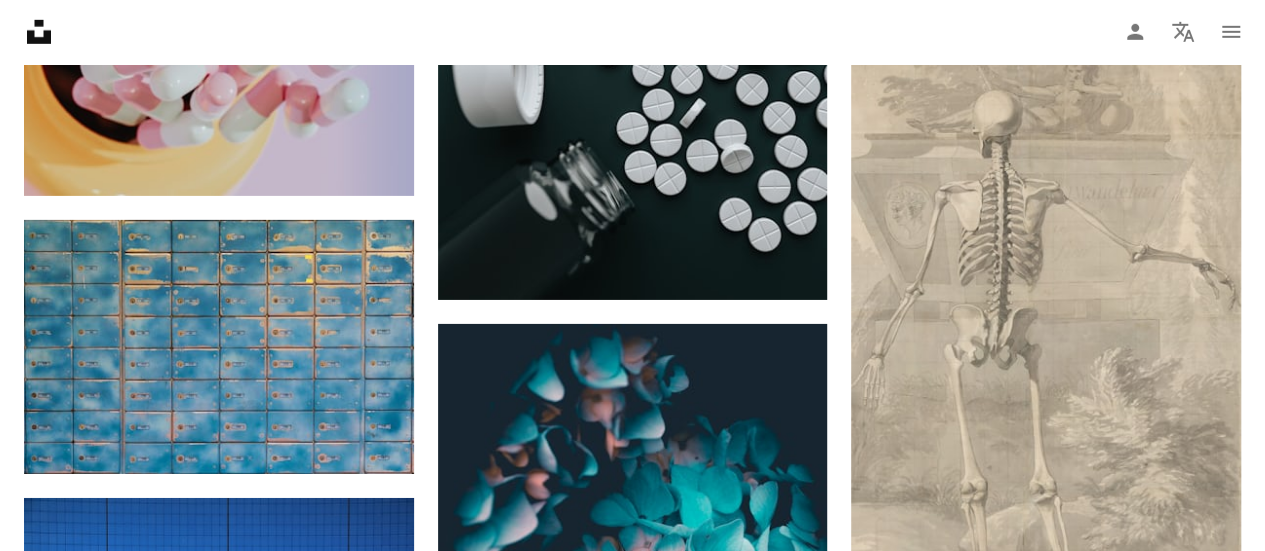 click on "A heart A plus sign [FIRST] [LAST] For Unsplash+ A lock Download A heart A plus sign [FIRST] [LAST] Arrow pointing down A heart A plus sign [FIRST] [LAST] Arrow pointing down A heart A plus sign [FIRST] [LAST] Arrow pointing down Plus sign for Unsplash+ A heart A plus sign [FIRST] For Unsplash+ A lock Download A heart A plus sign [FIRST] [LAST] Arrow pointing down Plus sign for Unsplash+ A heart A plus sign [FIRST] [LAST] For Unsplash+ A lock Download Plus sign for Unsplash+ A heart A plus sign A. C. For Unsplash+ A lock Download A heart A plus sign [FIRST] [LAST] Available for hire A checkmark inside of a circle Arrow pointing down A heart A plus sign [FIRST] [LAST] Available for hire A checkmark inside of a circle Arrow pointing down –– ––– ––– ––– ––– – –– ––– ––– –––– –– On-brand and on budget images for your next campaign Learn More Plus sign for Unsplash+ For" at bounding box center [632, -28293] 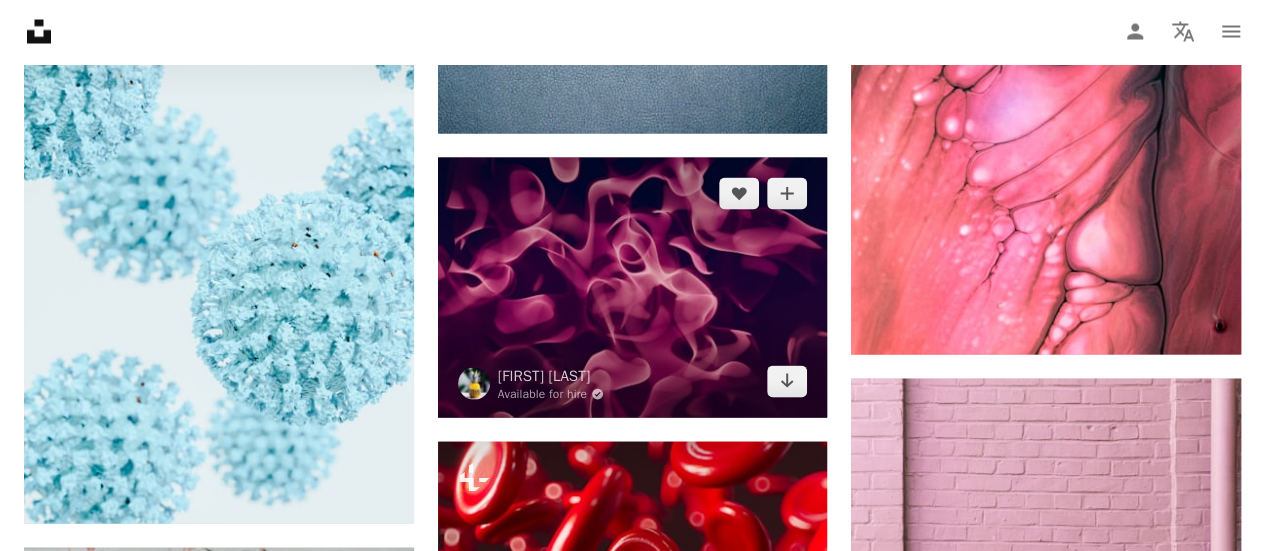 scroll, scrollTop: 62632, scrollLeft: 0, axis: vertical 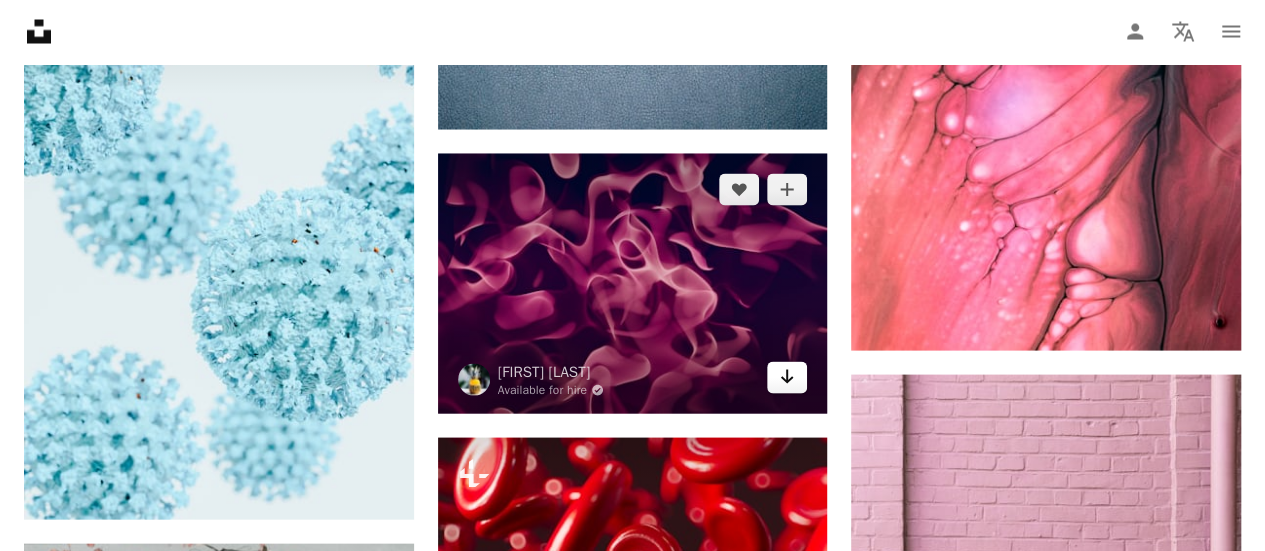 click on "Arrow pointing down" 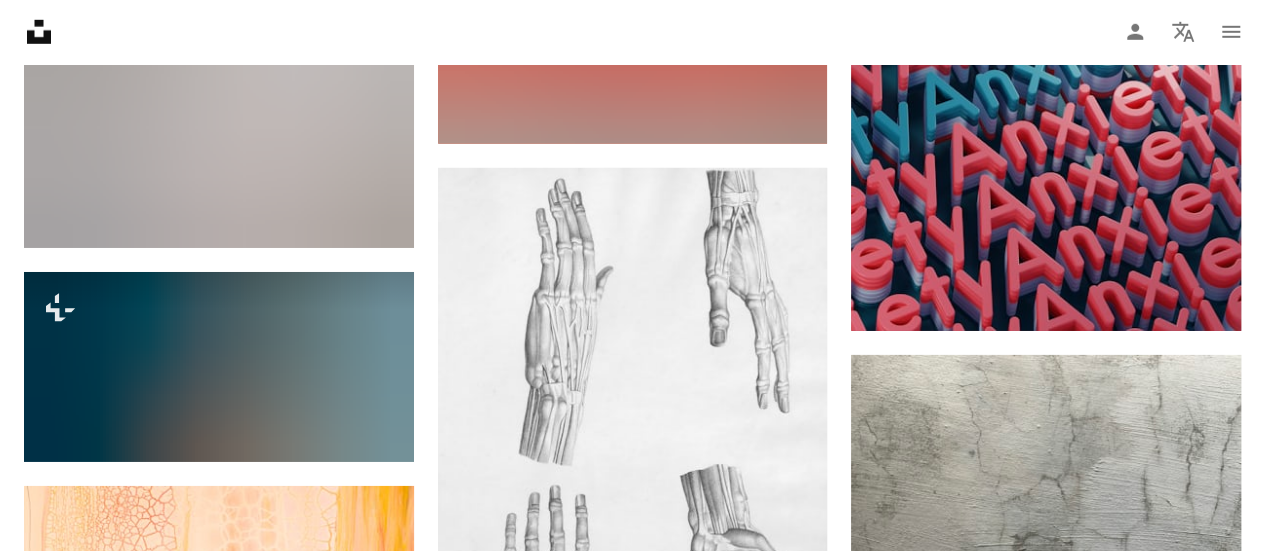 scroll, scrollTop: 63772, scrollLeft: 0, axis: vertical 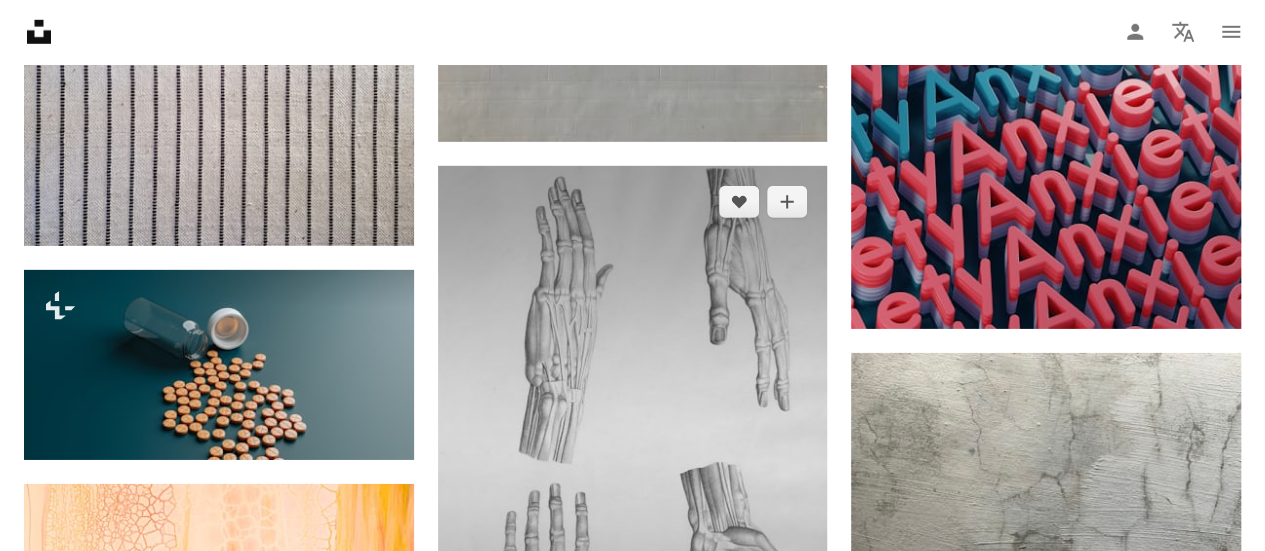 click at bounding box center [633, 452] 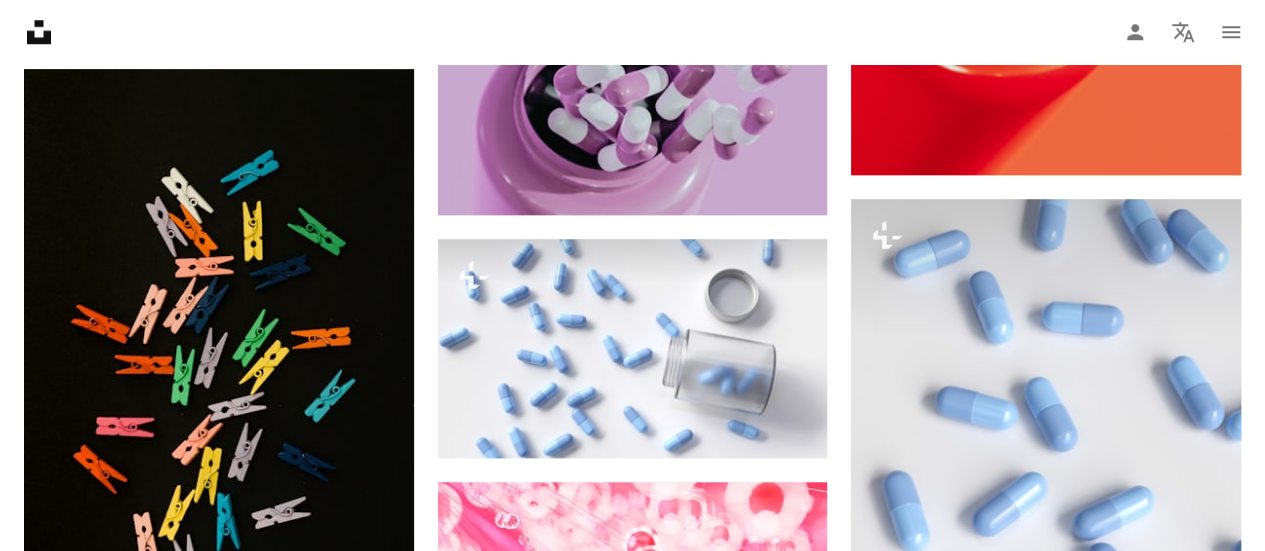 scroll, scrollTop: 65456, scrollLeft: 0, axis: vertical 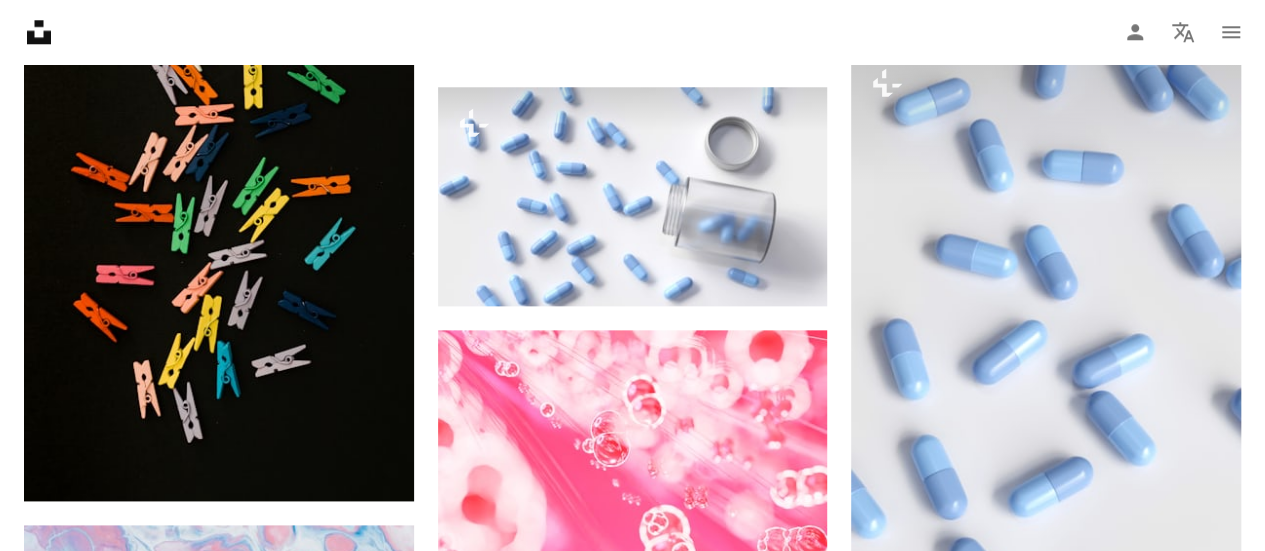 drag, startPoint x: 348, startPoint y: 507, endPoint x: 422, endPoint y: 117, distance: 396.95844 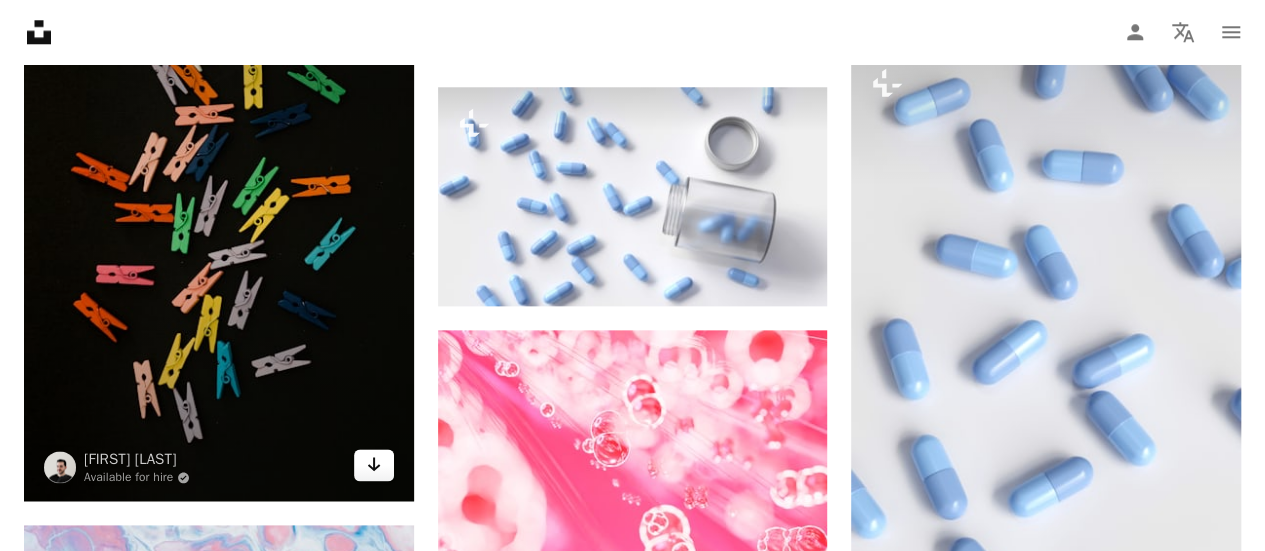 click on "Arrow pointing down" 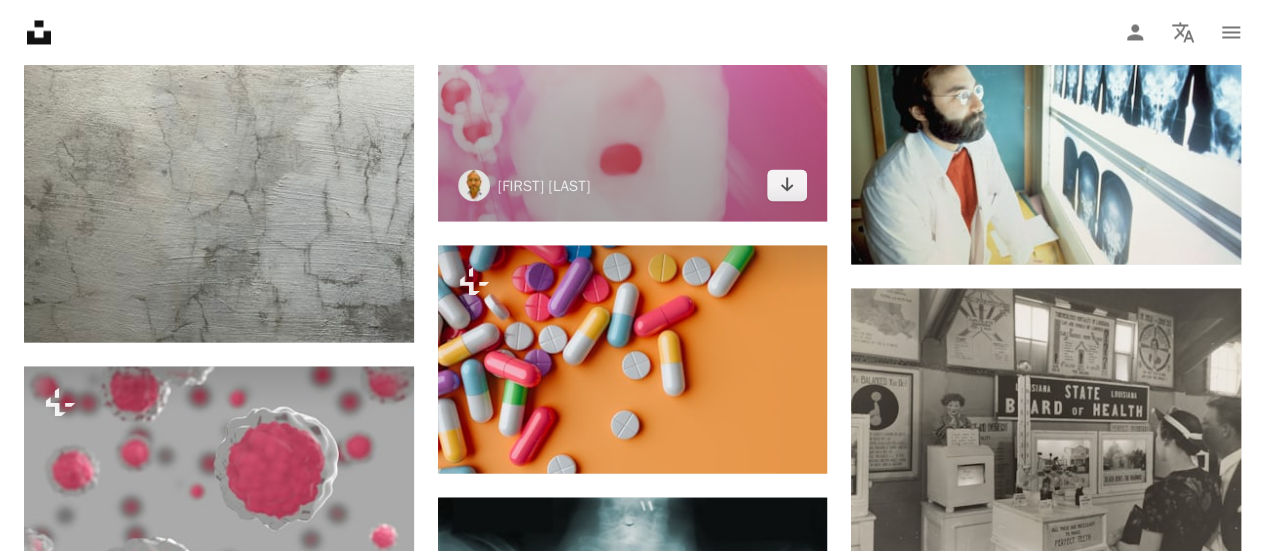 scroll, scrollTop: 66454, scrollLeft: 0, axis: vertical 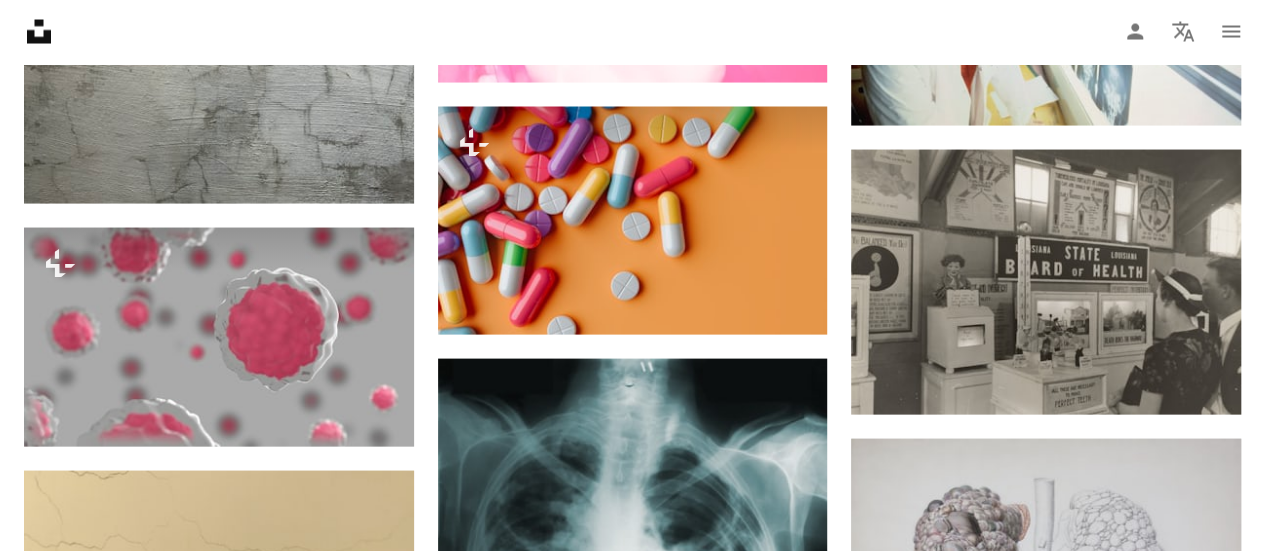 click on "–– ––– –––  –– ––– –  ––– –––  ––––  –   – –– –––  – – ––– –– –– –––– –– On-brand and on budget images for your next campaign Learn More A heart A plus sign [FIRST] [LAST] Arrow pointing down Plus sign for Unsplash+ A heart A plus sign [FIRST] [LAST] For  Unsplash+ A lock Download Plus sign for Unsplash+ A heart A plus sign [FIRST] [LAST] For  Unsplash+ A lock Download A heart A plus sign [FIRST] [LAST] Arrow pointing down A heart A plus sign [FIRST] [LAST] Arrow pointing down A heart A plus sign [FIRST] [LAST] Arrow pointing down A heart A plus sign [FIRST] [LAST] Arrow pointing down A heart A plus sign [FIRST] [LAST] Arrow pointing down A heart A plus sign [FIRST] [LAST] Available for hire A checkmark inside of a circle Arrow pointing down A heart A plus sign [FIRST] [LAST] Arrow pointing down Plus sign for Unsplash+ A heart A plus sign A. C. For  Unsplash+ A lock Download A heart A plus sign [FIRST] [LAST] For" at bounding box center [1046, -31469] 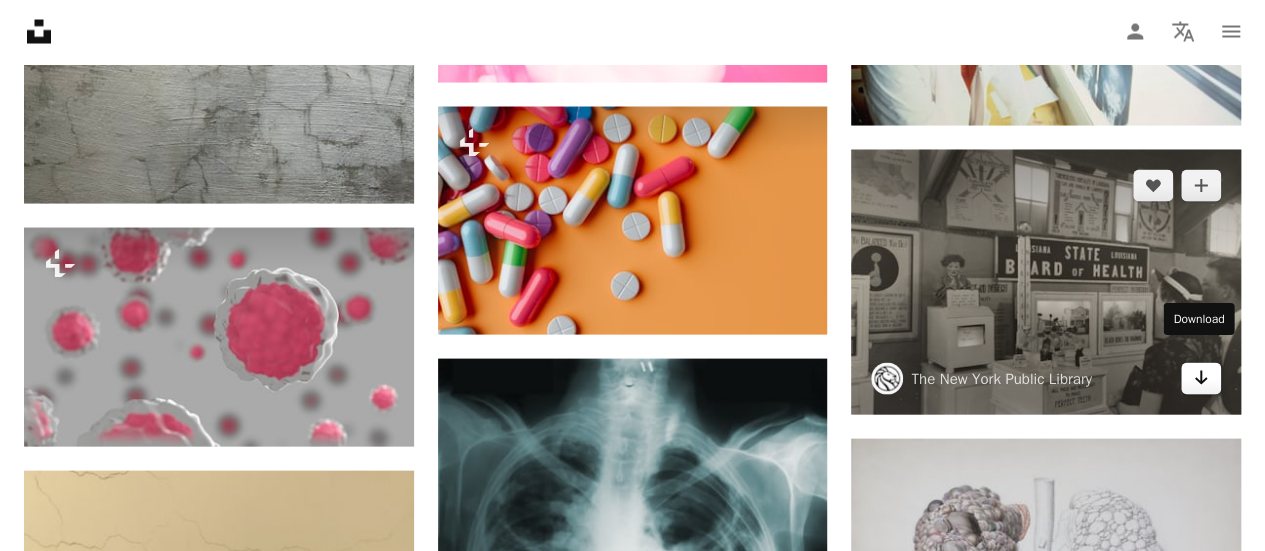 click on "Arrow pointing down" at bounding box center [1201, 379] 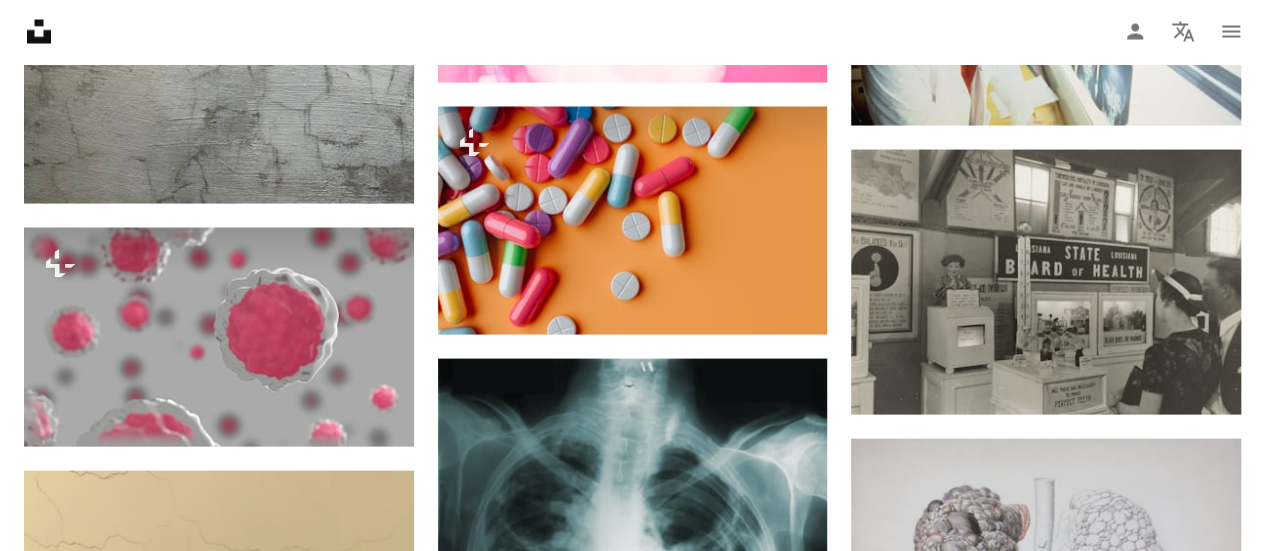 click on "A heart A plus sign [FIRST] [LAST] For Unsplash+ A lock Download A heart A plus sign [FIRST] [LAST] Arrow pointing down A heart A plus sign [FIRST] [LAST] Arrow pointing down A heart A plus sign [FIRST] [LAST] Arrow pointing down Plus sign for Unsplash+ A heart A plus sign [FIRST] For Unsplash+ A lock Download A heart A plus sign [FIRST] [LAST] Arrow pointing down Plus sign for Unsplash+ A heart A plus sign [FIRST] [LAST] For Unsplash+ A lock Download Plus sign for Unsplash+ A heart A plus sign A. C. For Unsplash+ A lock Download A heart A plus sign [FIRST] [LAST] Available for hire A checkmark inside of a circle Arrow pointing down A heart A plus sign [FIRST] [LAST] Available for hire A checkmark inside of a circle Arrow pointing down –– ––– ––– ––– ––– – –– ––– ––– –––– –– On-brand and on budget images for your next campaign Learn More Plus sign for Unsplash+ For" at bounding box center (632, -31469) 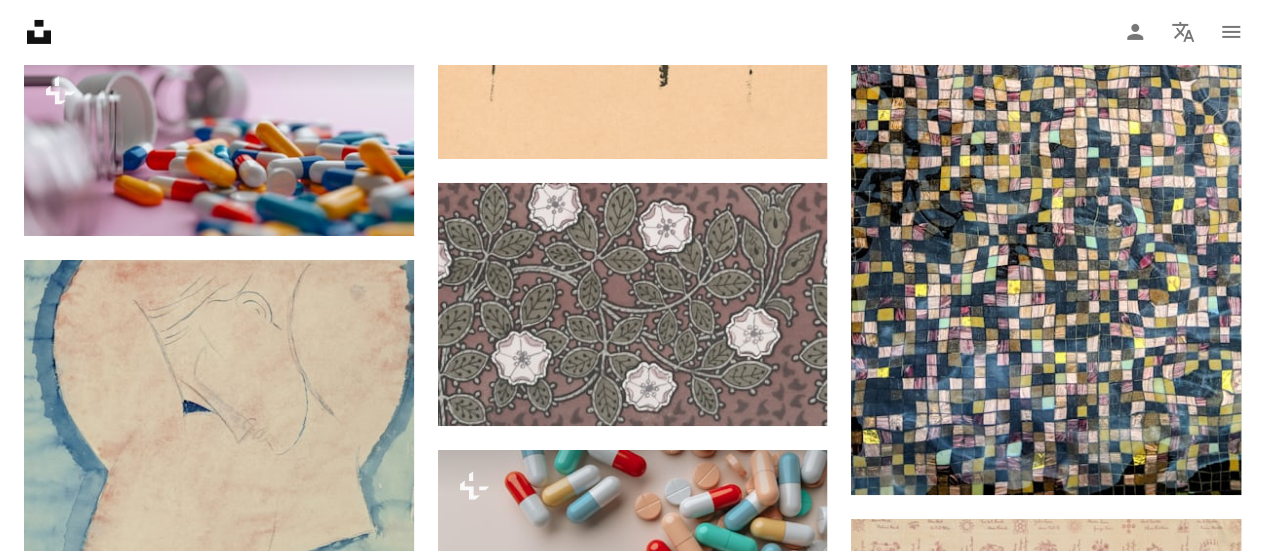 scroll, scrollTop: 77498, scrollLeft: 0, axis: vertical 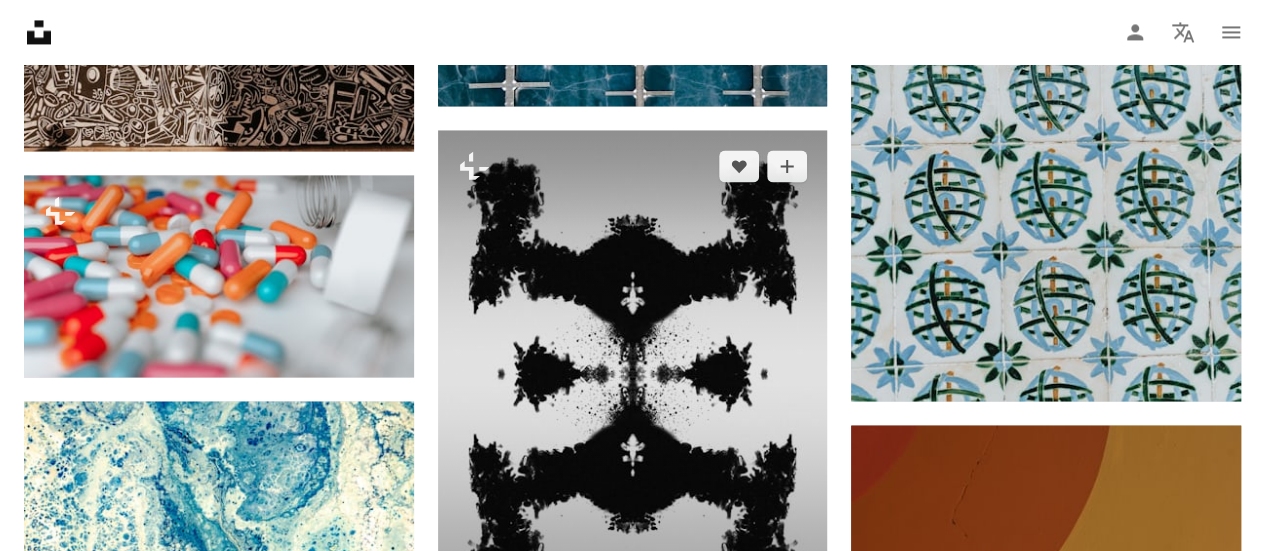click at bounding box center [633, 373] 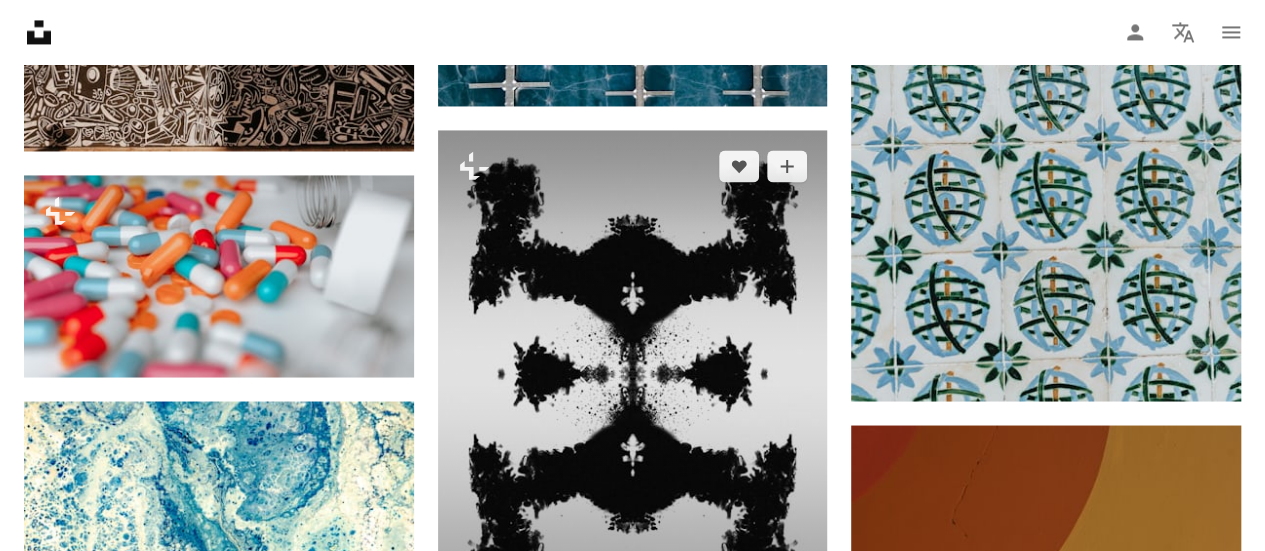 scroll, scrollTop: 77410, scrollLeft: 0, axis: vertical 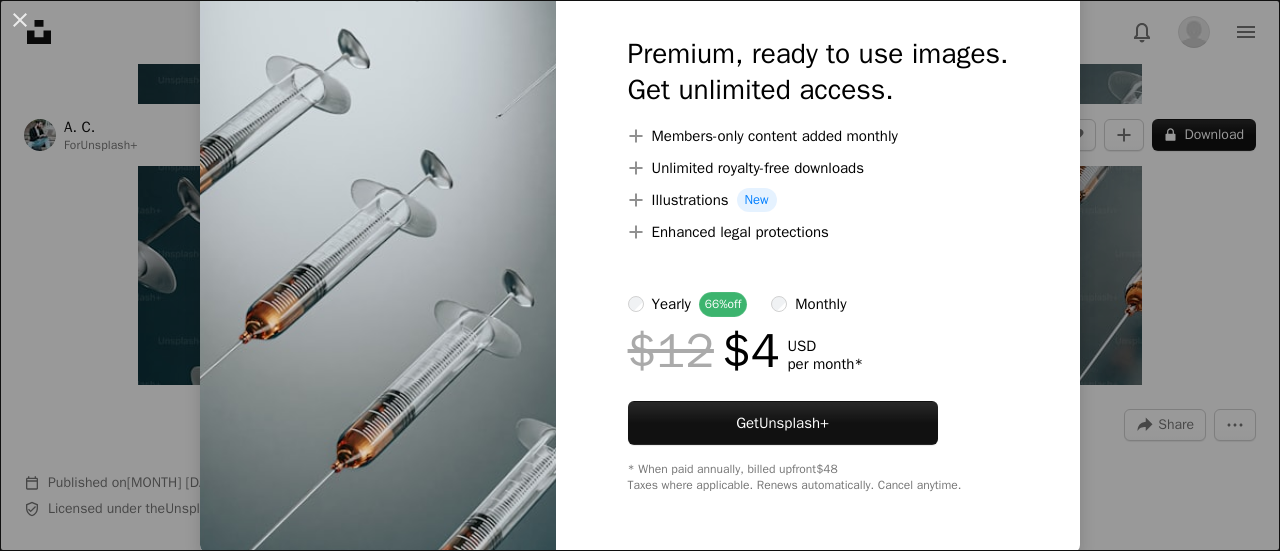 click on "An X shape Premium, ready to use images. Get unlimited access. A plus sign Members-only content added monthly A plus sign Unlimited royalty-free downloads A plus sign Illustrations  New A plus sign Enhanced legal protections yearly 66%  off monthly $12   $4 USD per month * Get  Unsplash+ * When paid annually, billed upfront  $48 Taxes where applicable. Renews automatically. Cancel anytime." at bounding box center [640, 275] 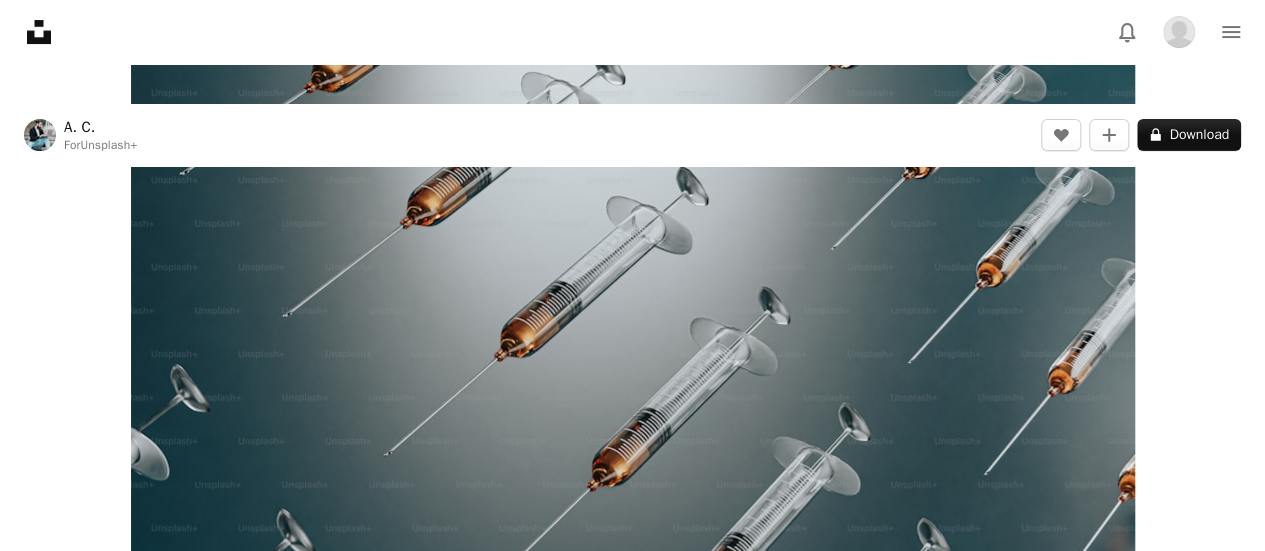 scroll, scrollTop: 238, scrollLeft: 0, axis: vertical 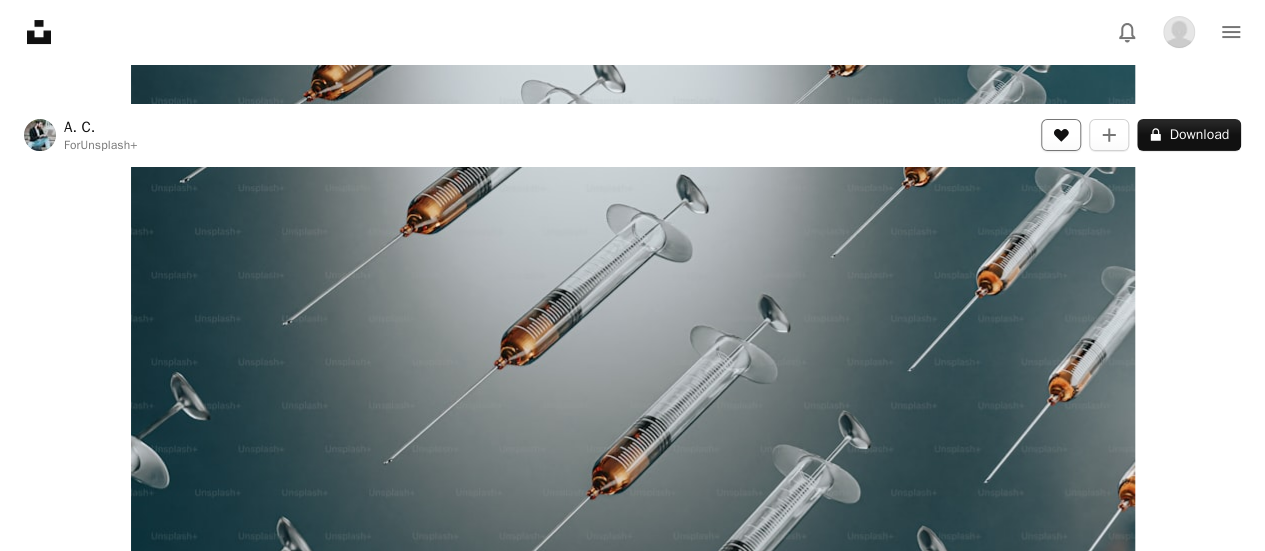 click on "A heart" 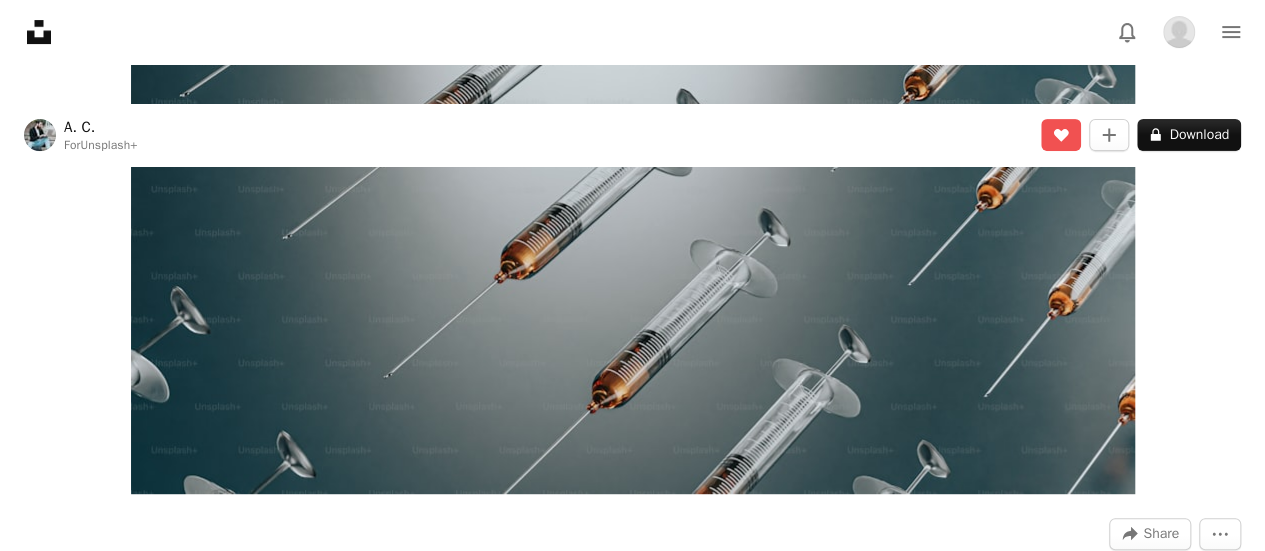 click at bounding box center (633, 204) 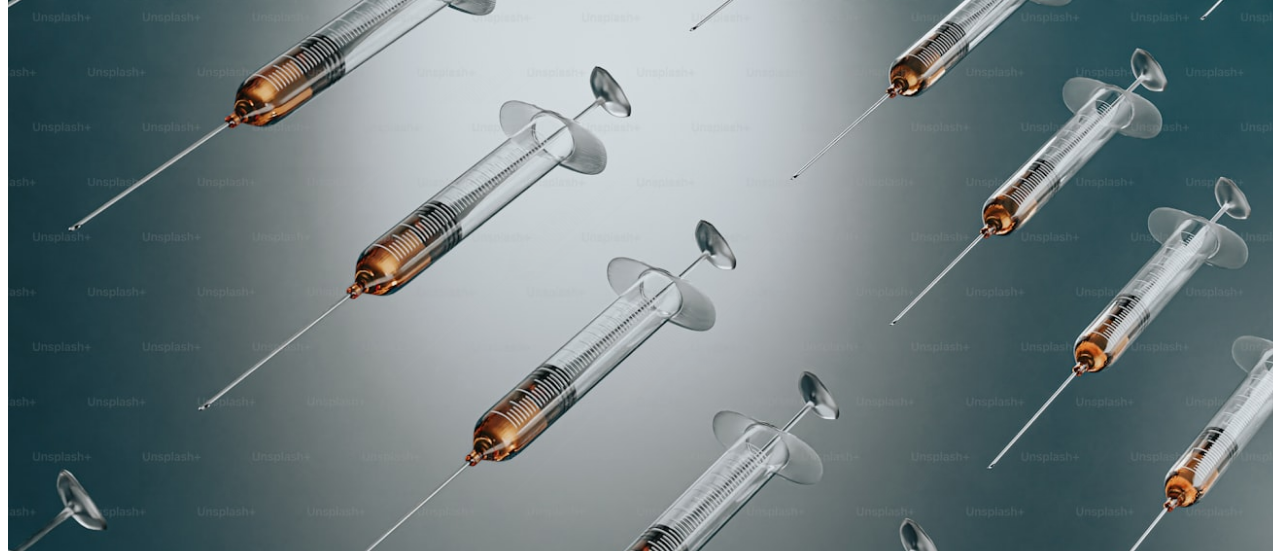 scroll, scrollTop: 379, scrollLeft: 0, axis: vertical 